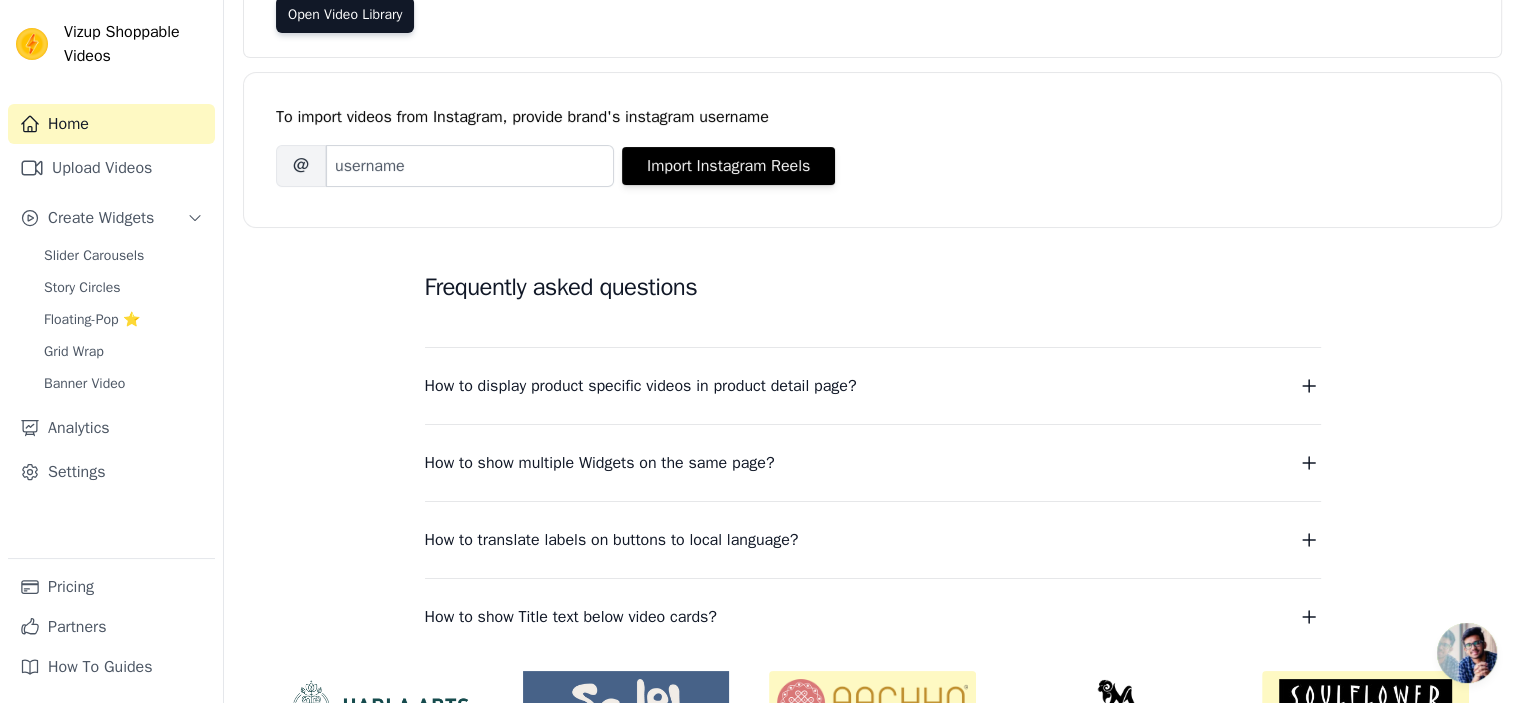 scroll, scrollTop: 417, scrollLeft: 0, axis: vertical 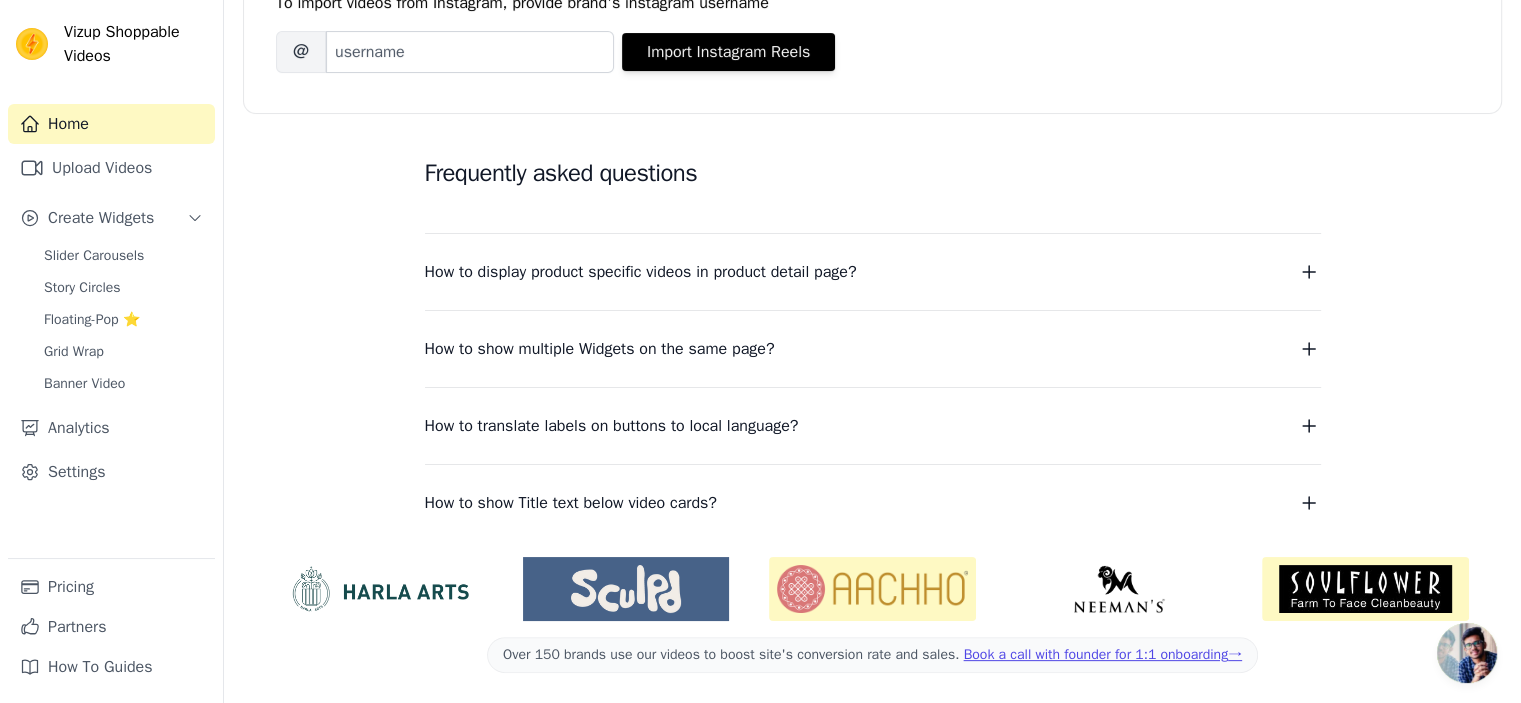 click on "Frequently asked questions   How to display product specific videos in product detail page?       Create one widget per product. Each widget to contain videos related to one product. From widget detail page, select which product pages should the widget be displayed.
Read More   How to show multiple Widgets on the same page?       In the input text box,  Widget Name (optional)  enter the name of the widget you want to show.   Read More   How to translate labels on buttons to local language?       To translate labels on button, visit Settings page   Read More   How to show Title text below video cards?       To tag your videos with a title and caption, Click on the link provided below.
Read More" at bounding box center [872, 335] 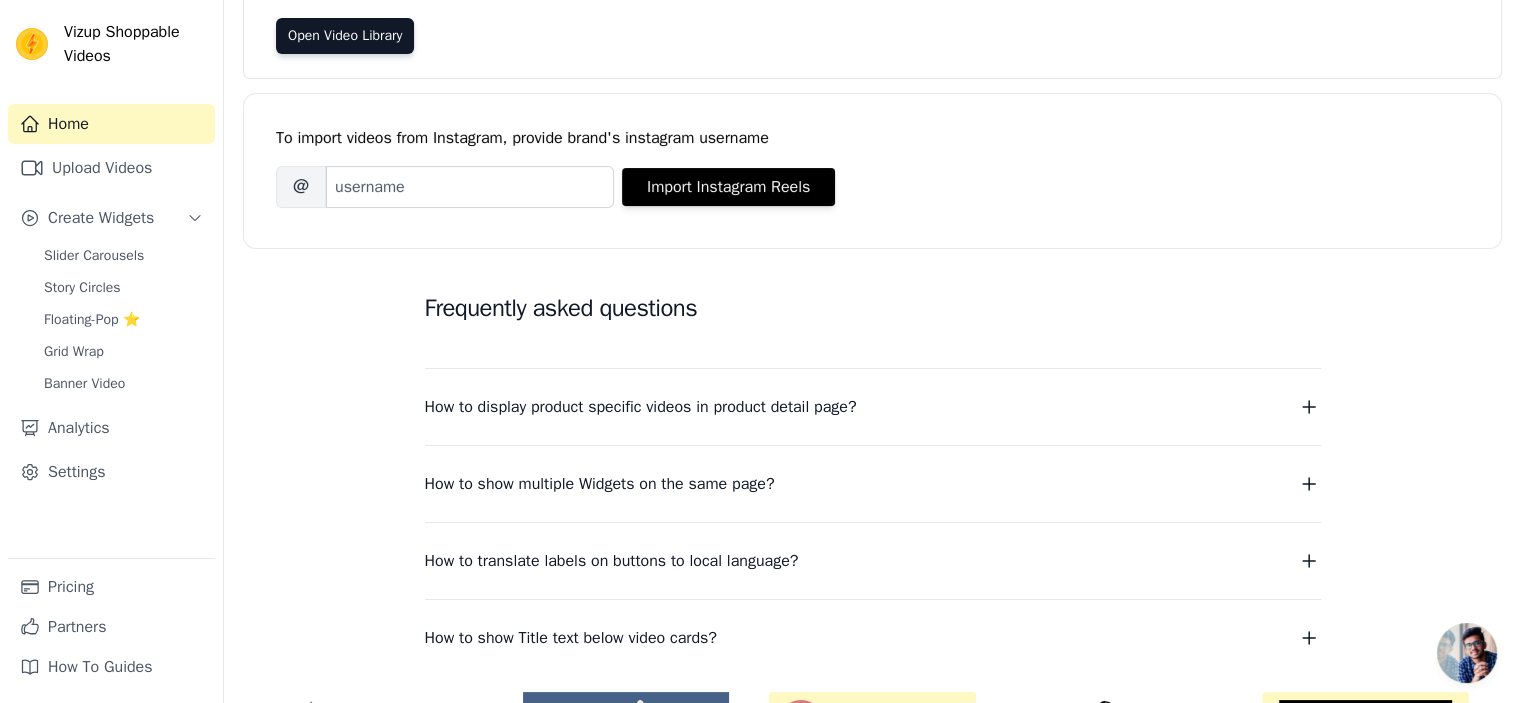 scroll, scrollTop: 284, scrollLeft: 0, axis: vertical 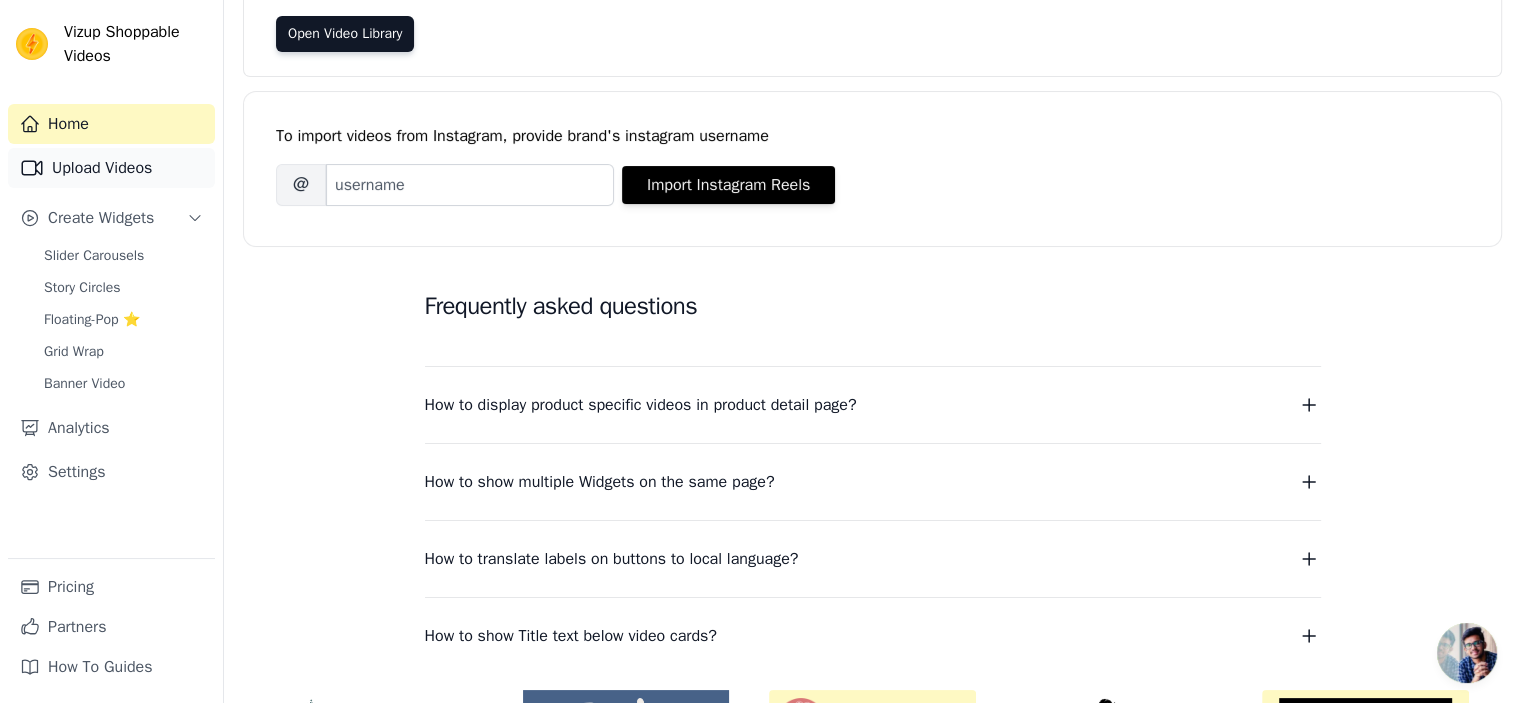 click on "Upload Videos" at bounding box center [111, 168] 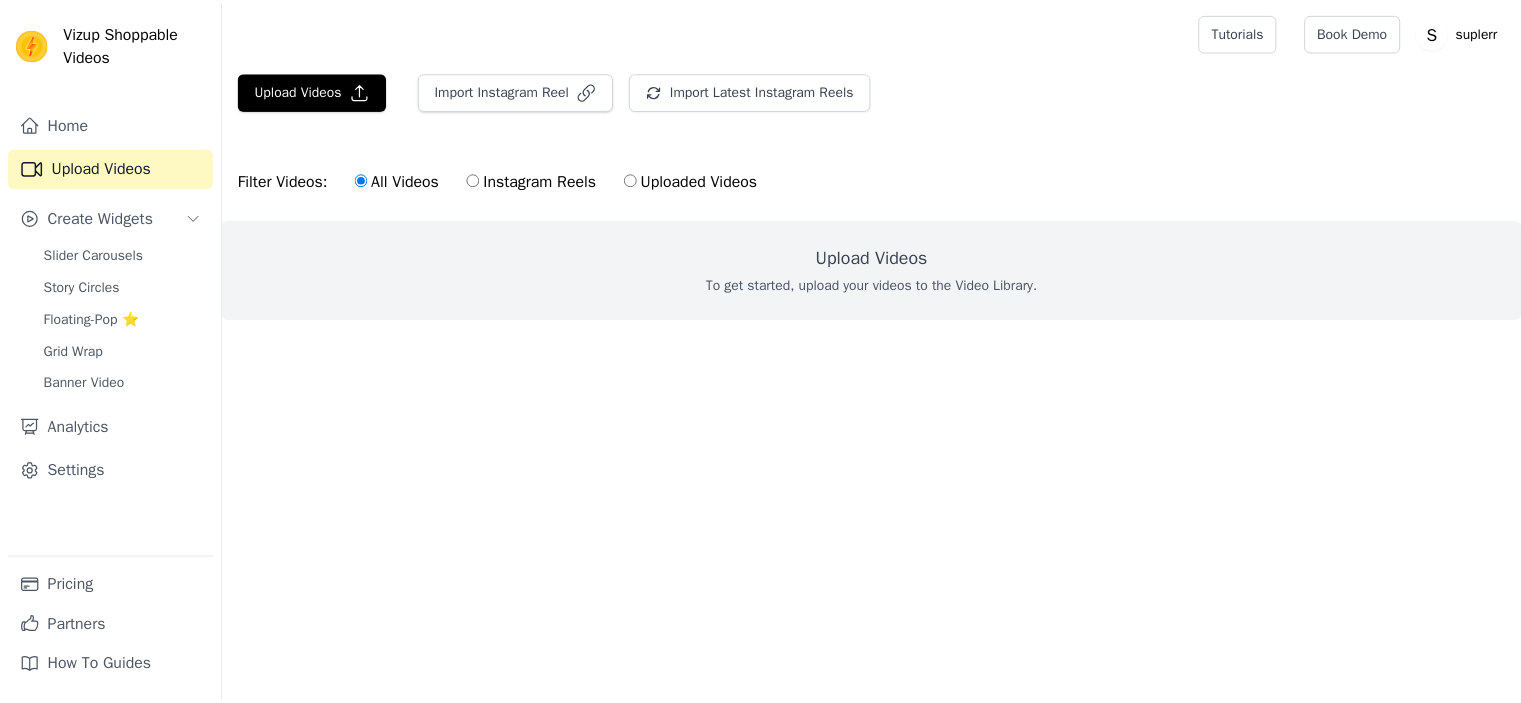 scroll, scrollTop: 0, scrollLeft: 0, axis: both 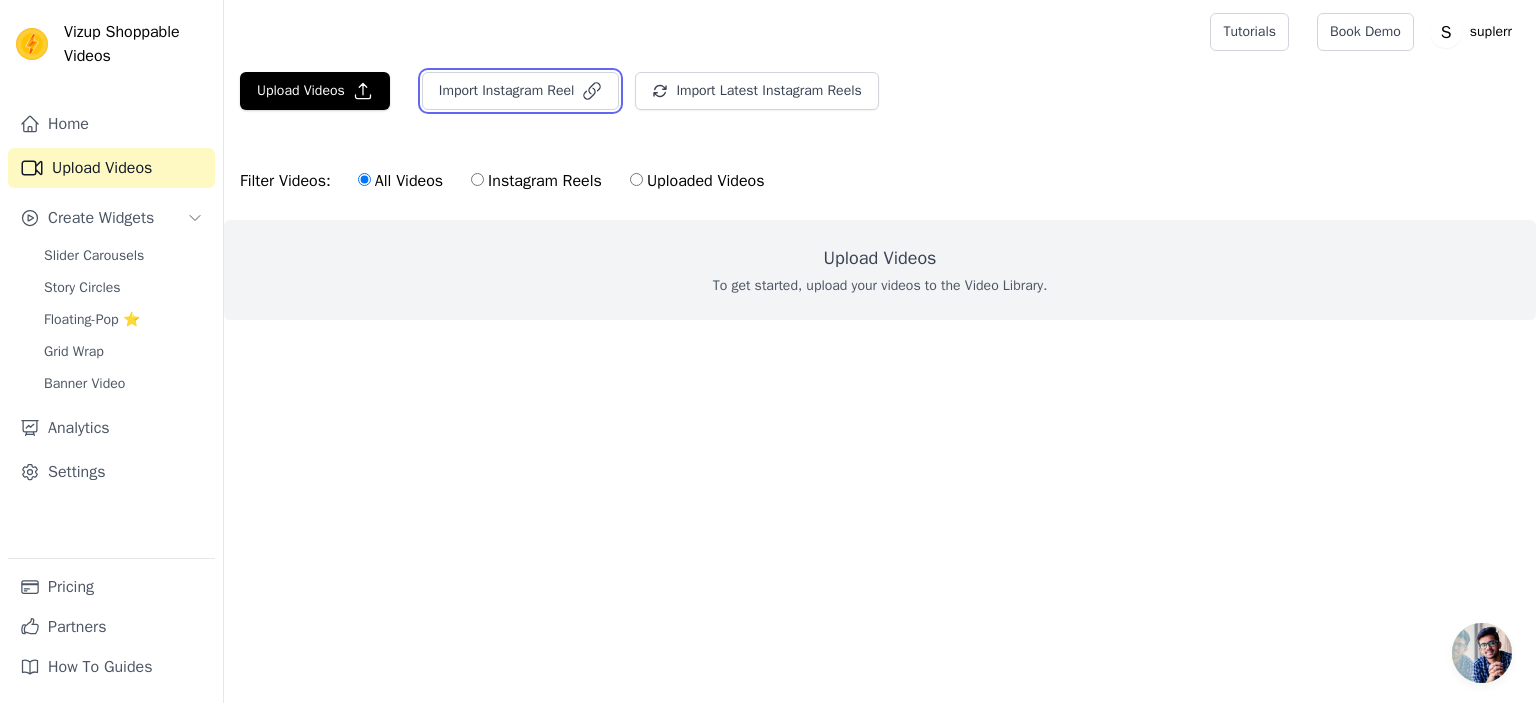 drag, startPoint x: 529, startPoint y: 91, endPoint x: 788, endPoint y: 115, distance: 260.1096 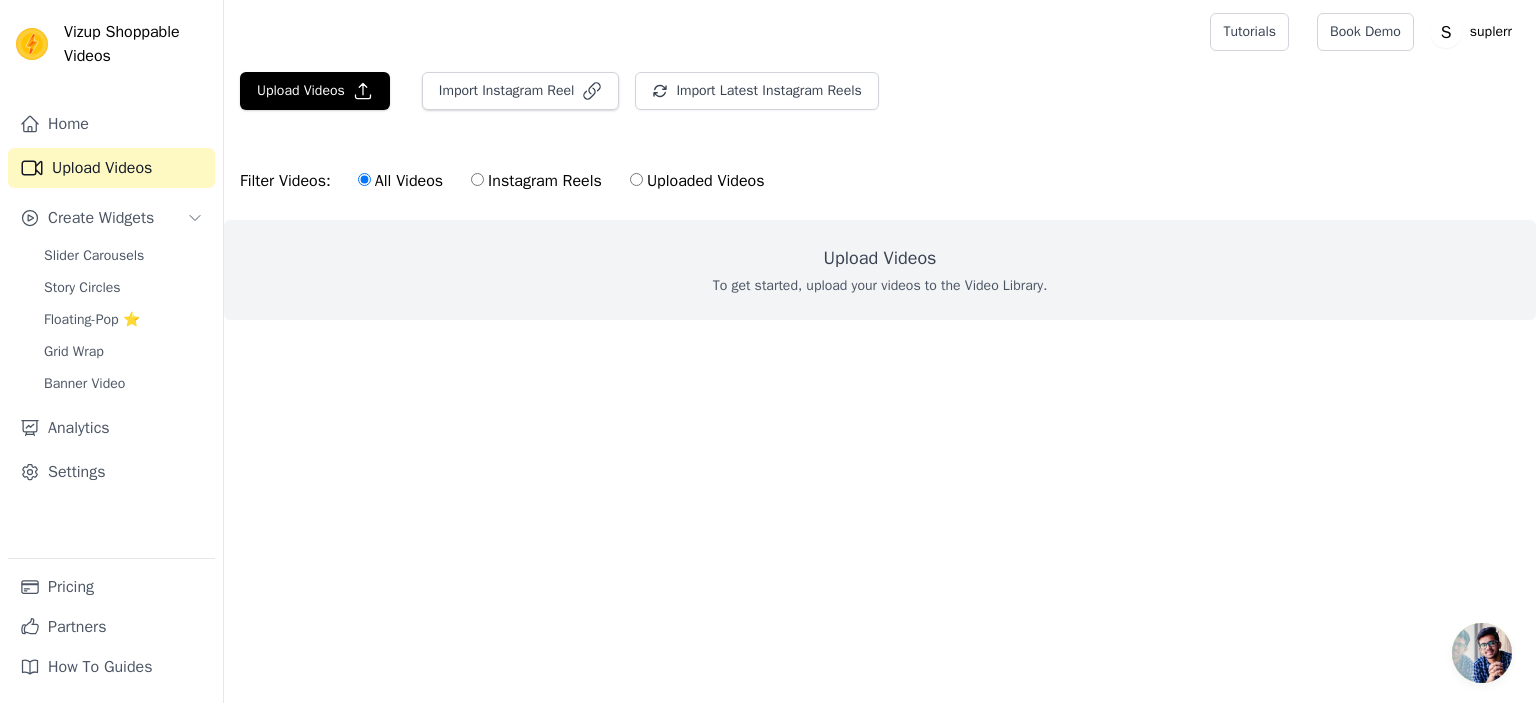 click on "Instagram Reels" at bounding box center (536, 181) 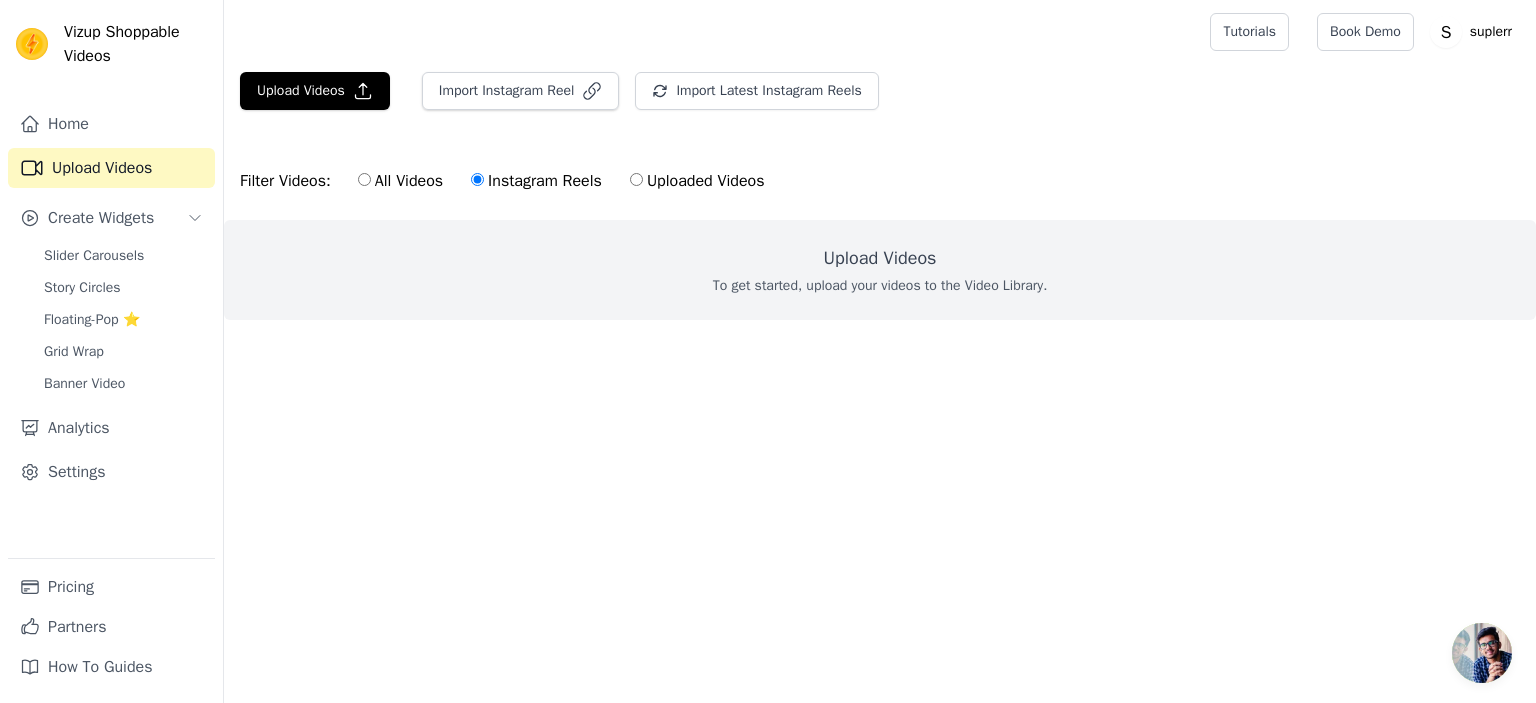 click on "All Videos" at bounding box center [364, 179] 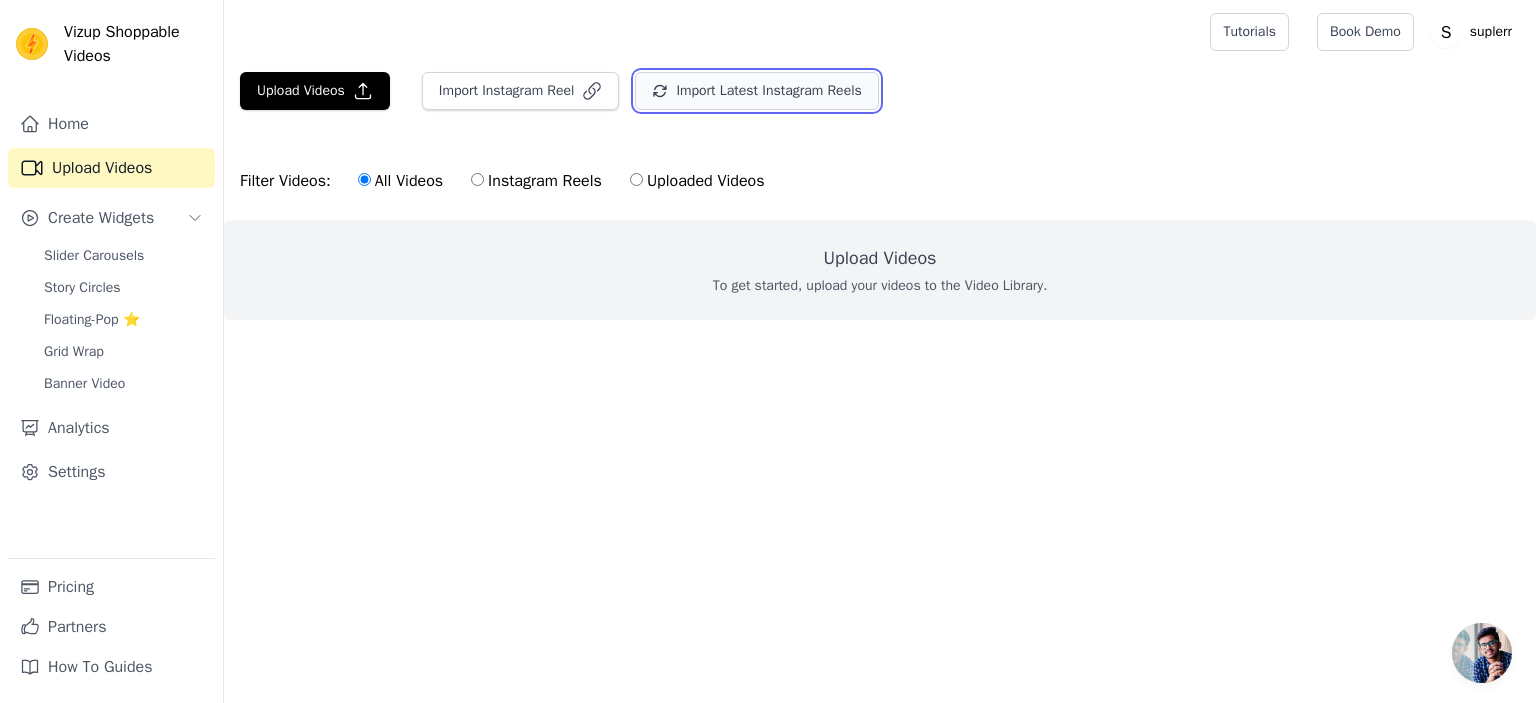 click on "Import Latest Instagram Reels" at bounding box center [756, 91] 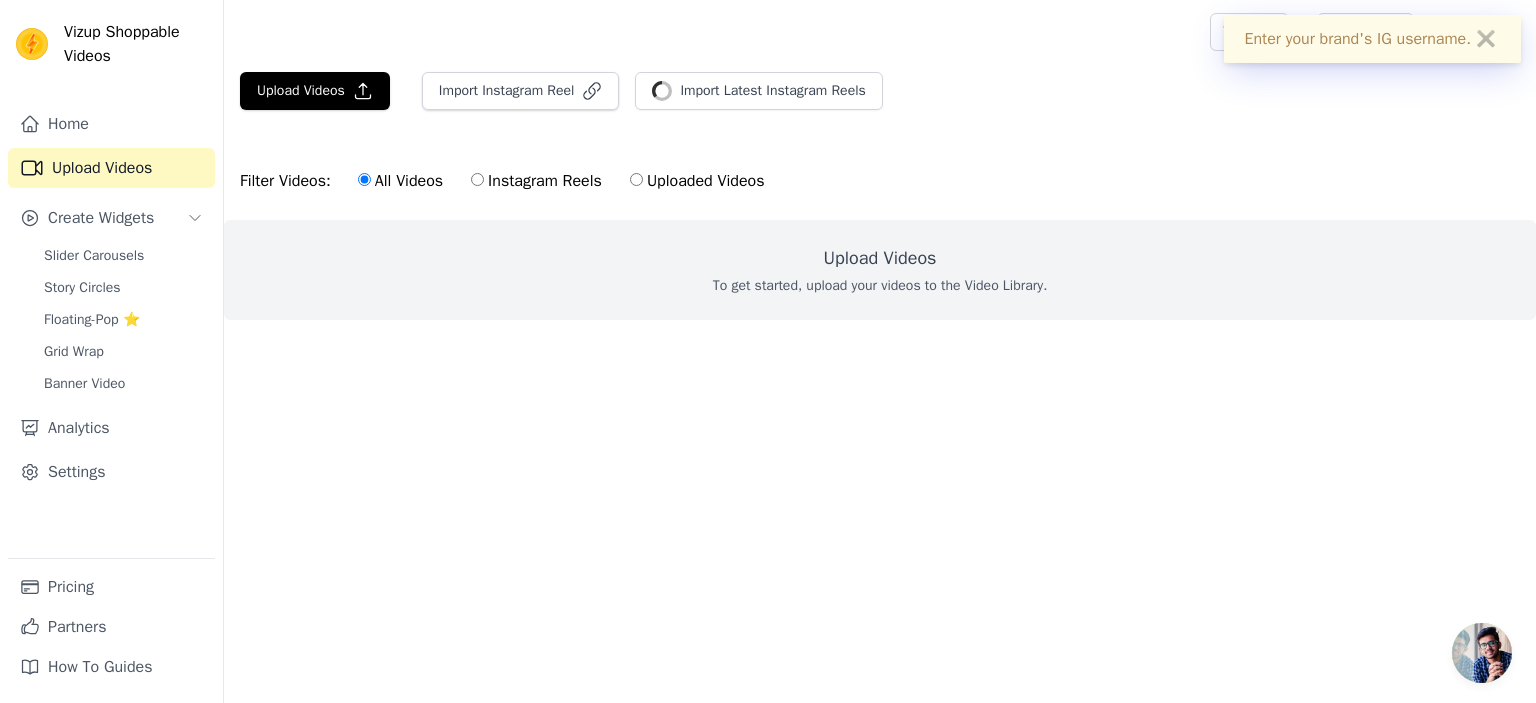 click on "Uploaded Videos" at bounding box center (636, 179) 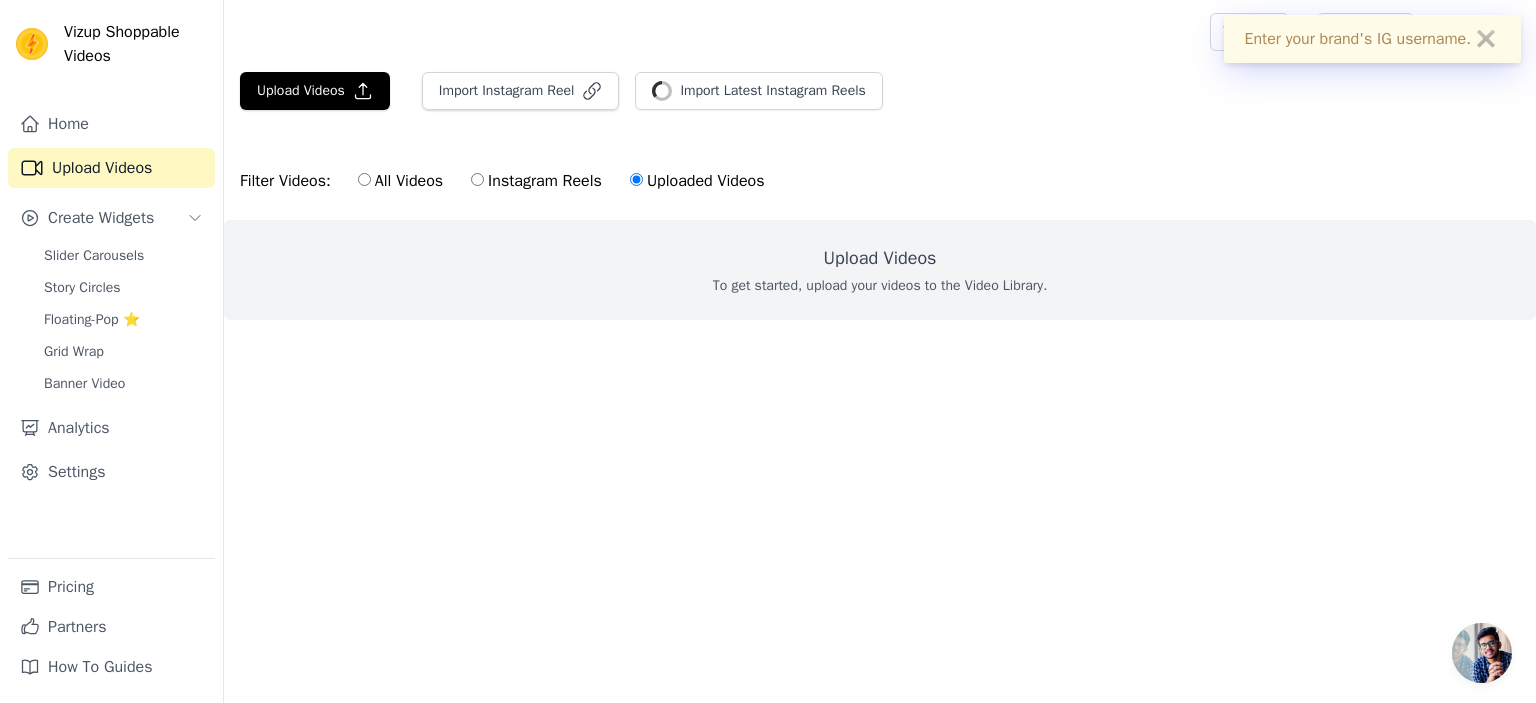 click on "To get started, upload your videos to the Video Library." at bounding box center (880, 286) 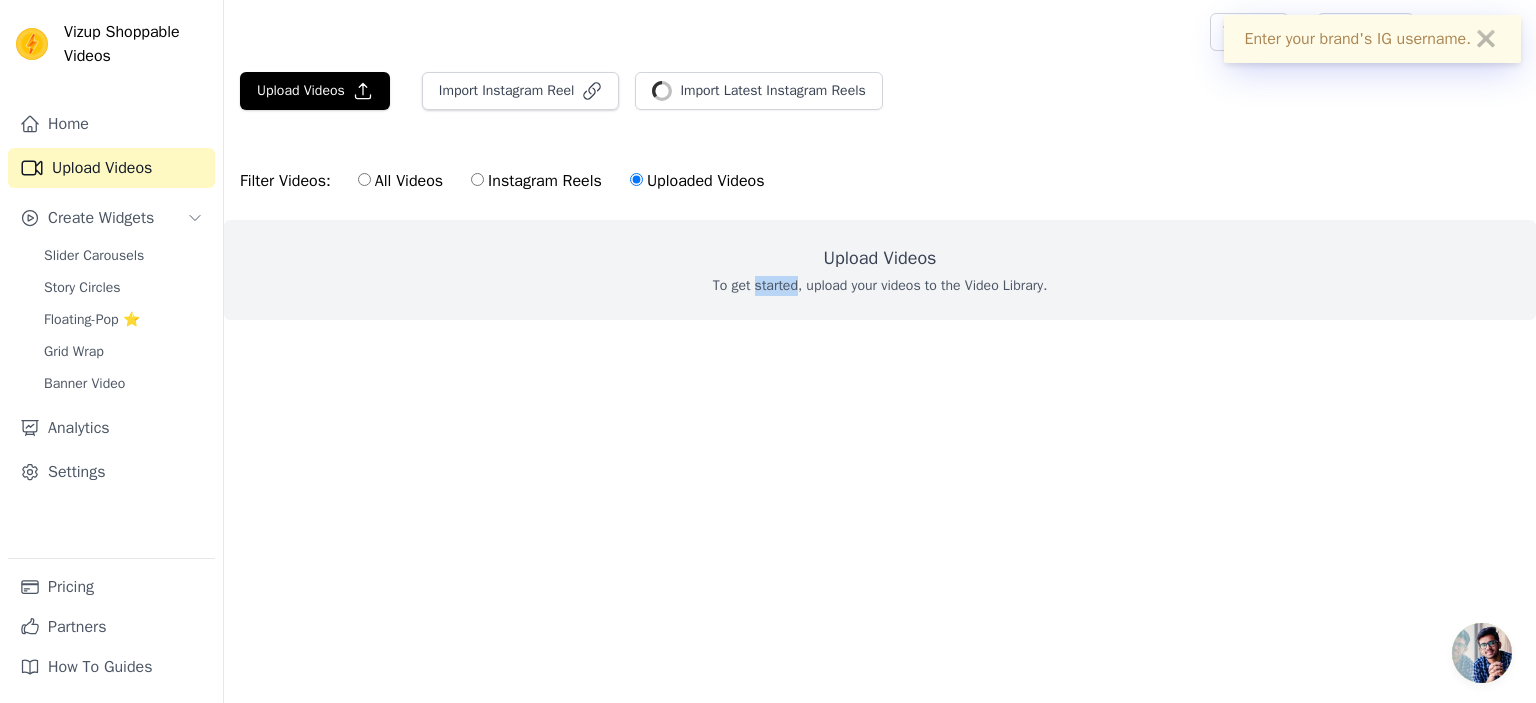 click on "To get started, upload your videos to the Video Library." at bounding box center [880, 286] 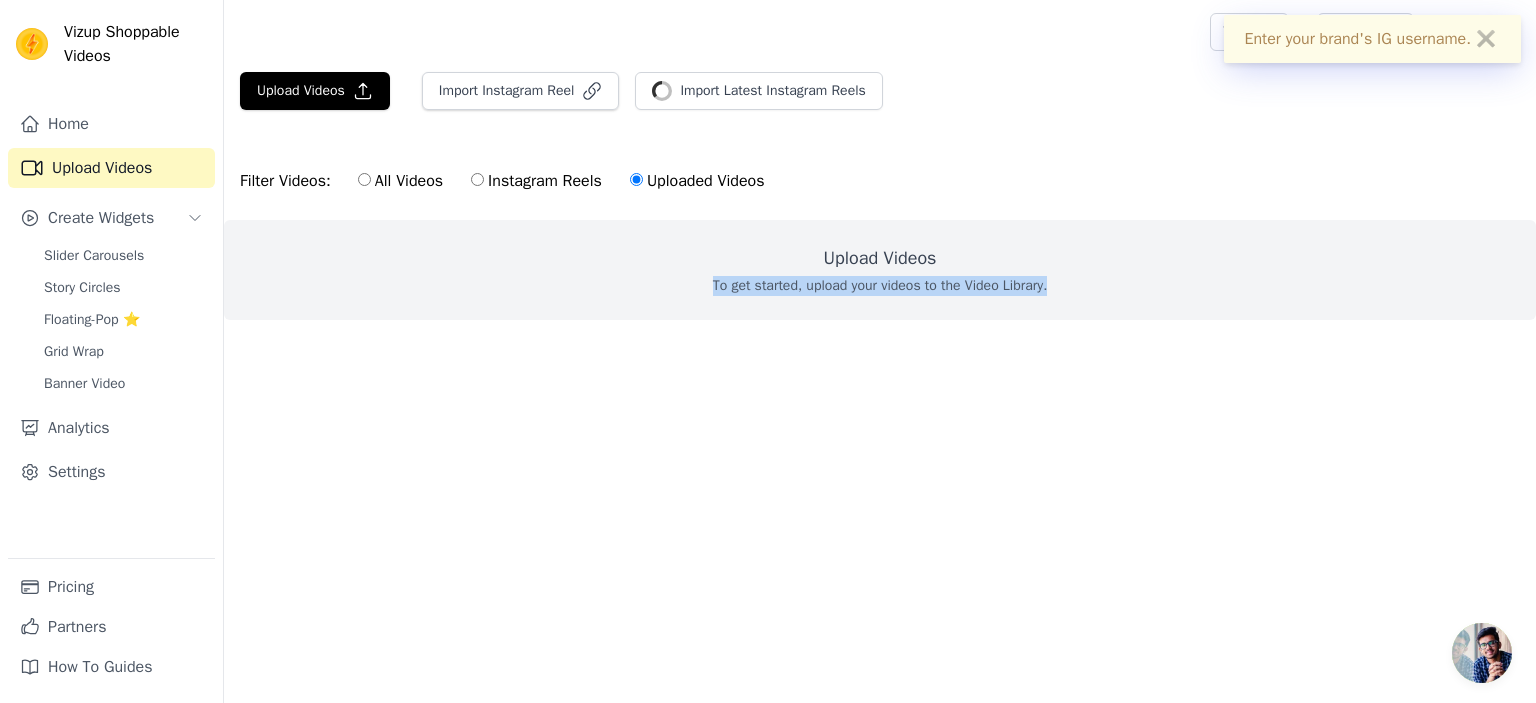 click on "To get started, upload your videos to the Video Library." at bounding box center [880, 286] 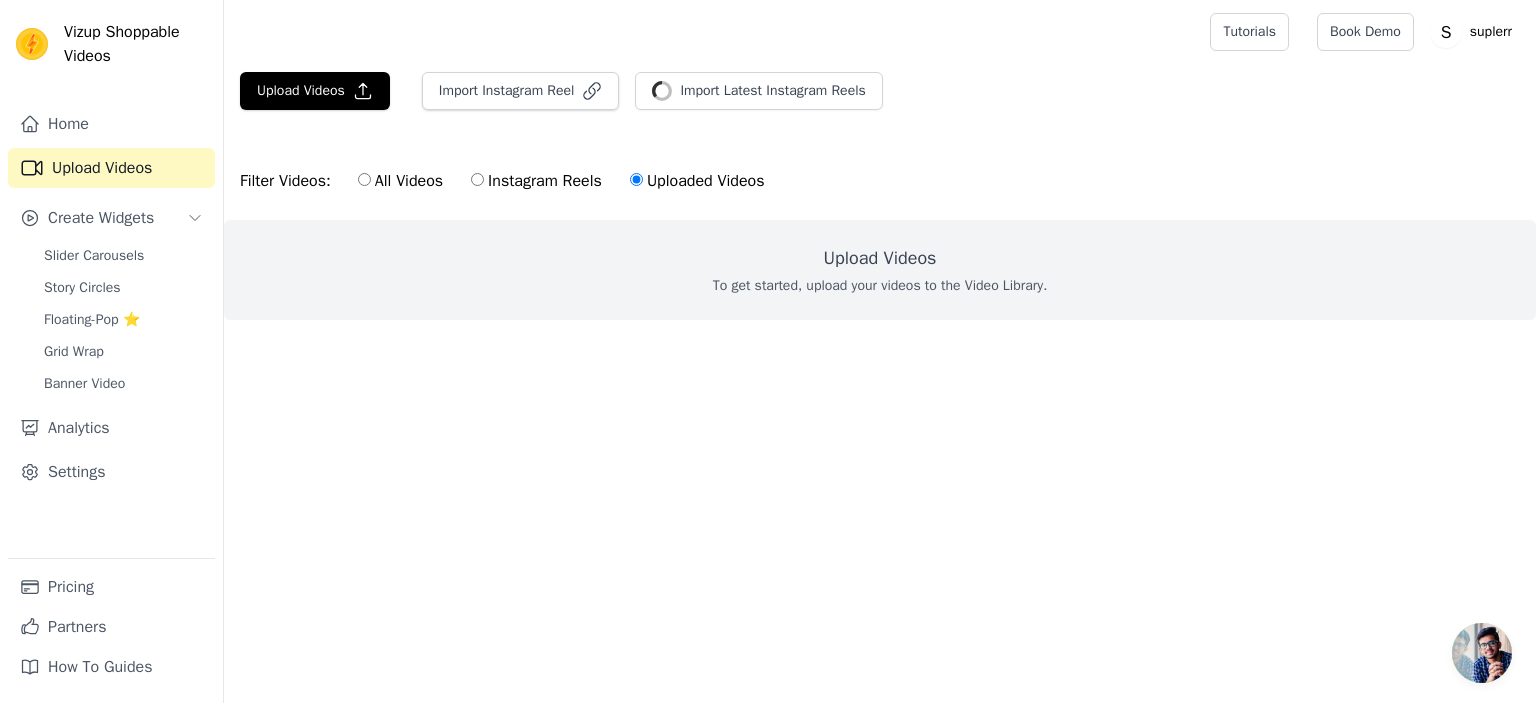 click on "All Videos" at bounding box center (400, 181) 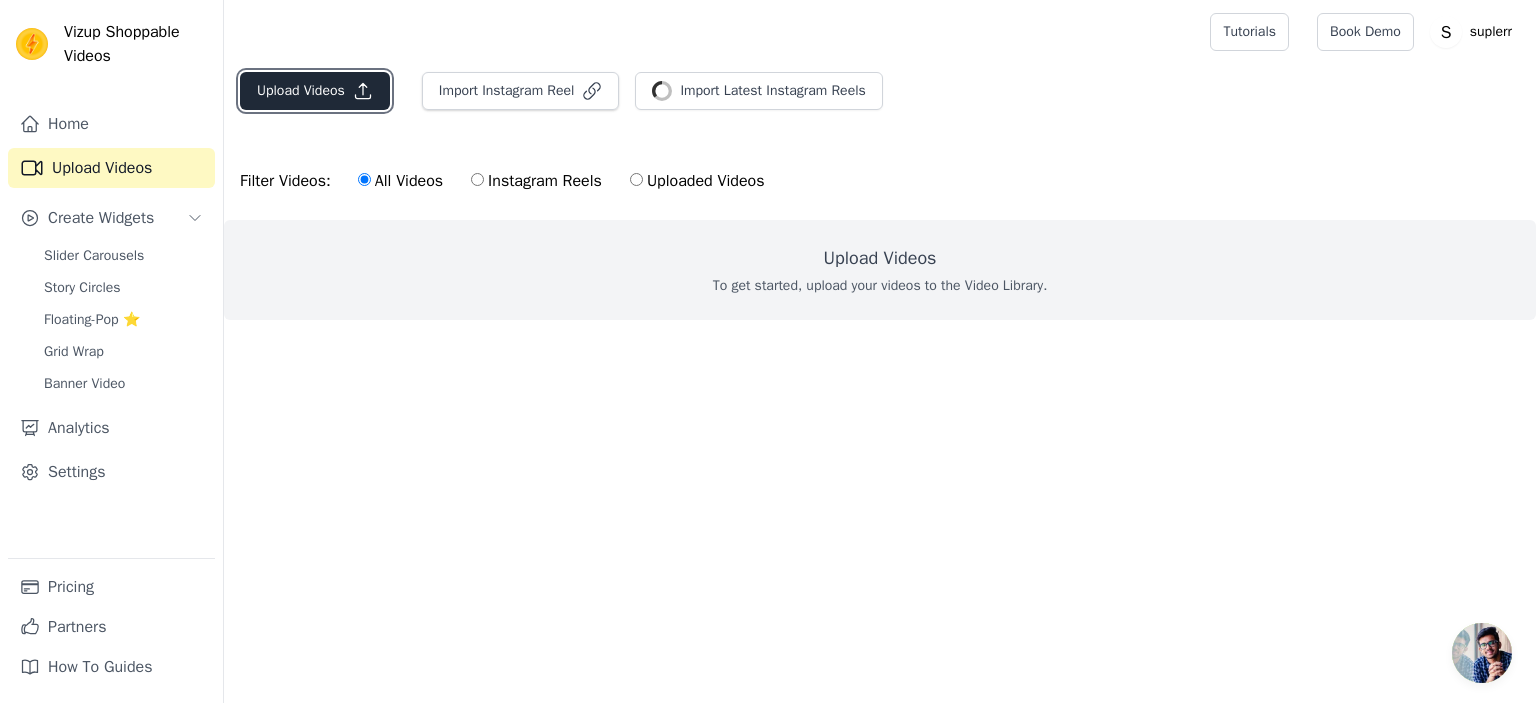 click on "Upload Videos" at bounding box center (315, 91) 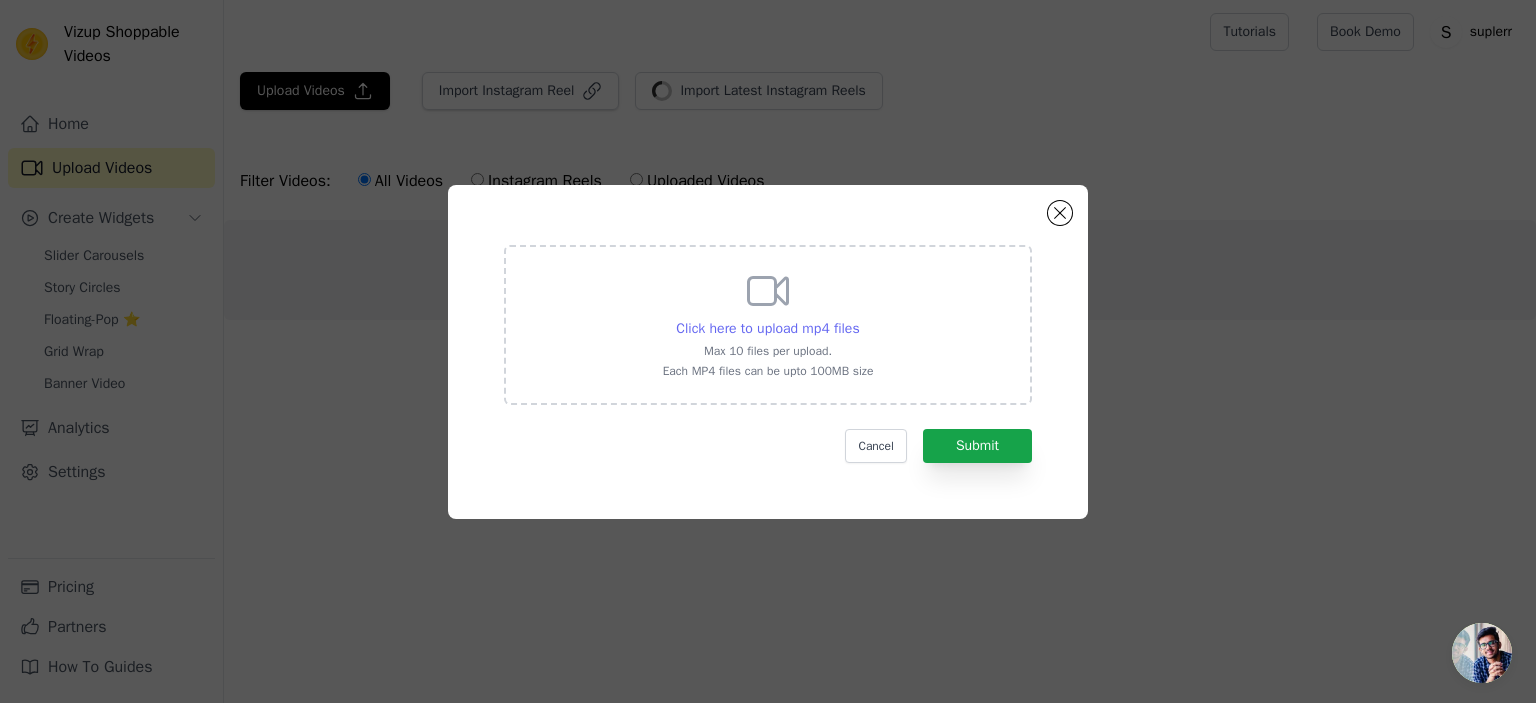 click on "Click here to upload mp4 files" at bounding box center [767, 328] 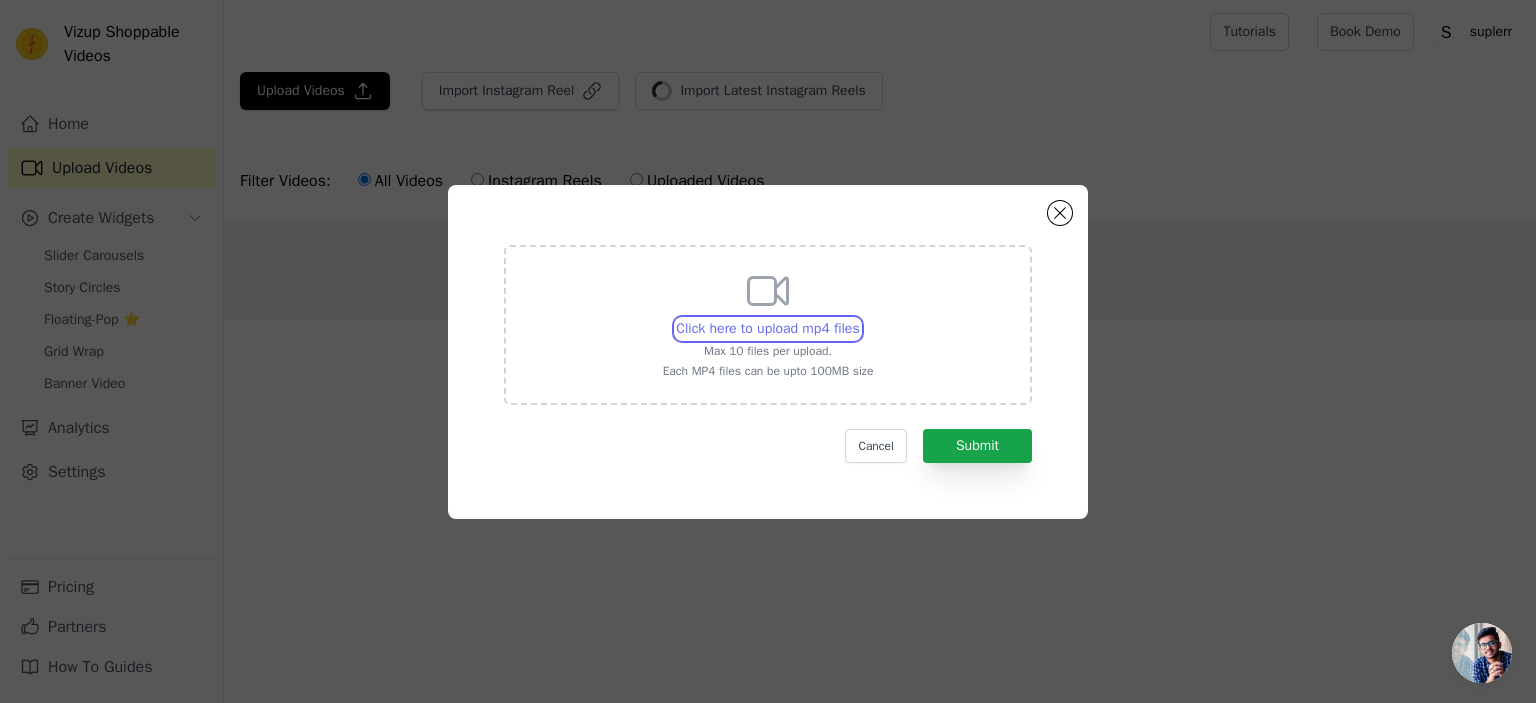 click on "Click here to upload mp4 files     Max 10 files per upload.   Each MP4 files can be upto 100MB size" at bounding box center (859, 318) 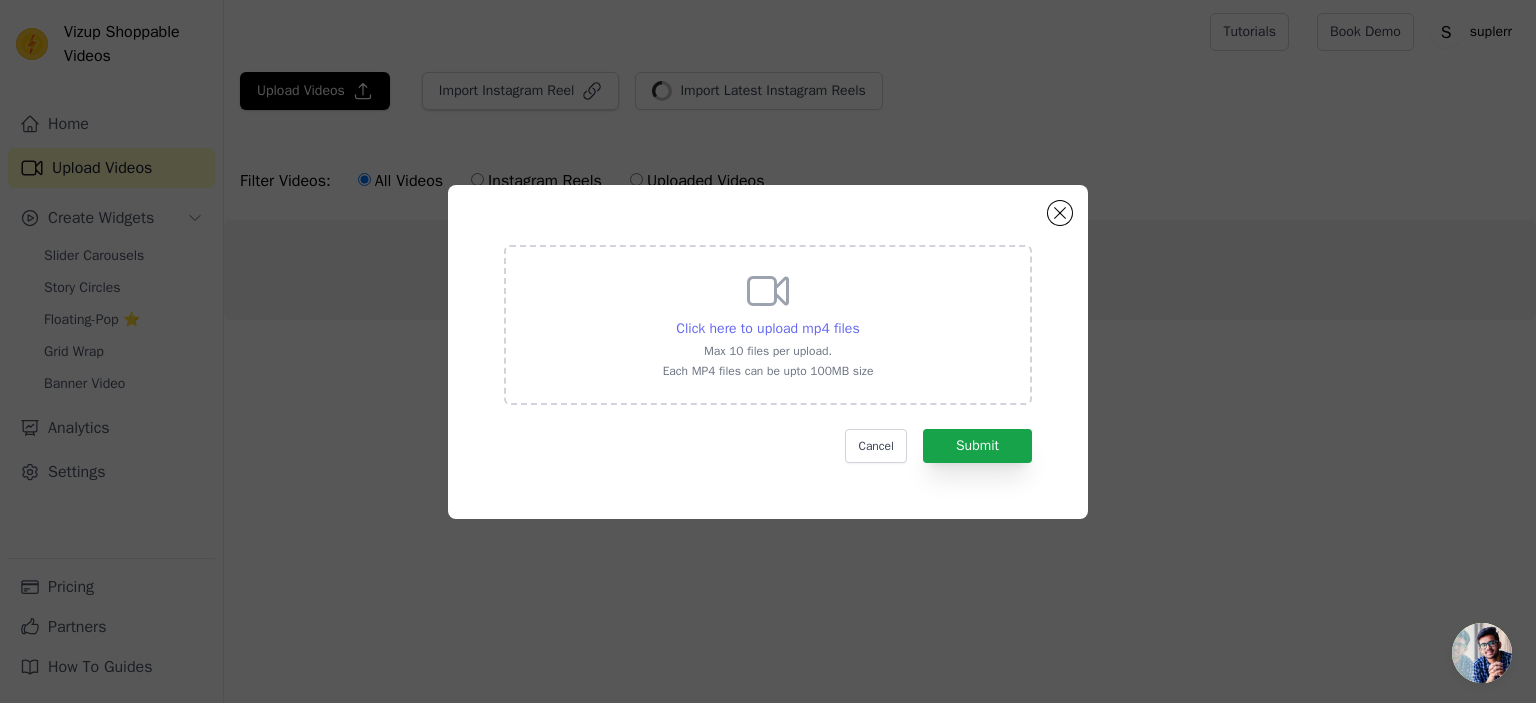 click on "Click here to upload mp4 files" at bounding box center (767, 328) 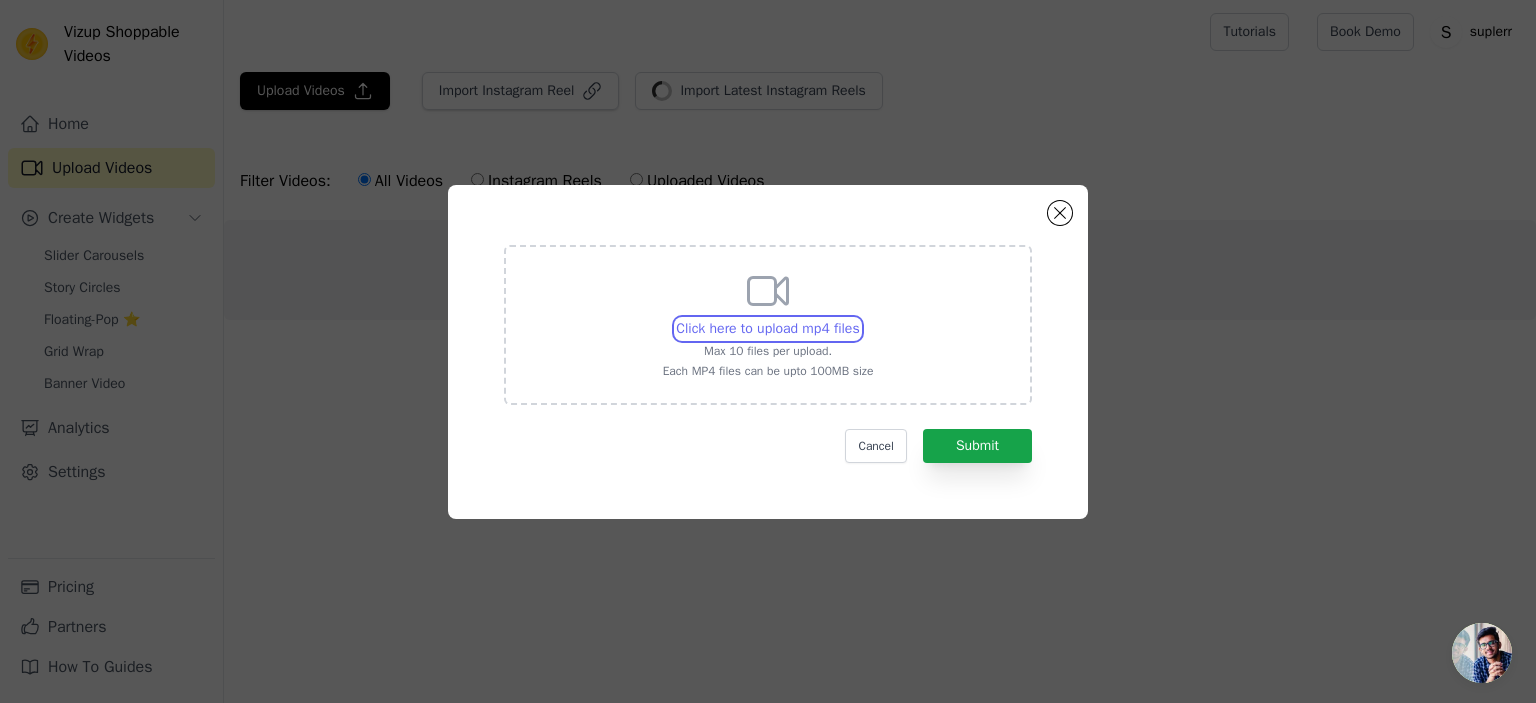 type on "C:\fakepath\Design ohne Titel (9).mp4" 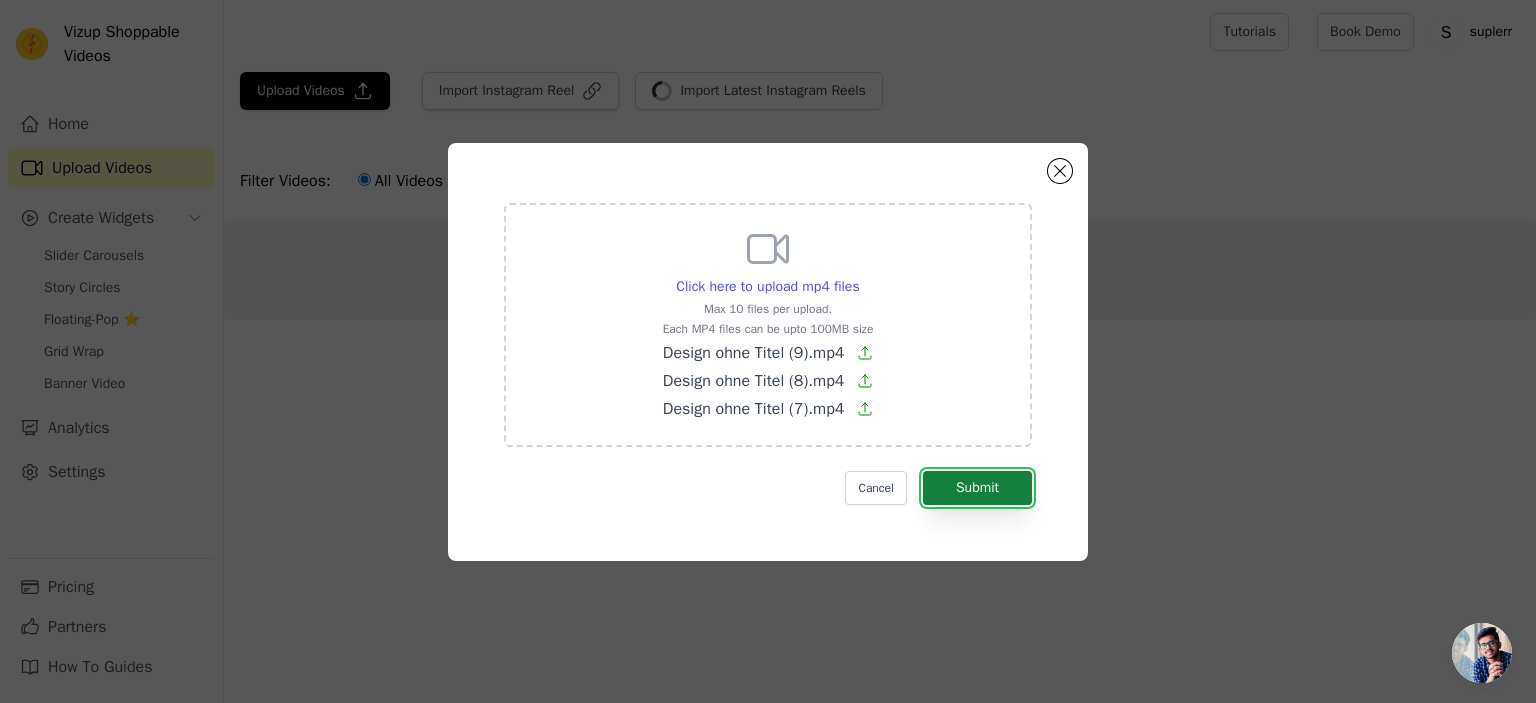 click on "Submit" at bounding box center [977, 488] 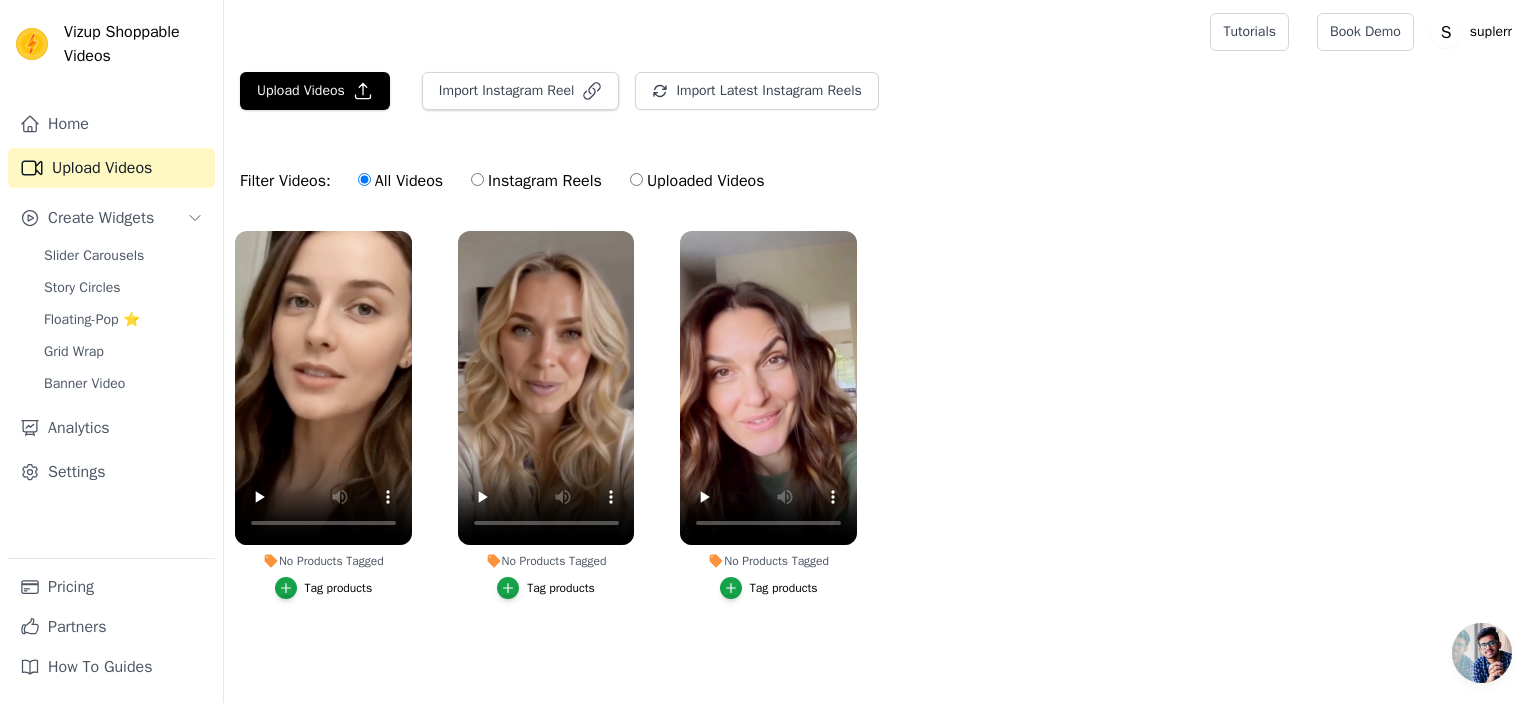scroll, scrollTop: 0, scrollLeft: 0, axis: both 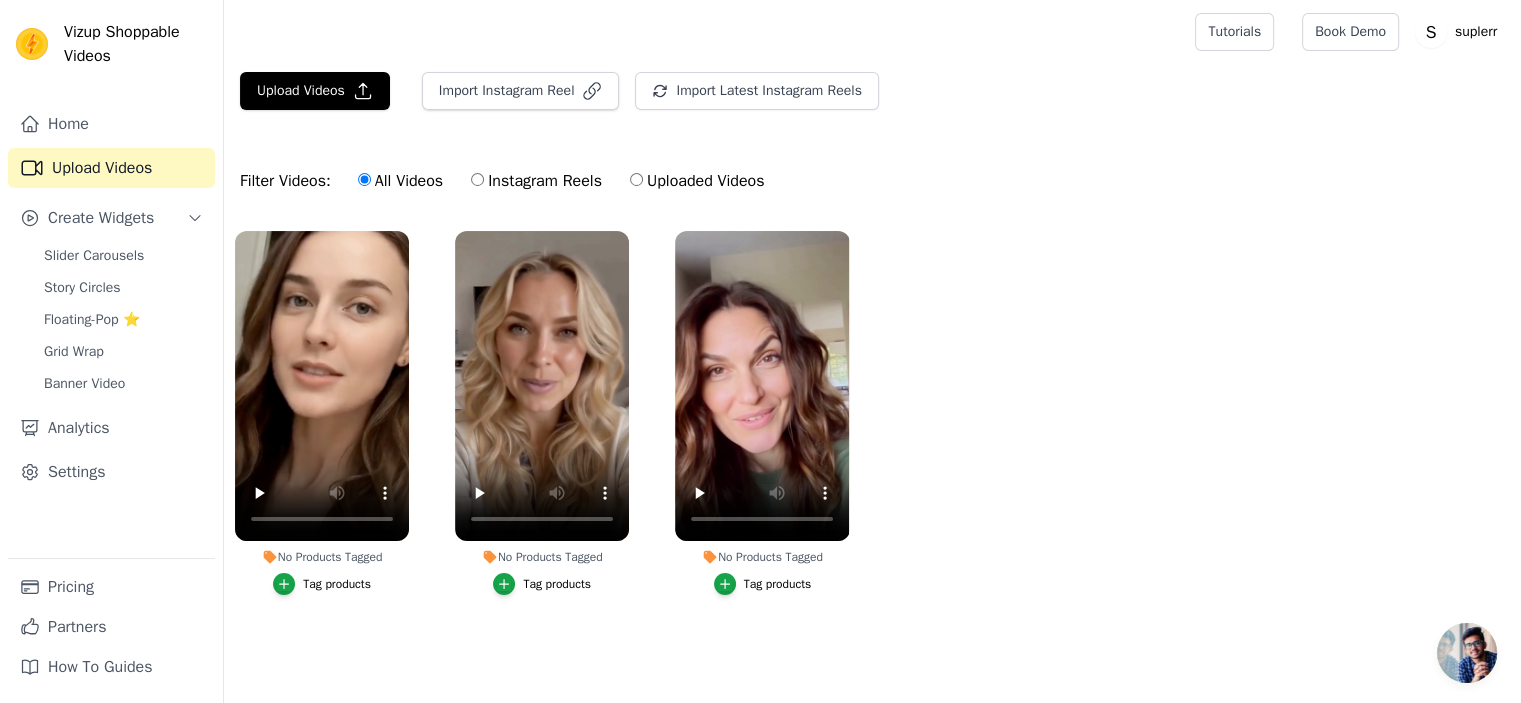 click on "Tag products" at bounding box center (337, 584) 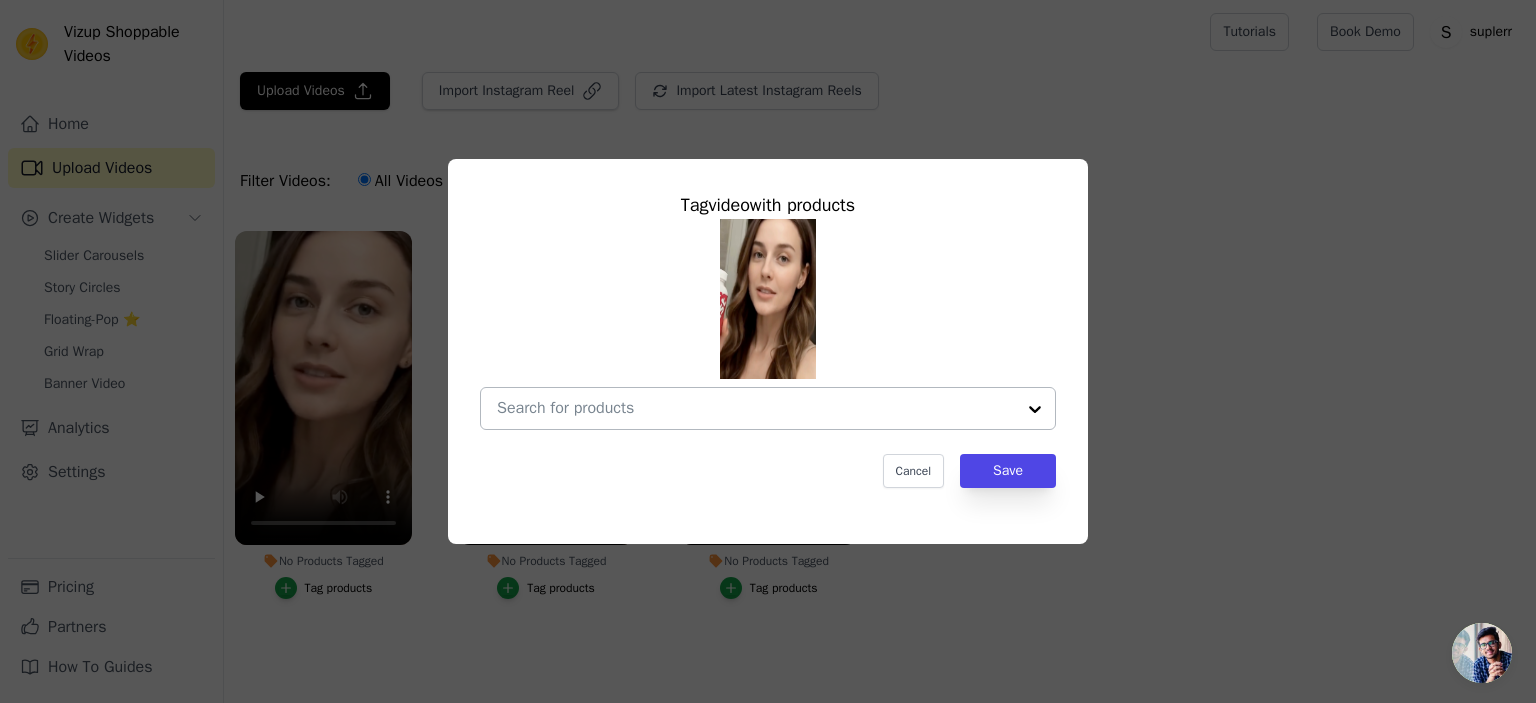 click at bounding box center [756, 408] 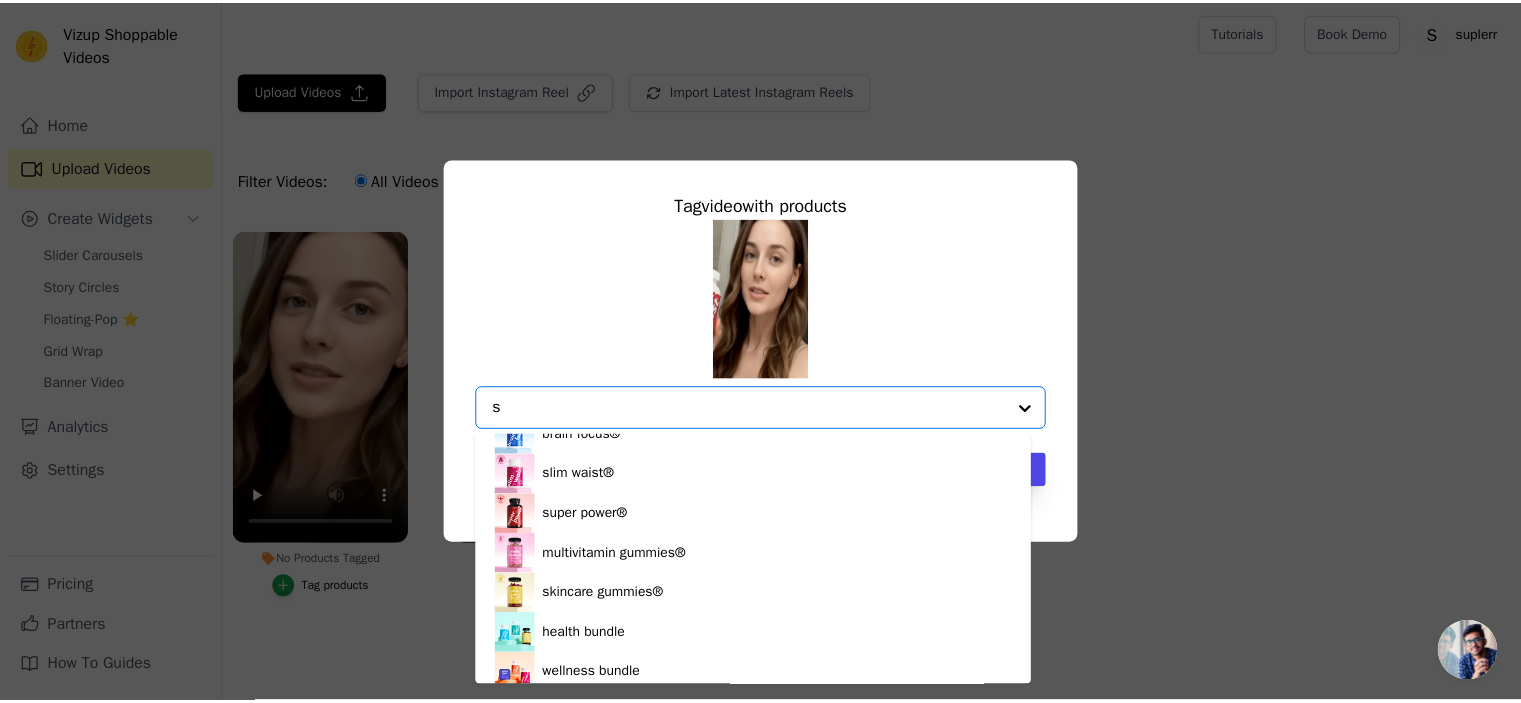 scroll, scrollTop: 0, scrollLeft: 0, axis: both 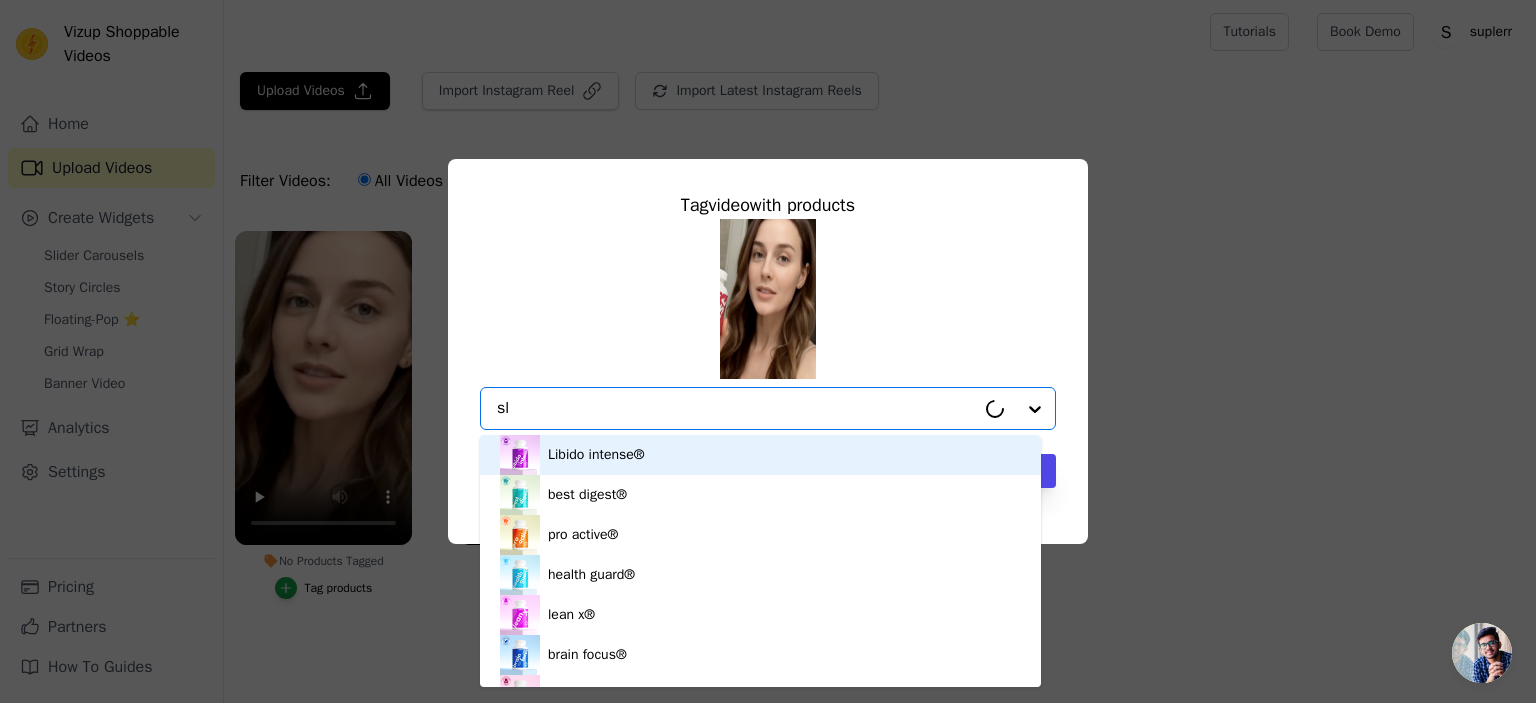 type on "sli" 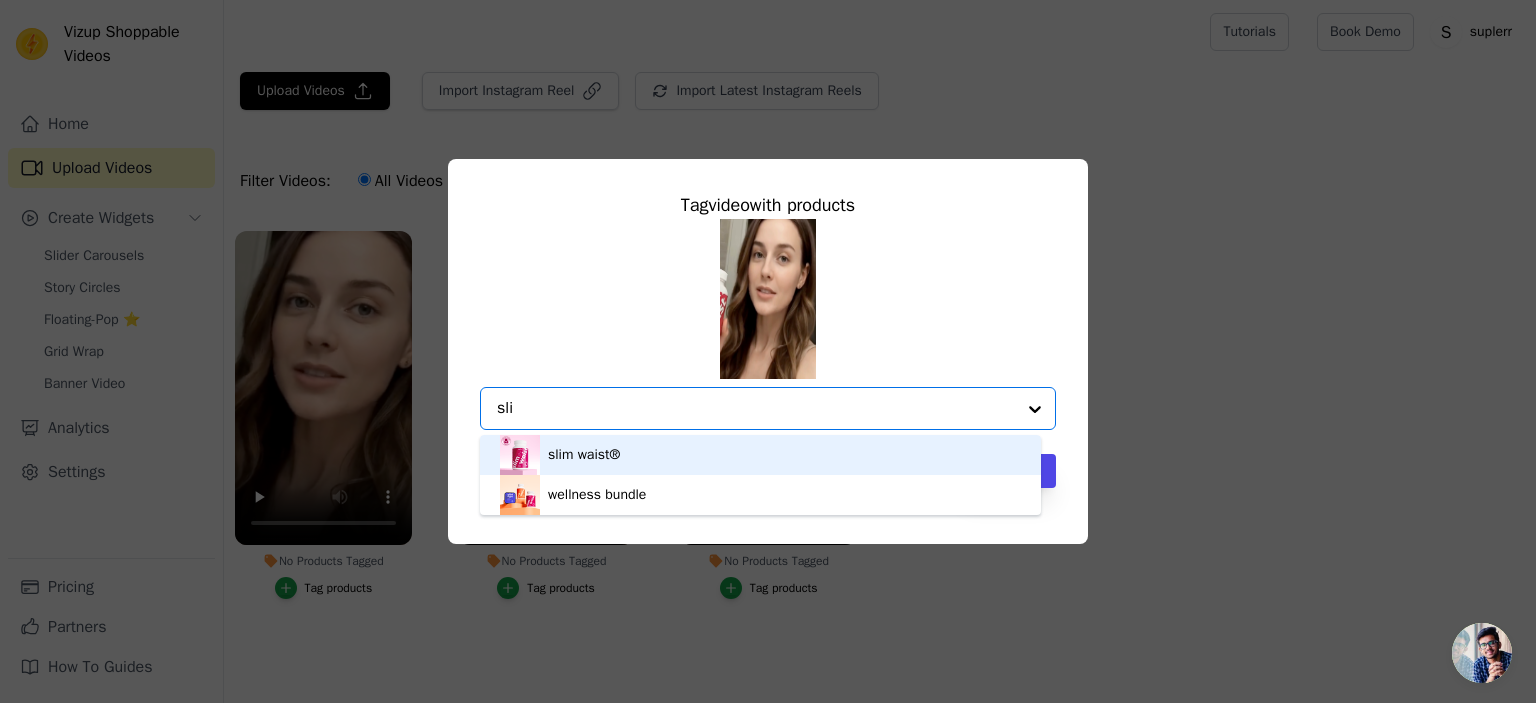 click on "slim waist®" at bounding box center [584, 455] 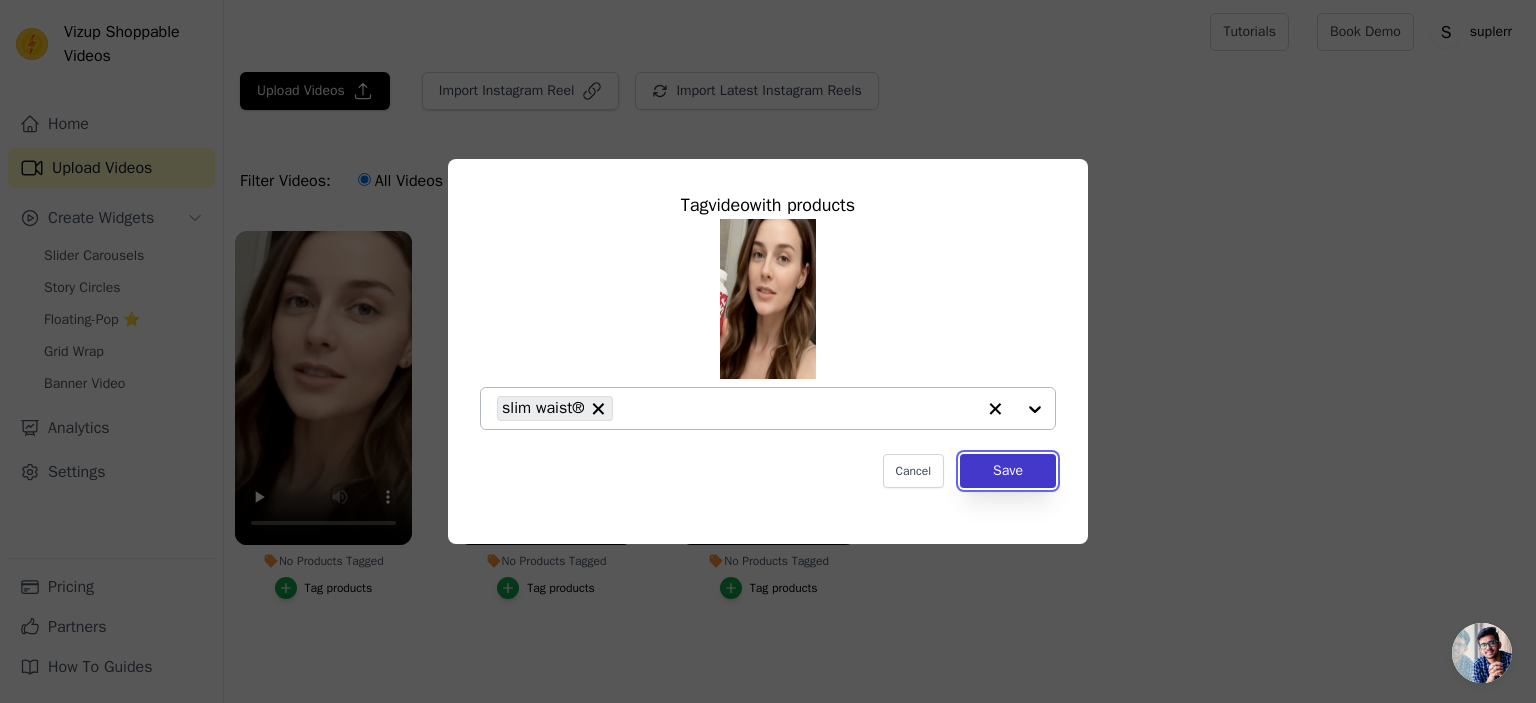 click on "Save" at bounding box center (1008, 471) 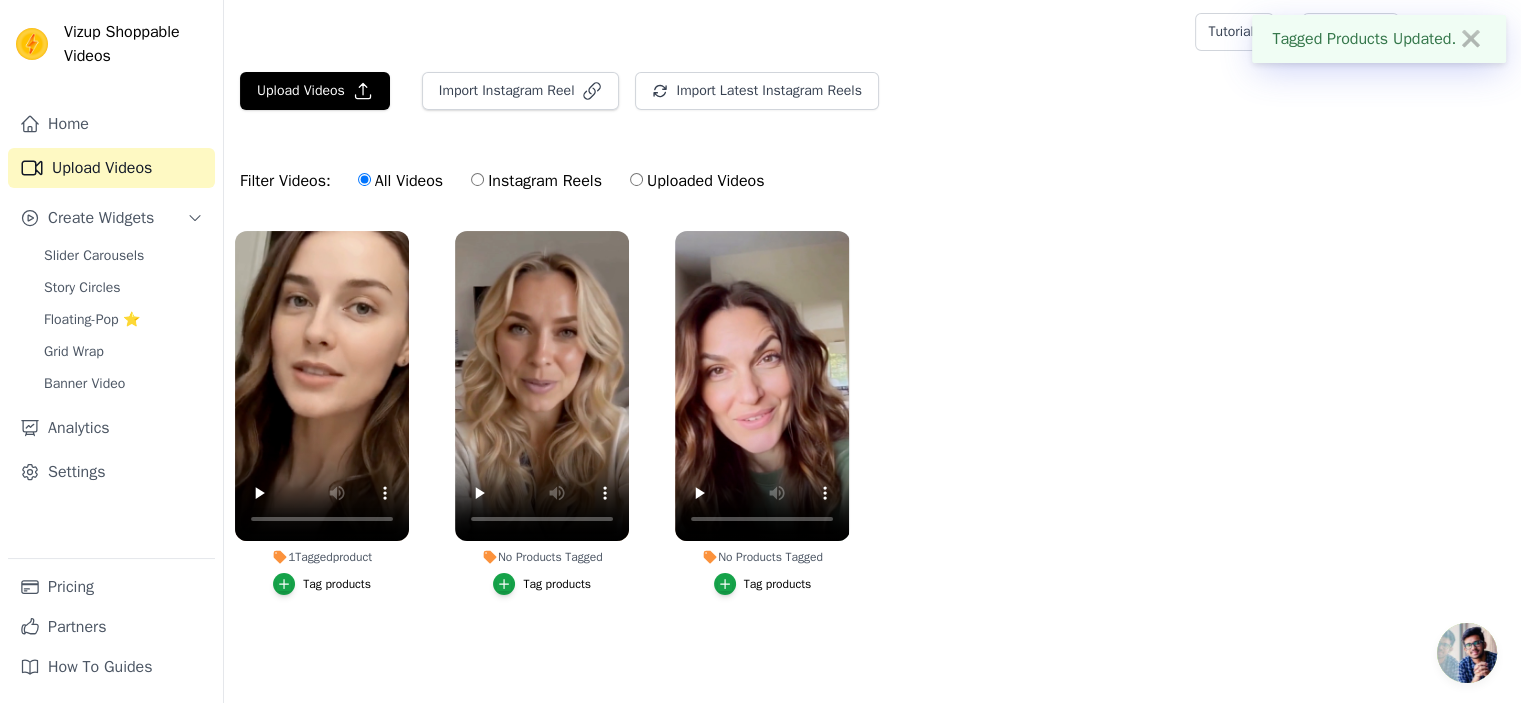 click on "Tag products" at bounding box center [557, 584] 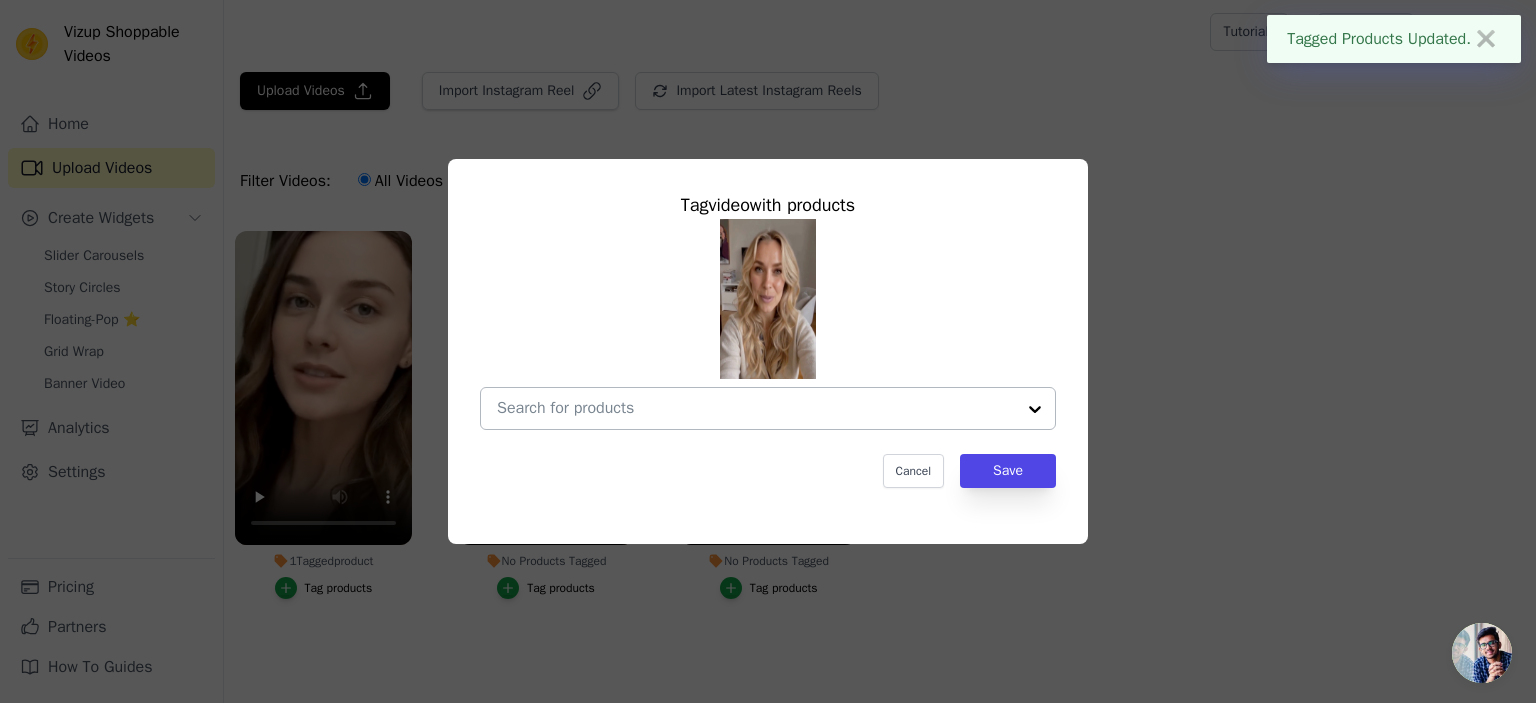 click on "No Products Tagged     Tag  video  with products                         Cancel   Save     Tag products" at bounding box center (756, 408) 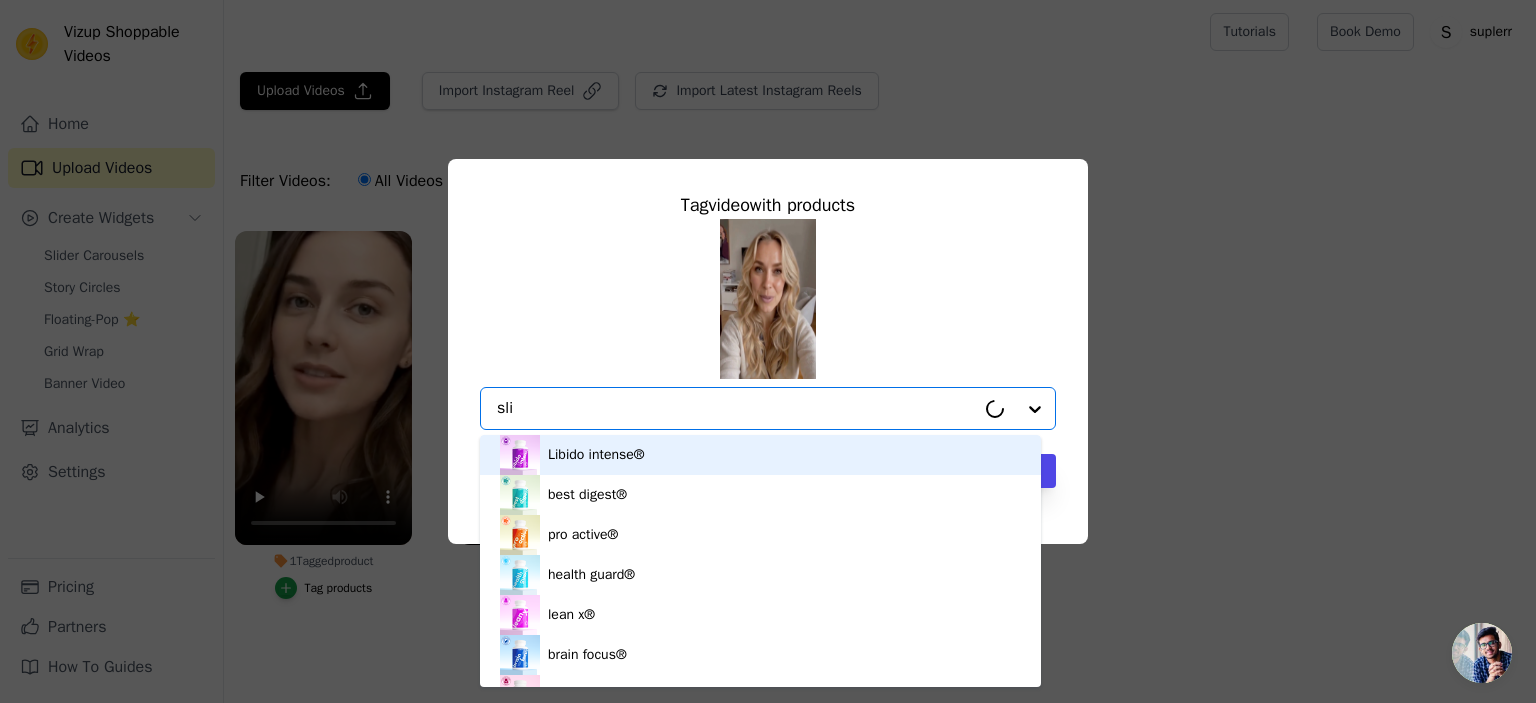 type on "slim" 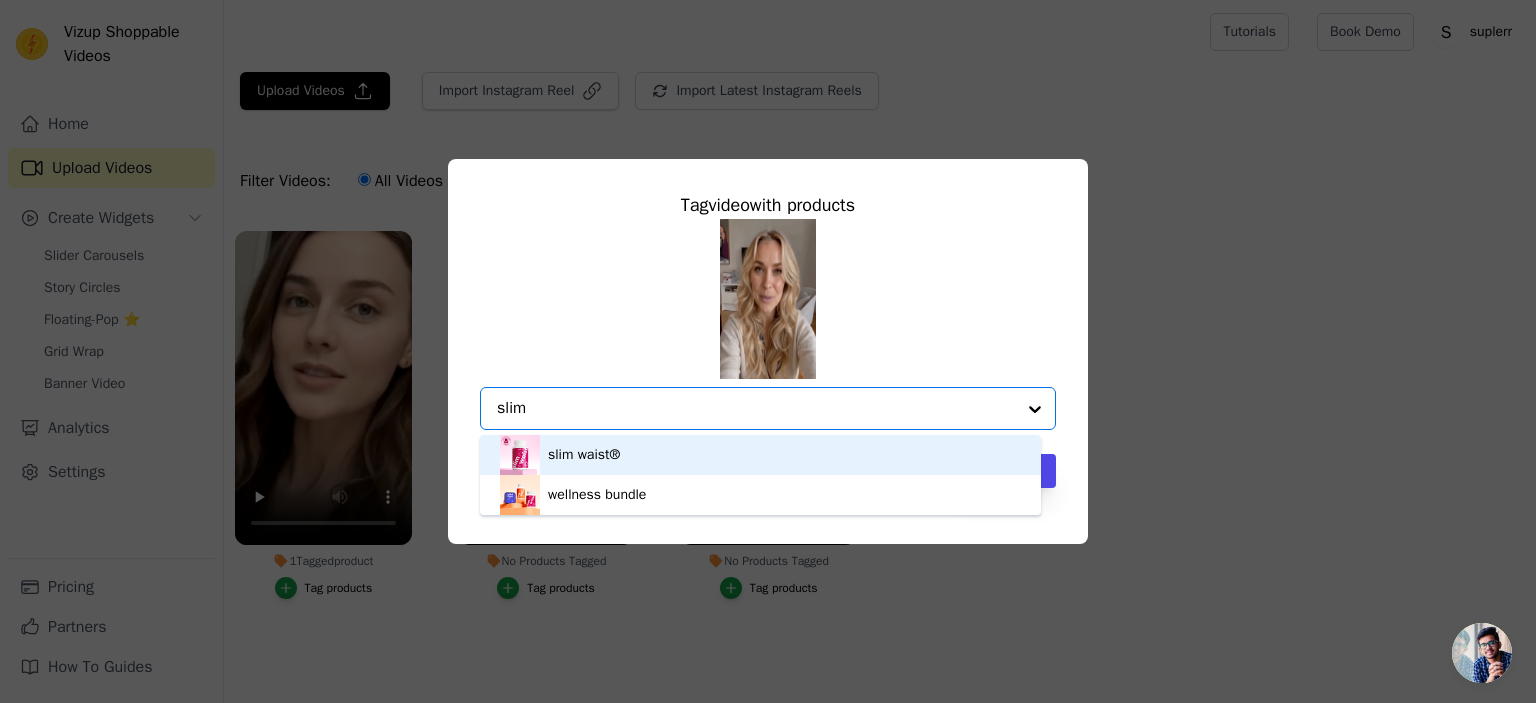 click on "slim waist®" at bounding box center (584, 455) 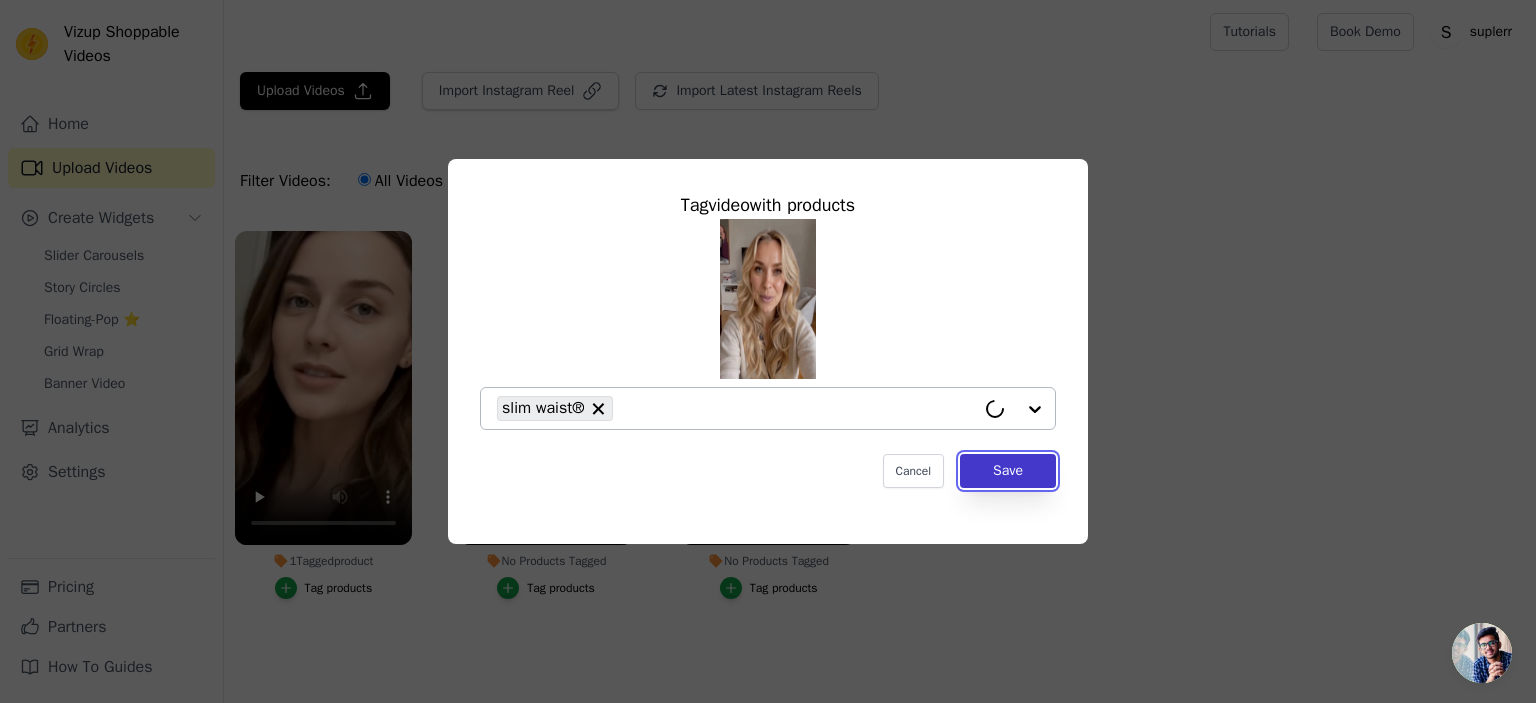 click on "Save" at bounding box center (1008, 471) 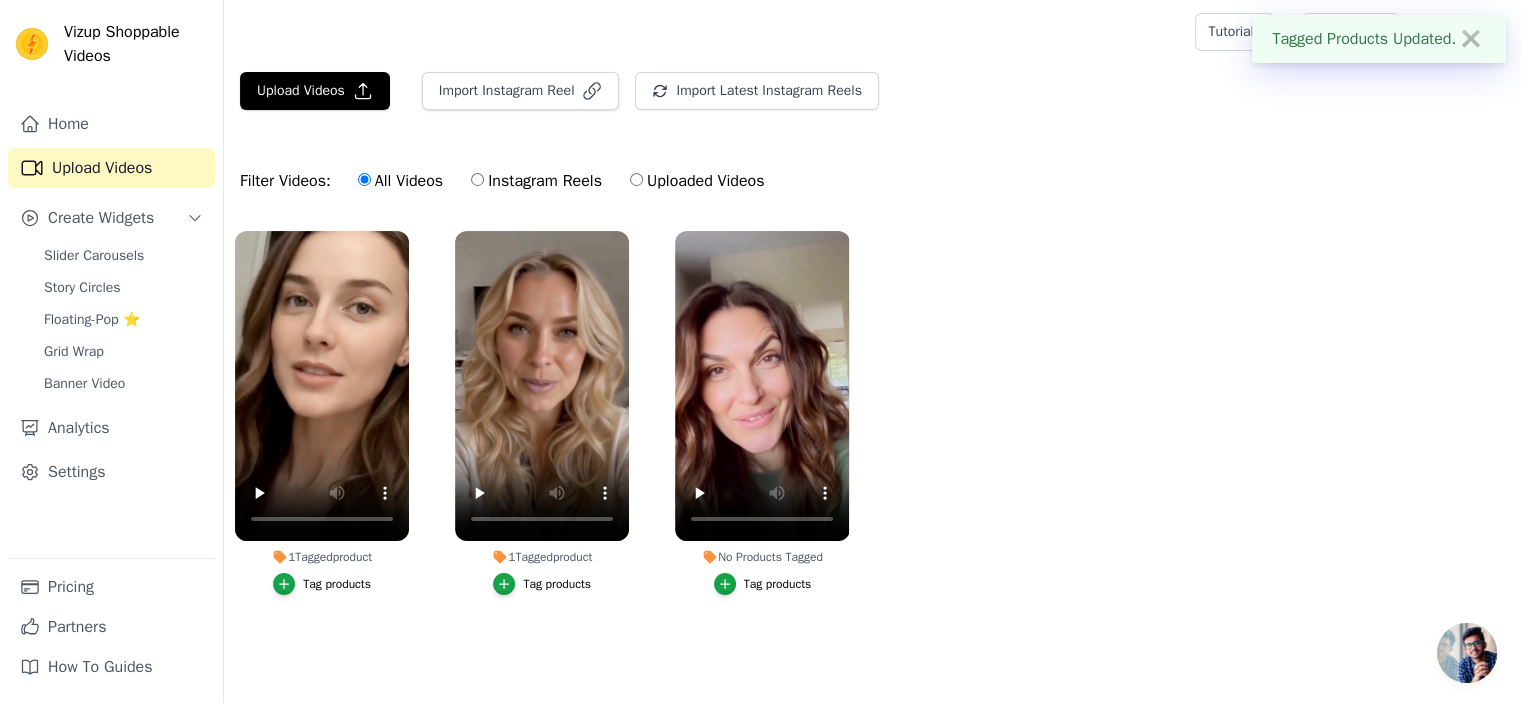 click on "Tag products" at bounding box center (778, 584) 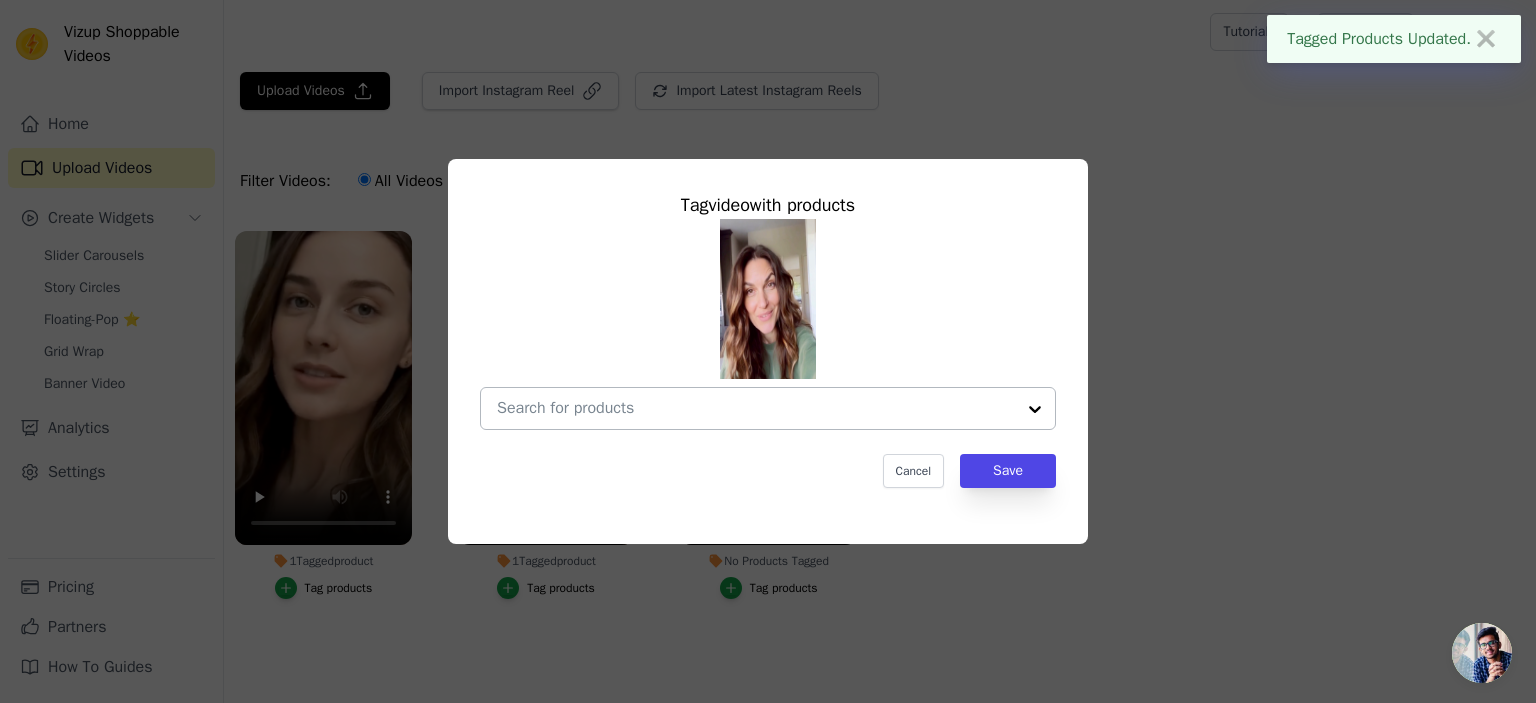 click at bounding box center (756, 408) 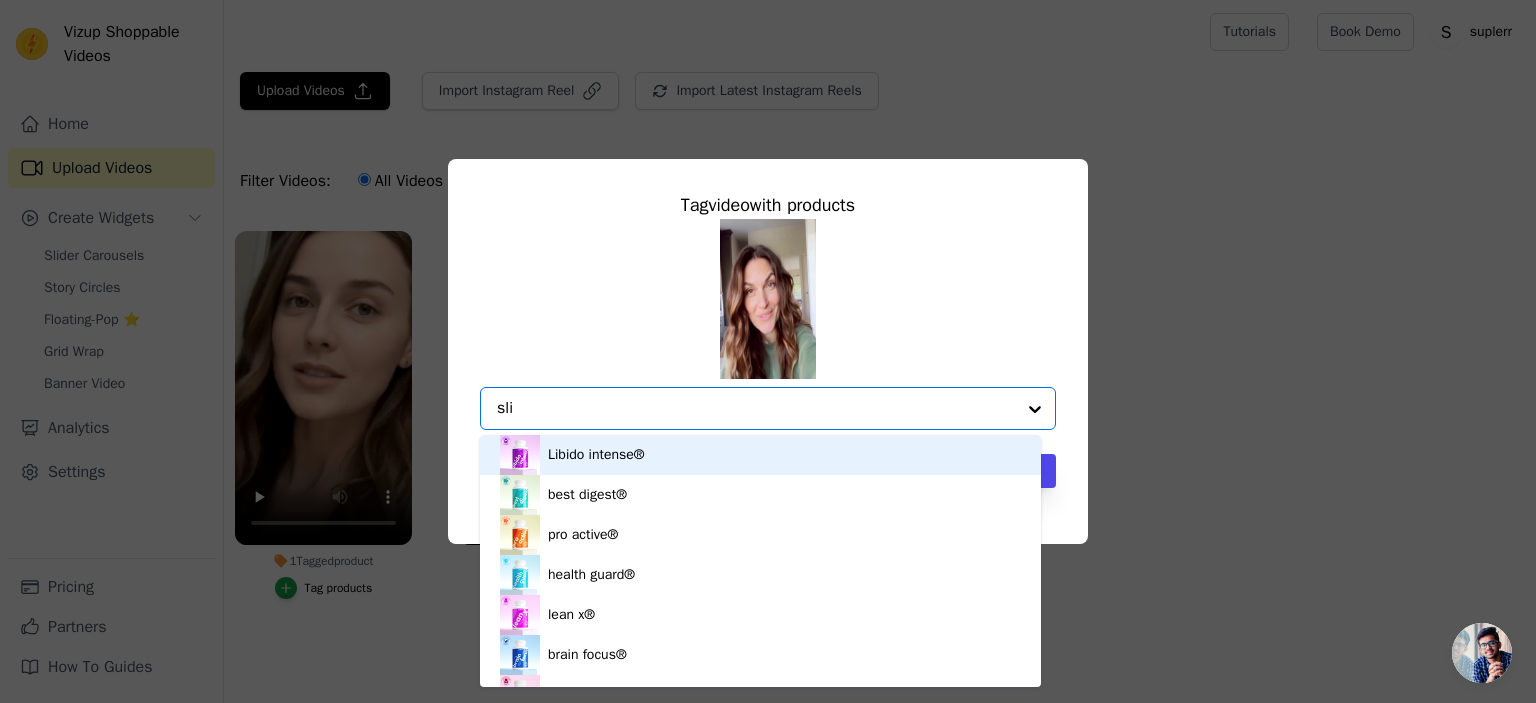 type on "slim" 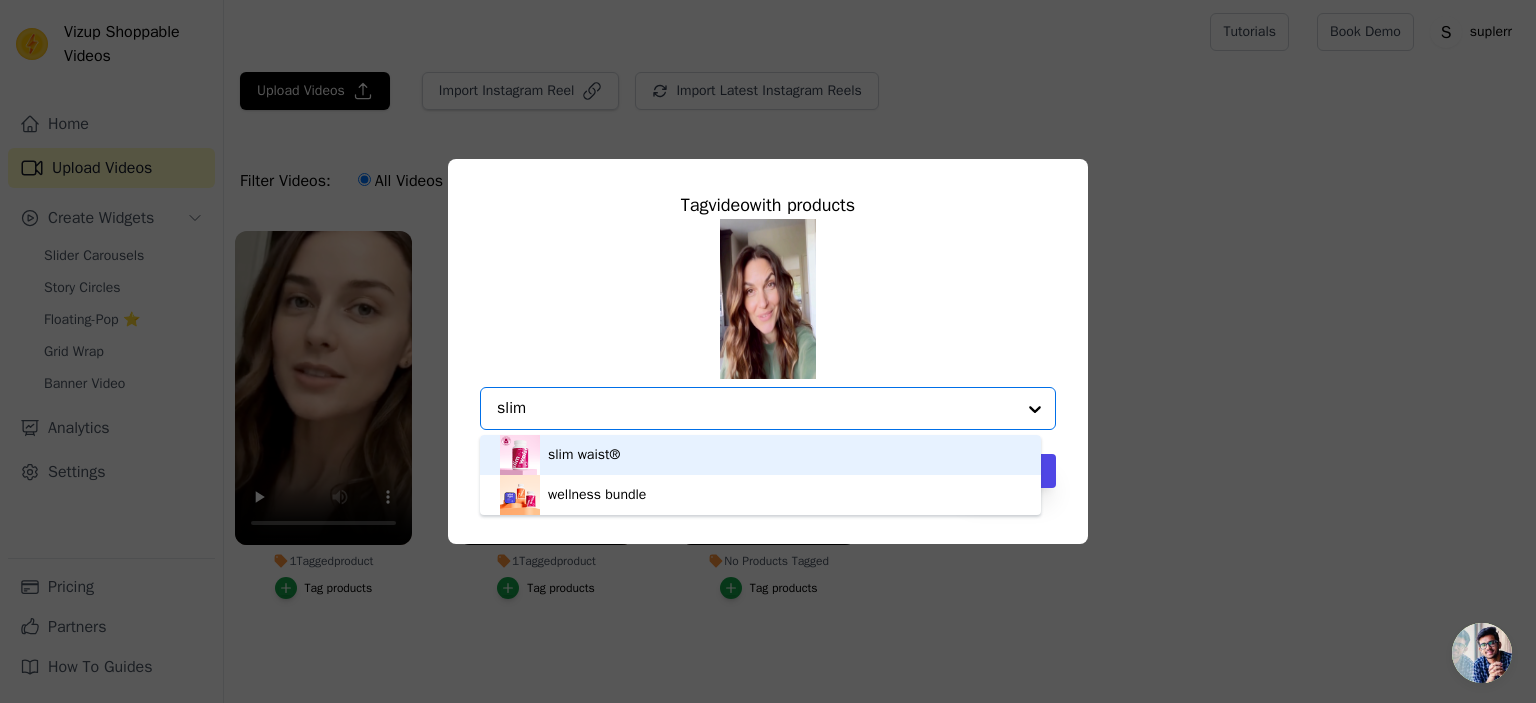 click on "slim waist®" at bounding box center (584, 455) 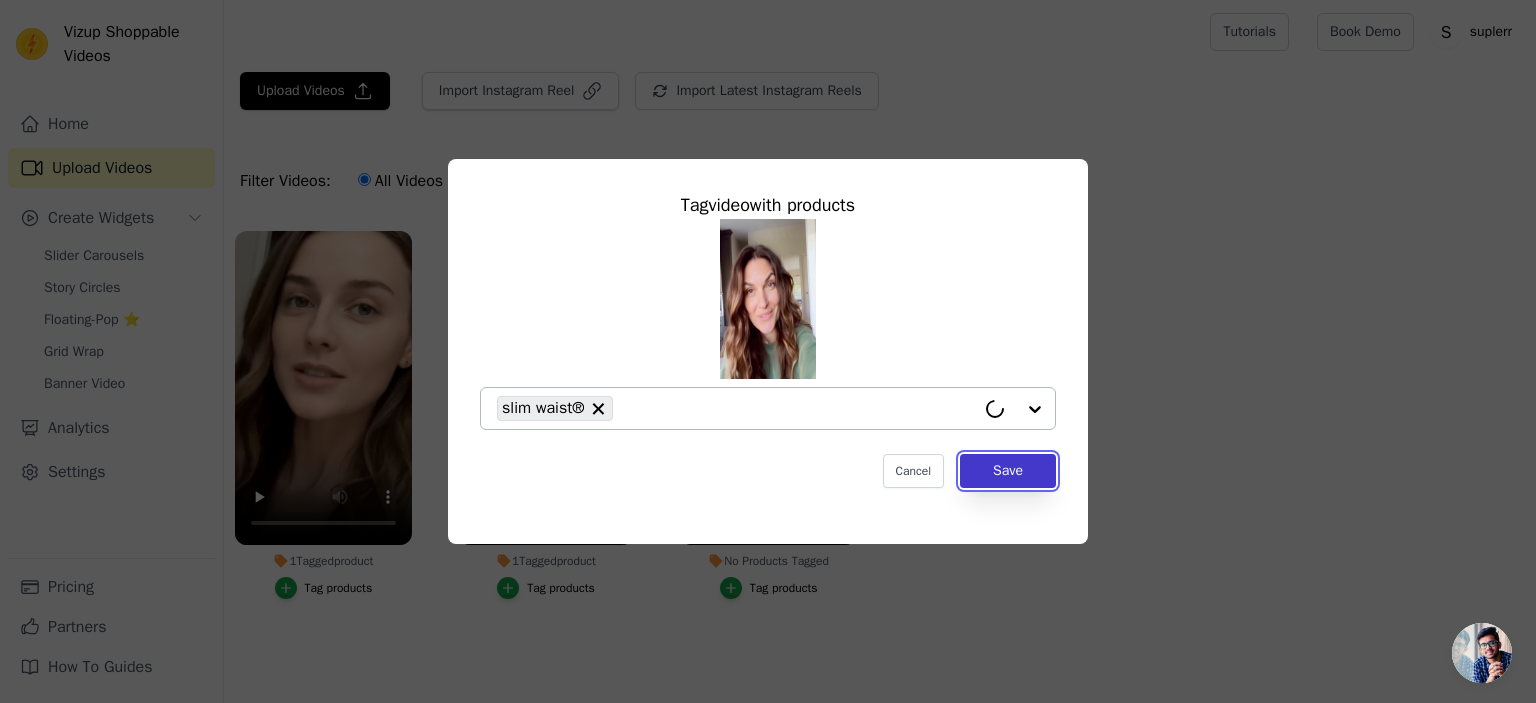 click on "Save" at bounding box center [1008, 471] 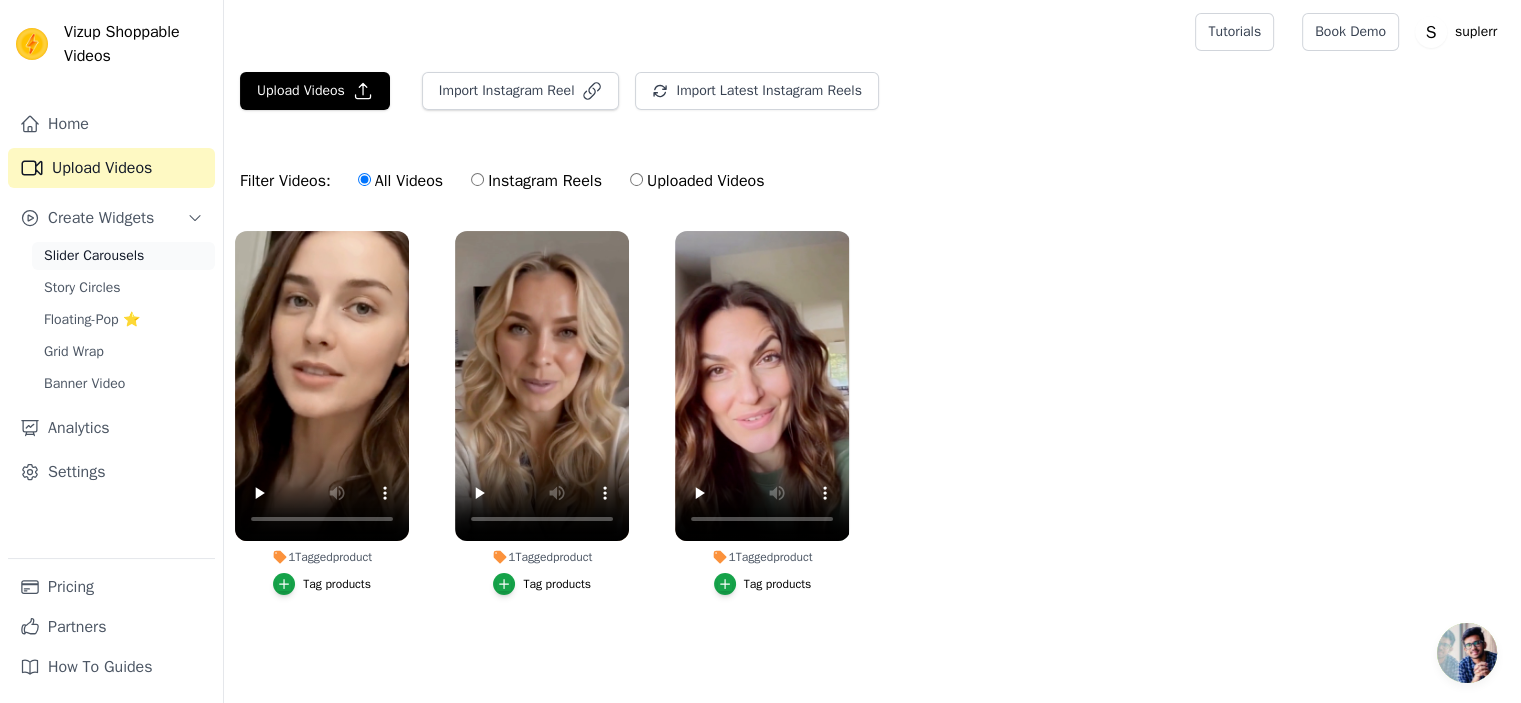 click on "Slider Carousels" at bounding box center [94, 256] 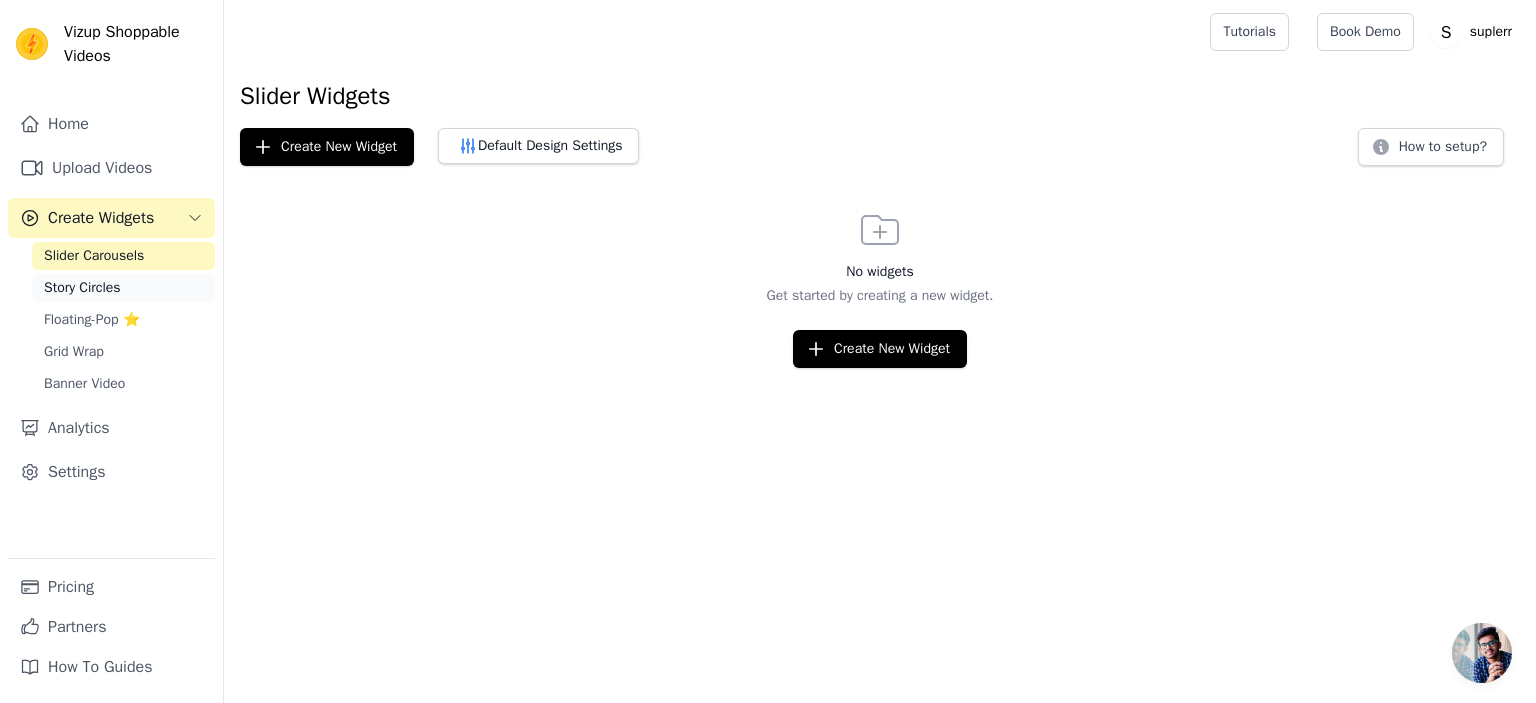 click on "Story Circles" at bounding box center (123, 288) 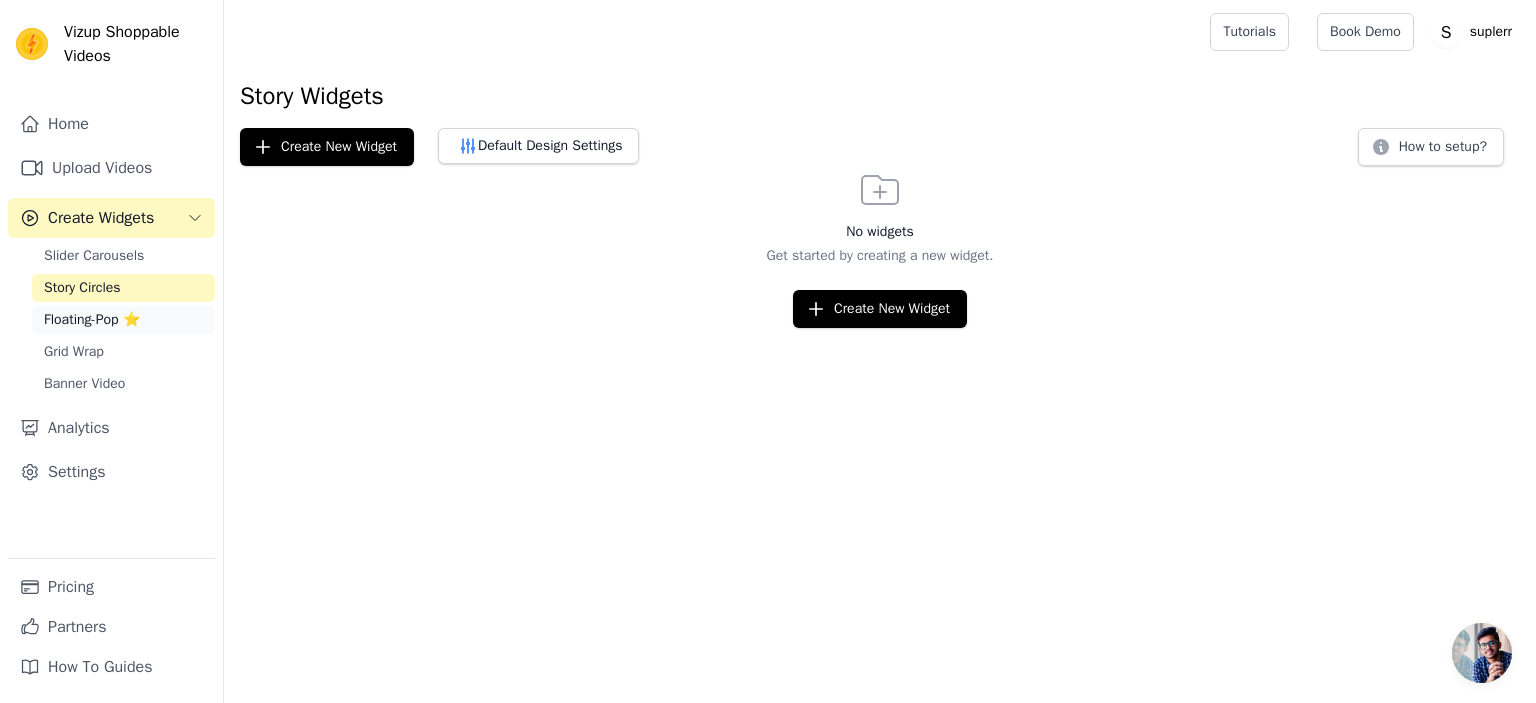 click on "Floating-Pop ⭐" at bounding box center (92, 320) 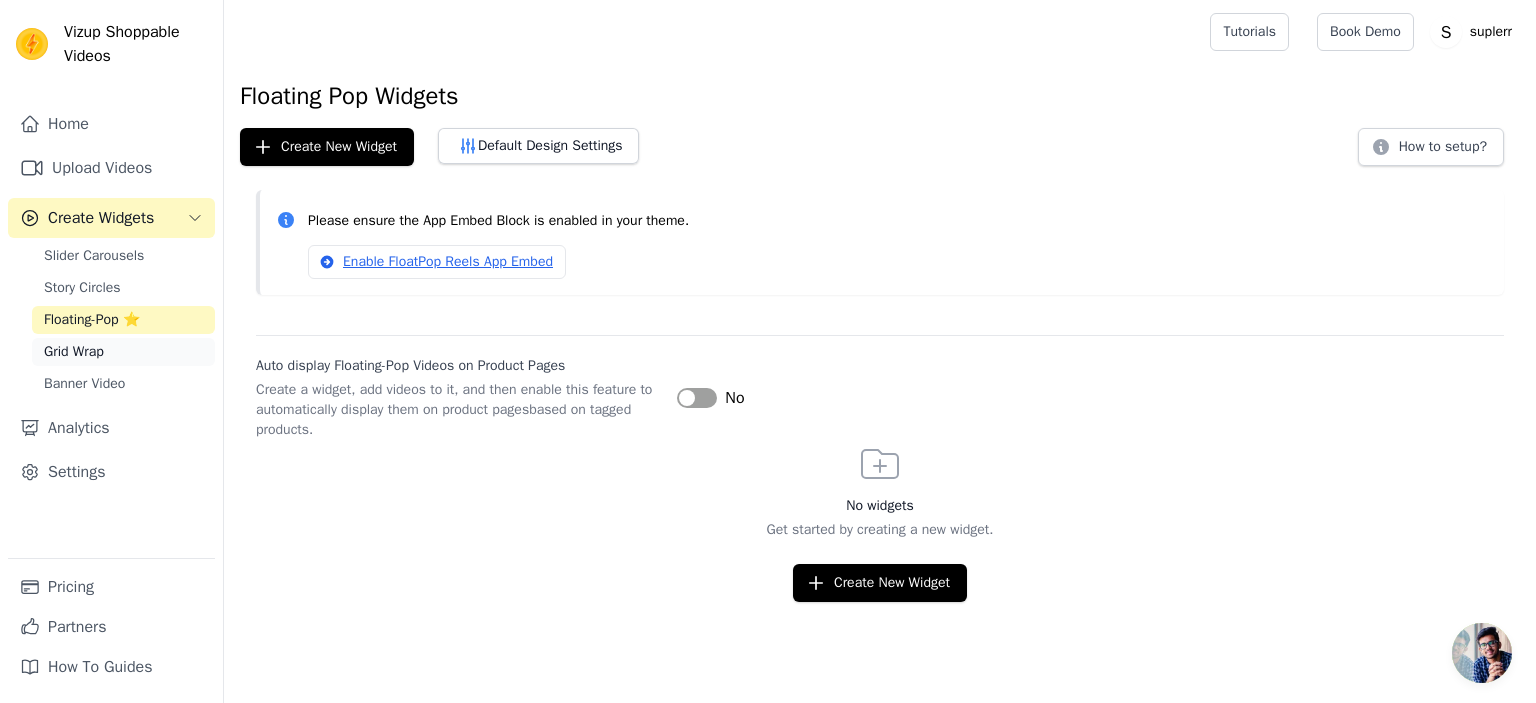 click on "Grid Wrap" at bounding box center (74, 352) 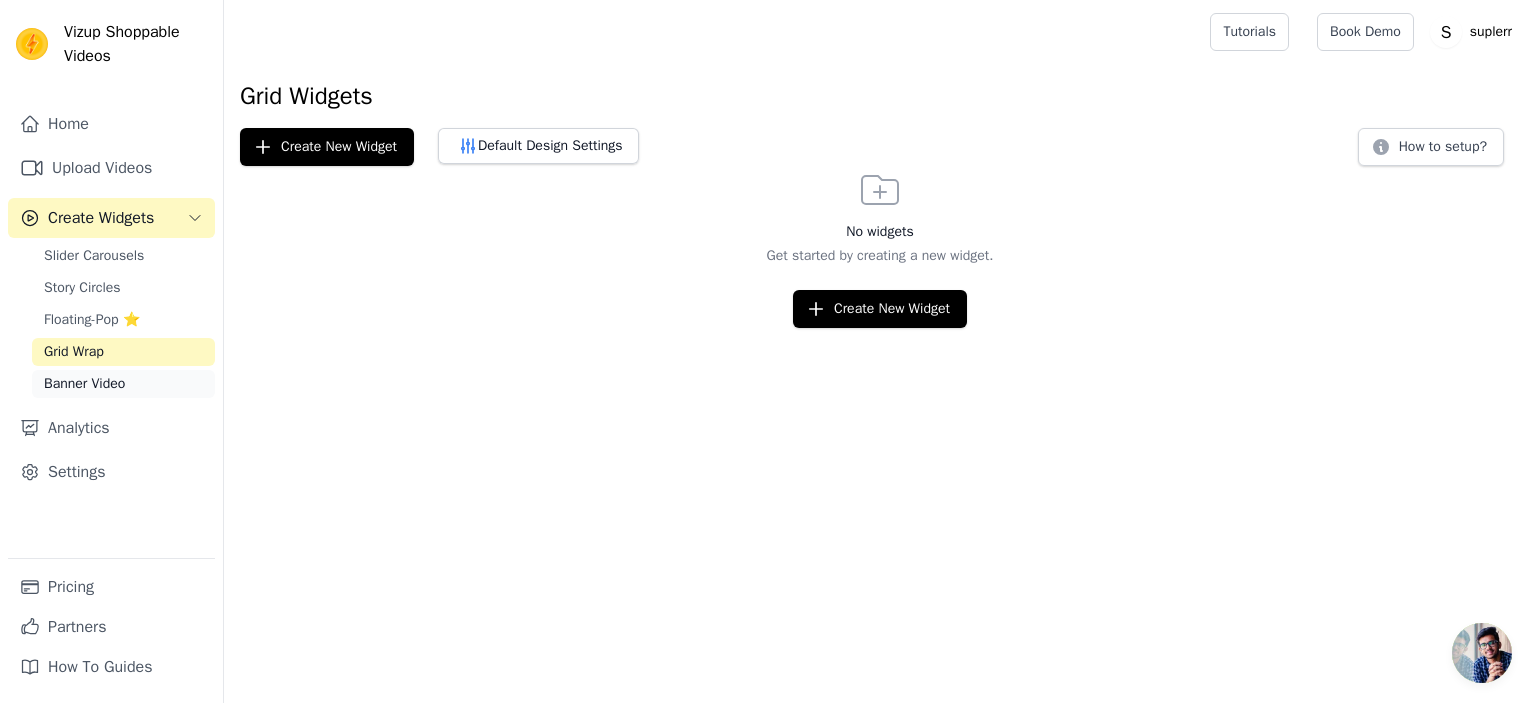 click on "Banner Video" at bounding box center (84, 384) 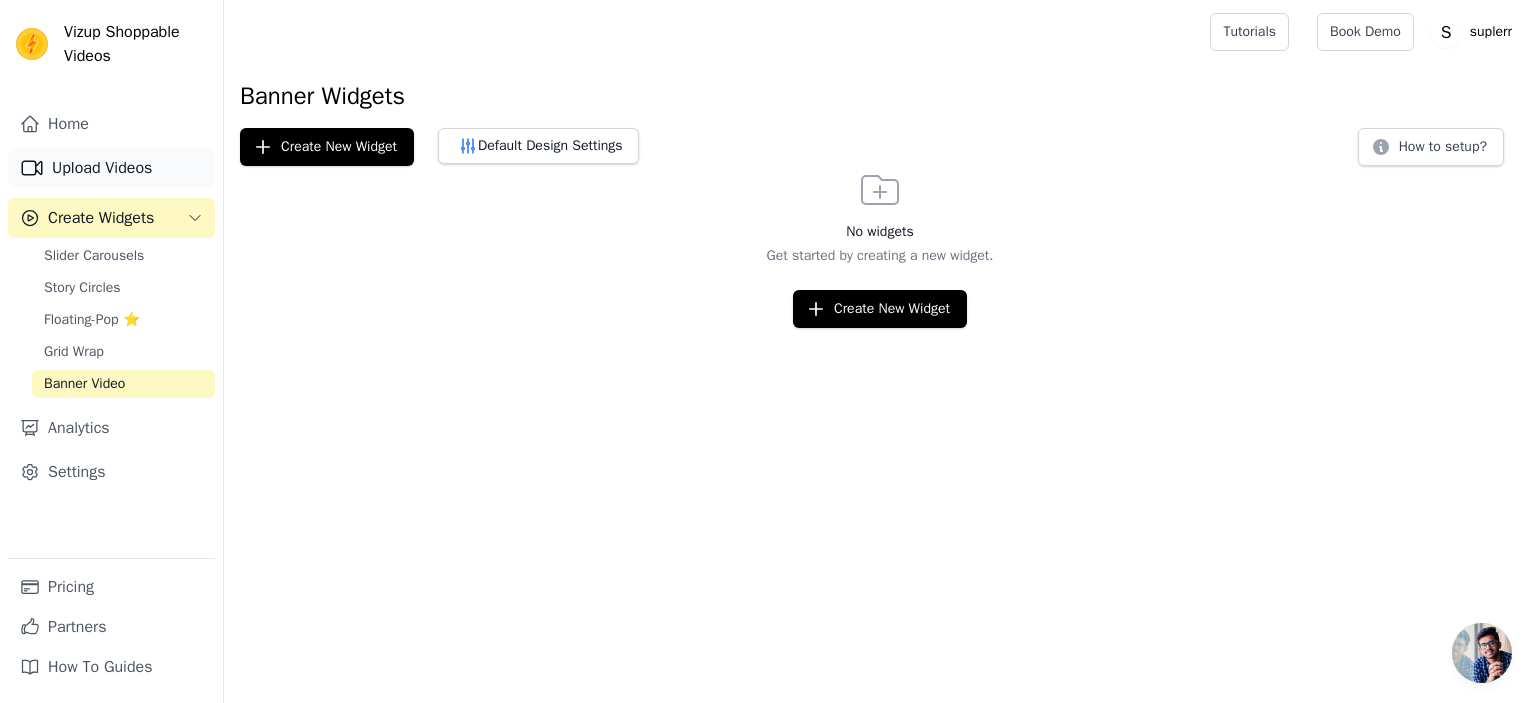 click on "Upload Videos" at bounding box center [111, 168] 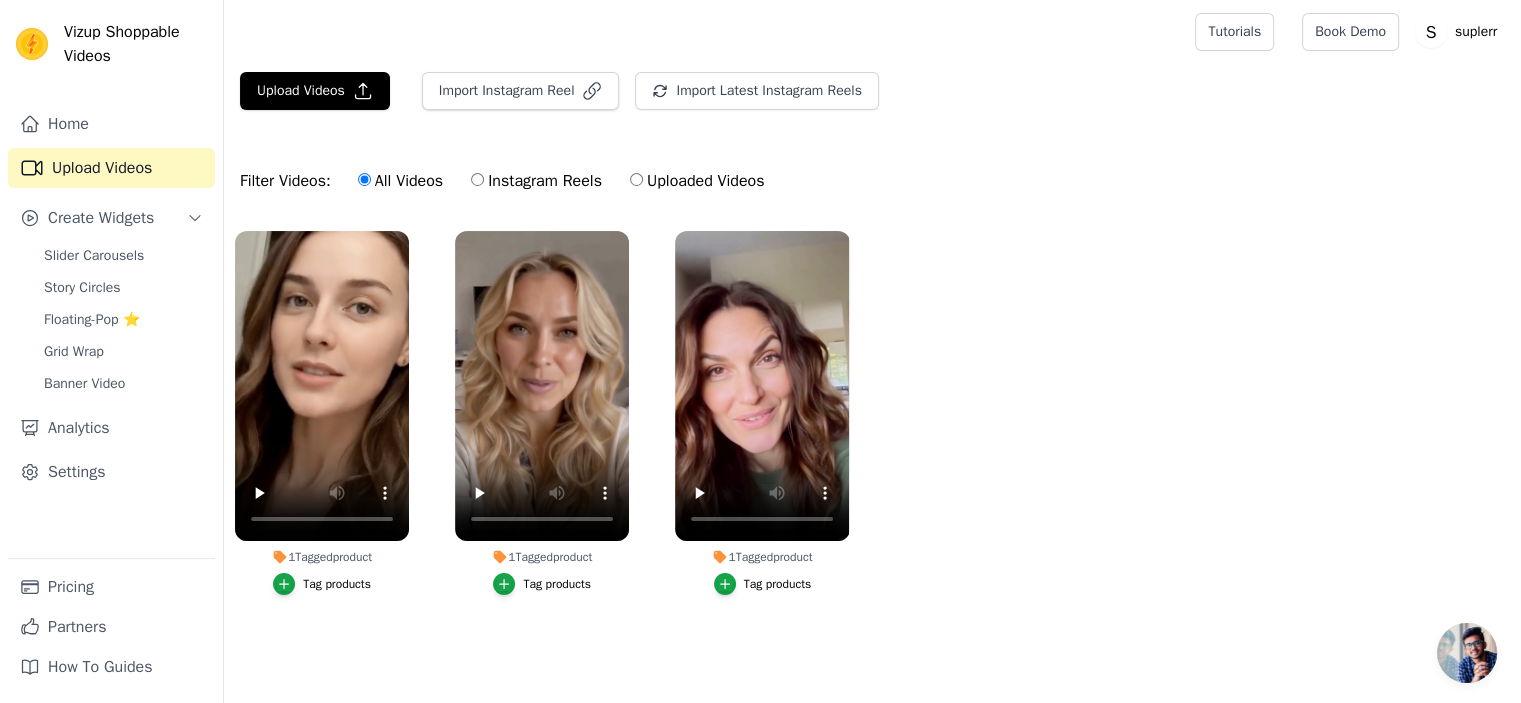 click on "1  Tagged  product       Tag products" at bounding box center (322, 417) 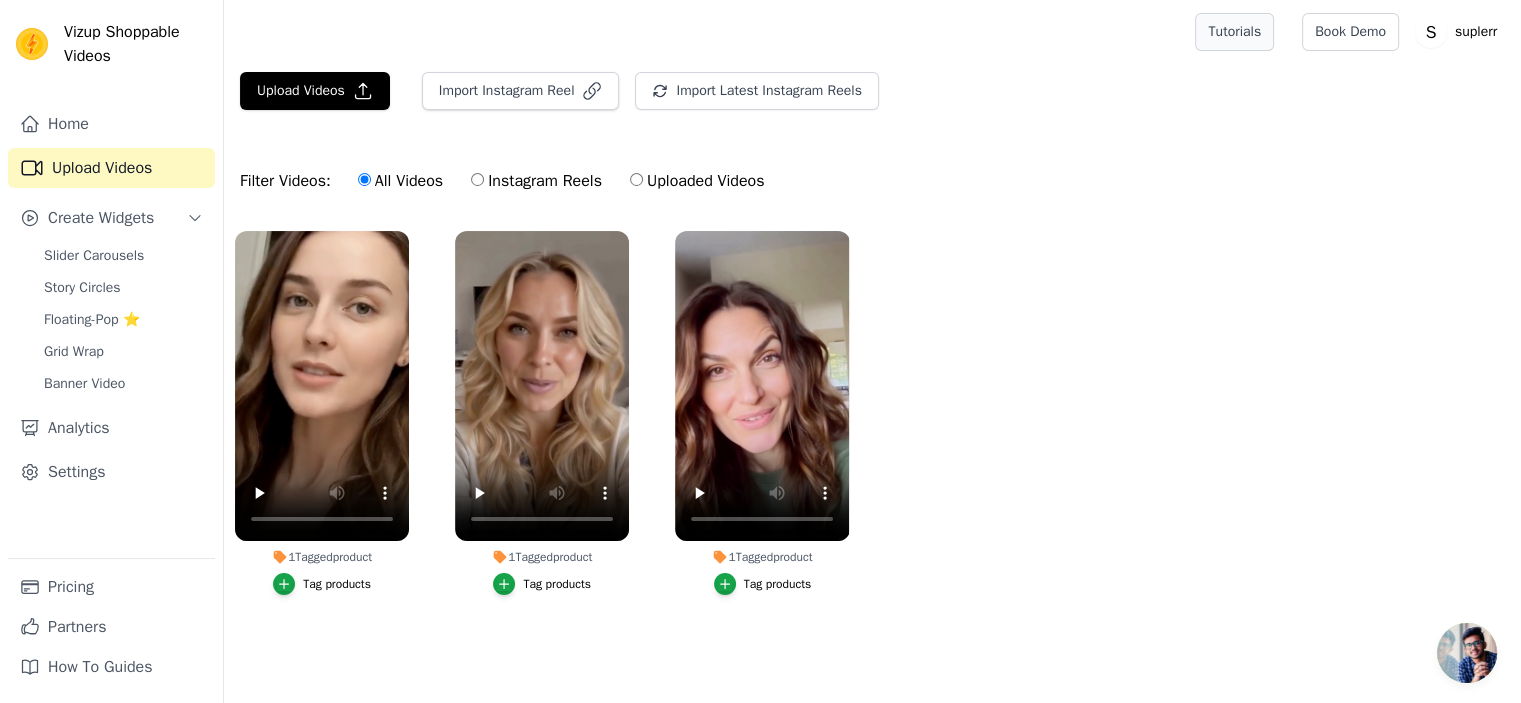 click on "Tutorials" at bounding box center [1234, 32] 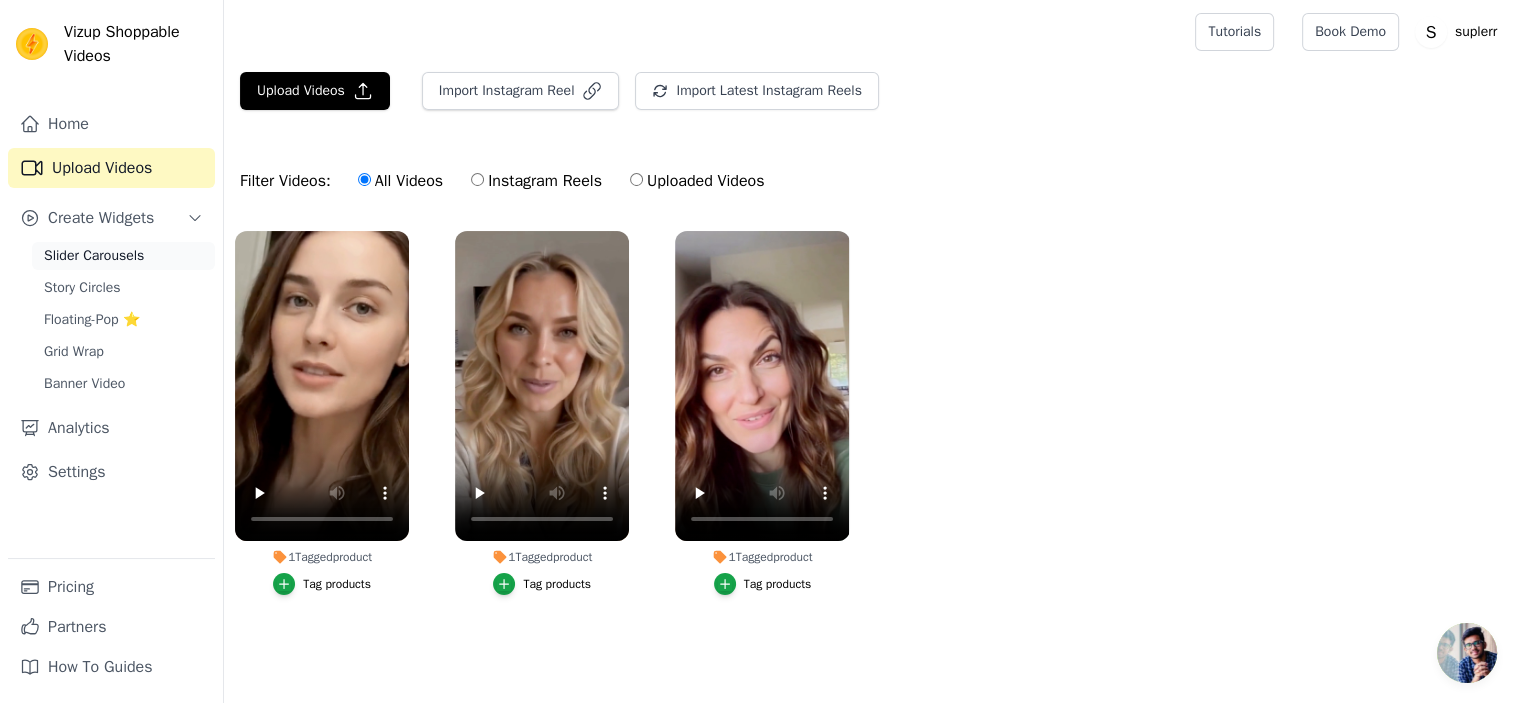 click on "Slider Carousels" at bounding box center [94, 256] 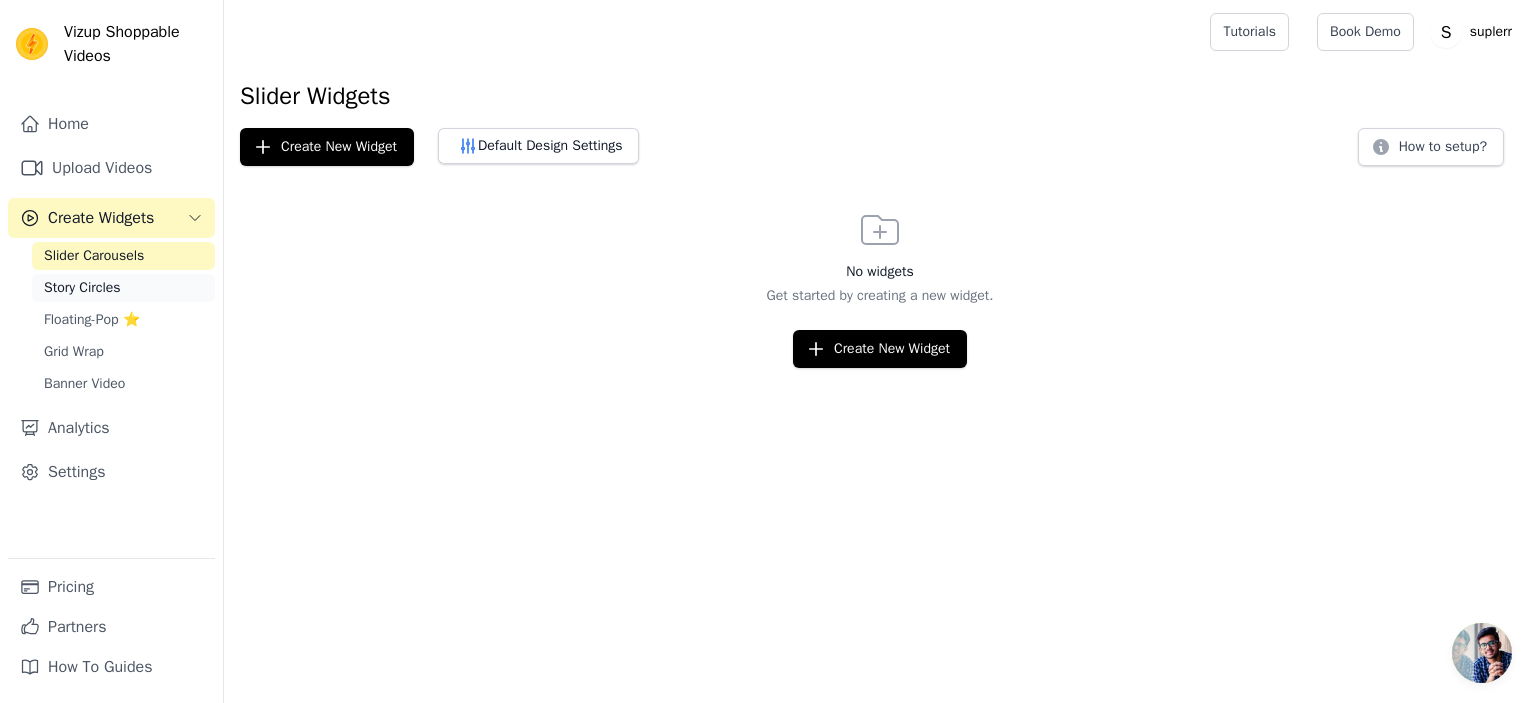 click on "Story Circles" at bounding box center [82, 288] 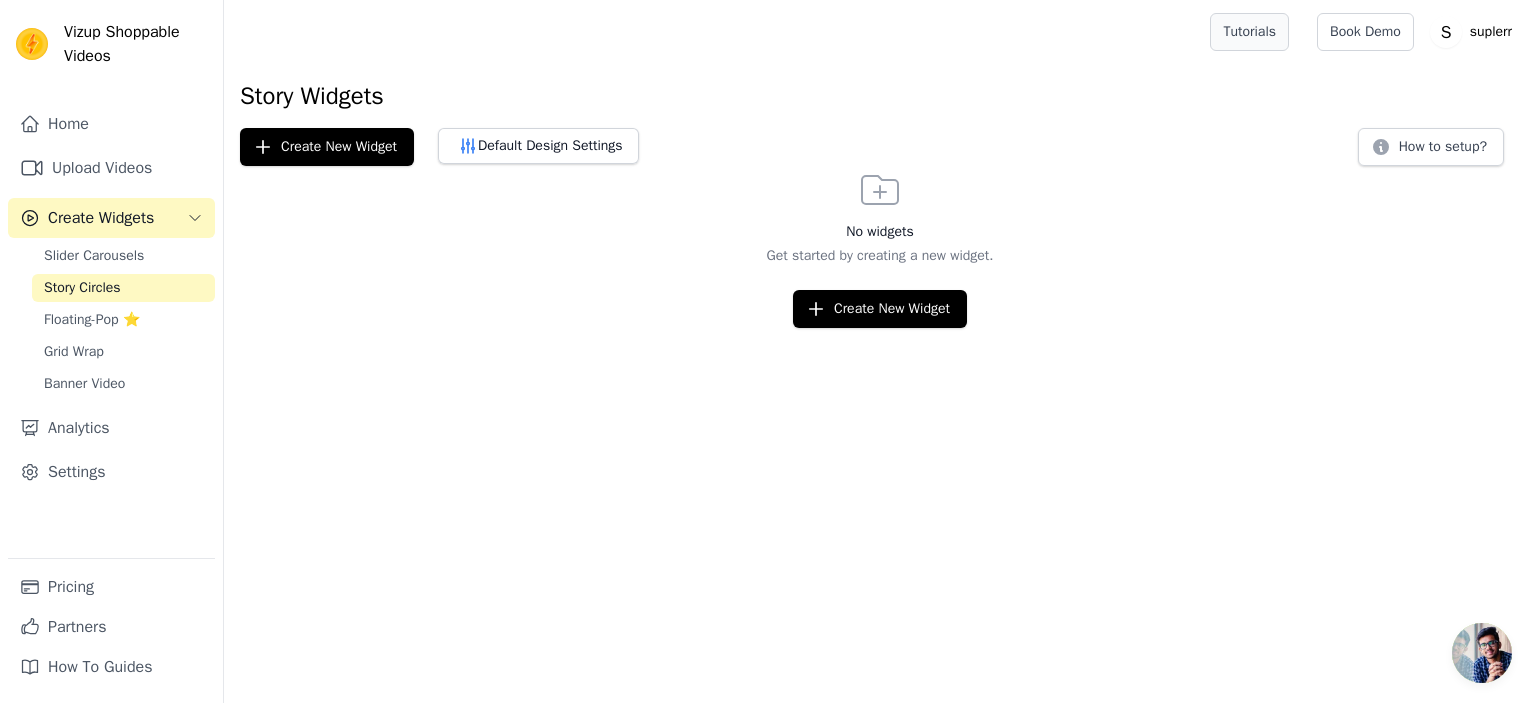 click on "Tutorials" at bounding box center [1249, 32] 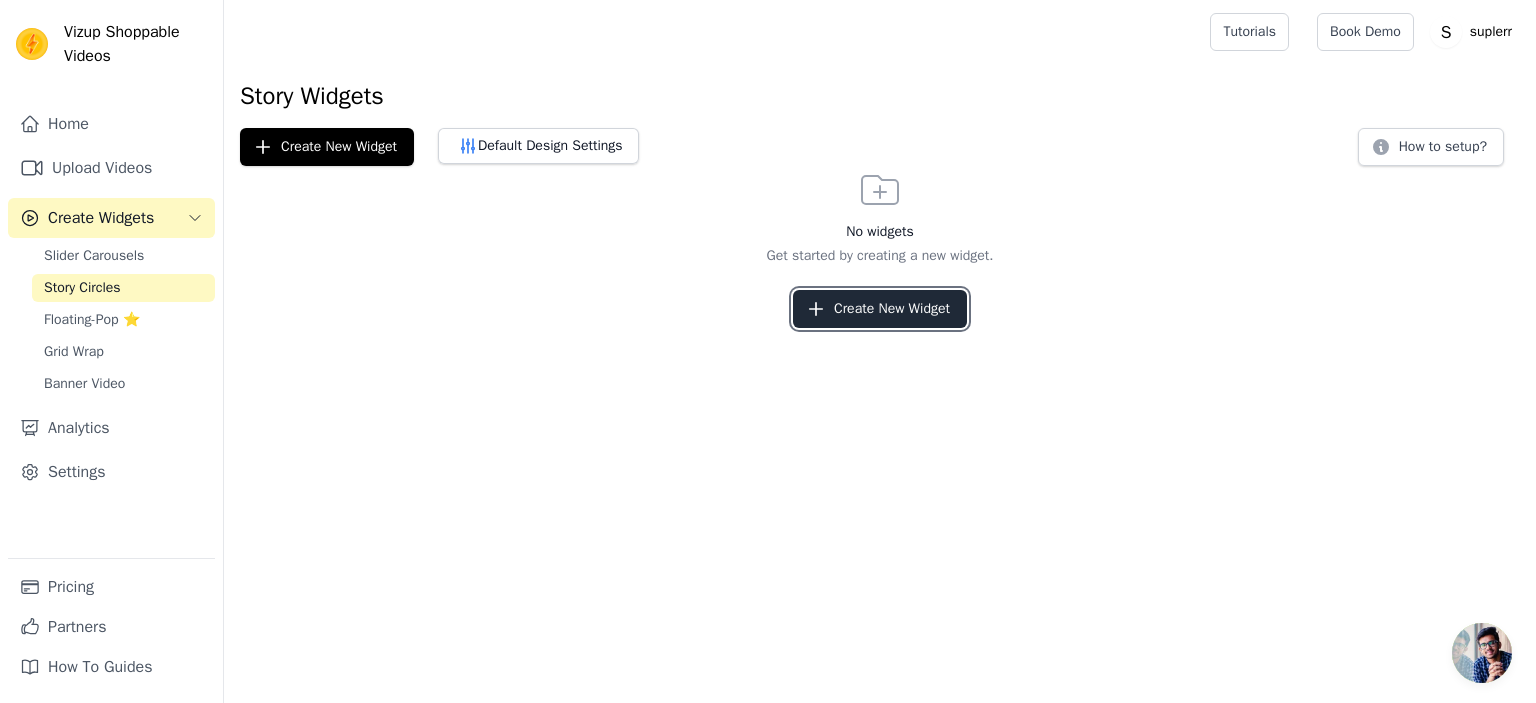 click on "Create New Widget" at bounding box center (880, 309) 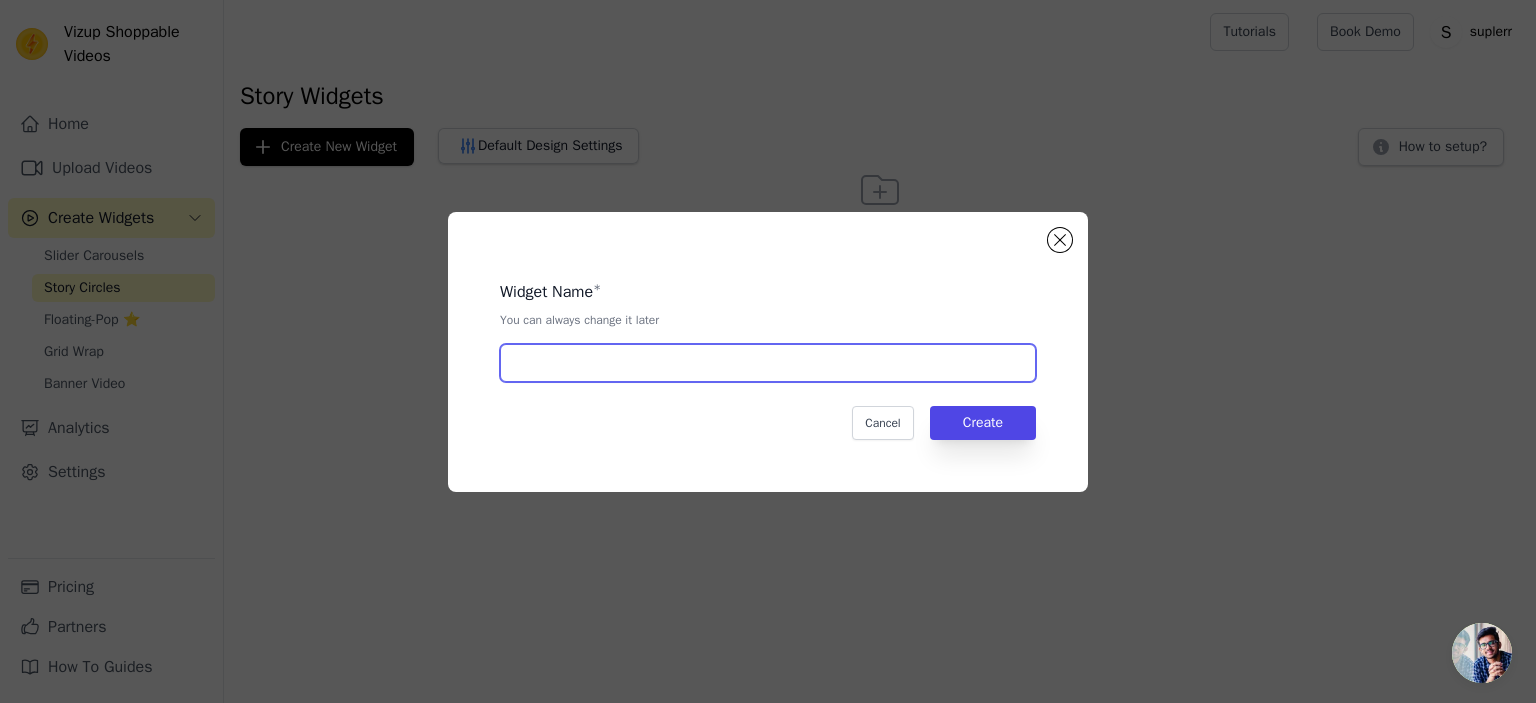 click at bounding box center [768, 363] 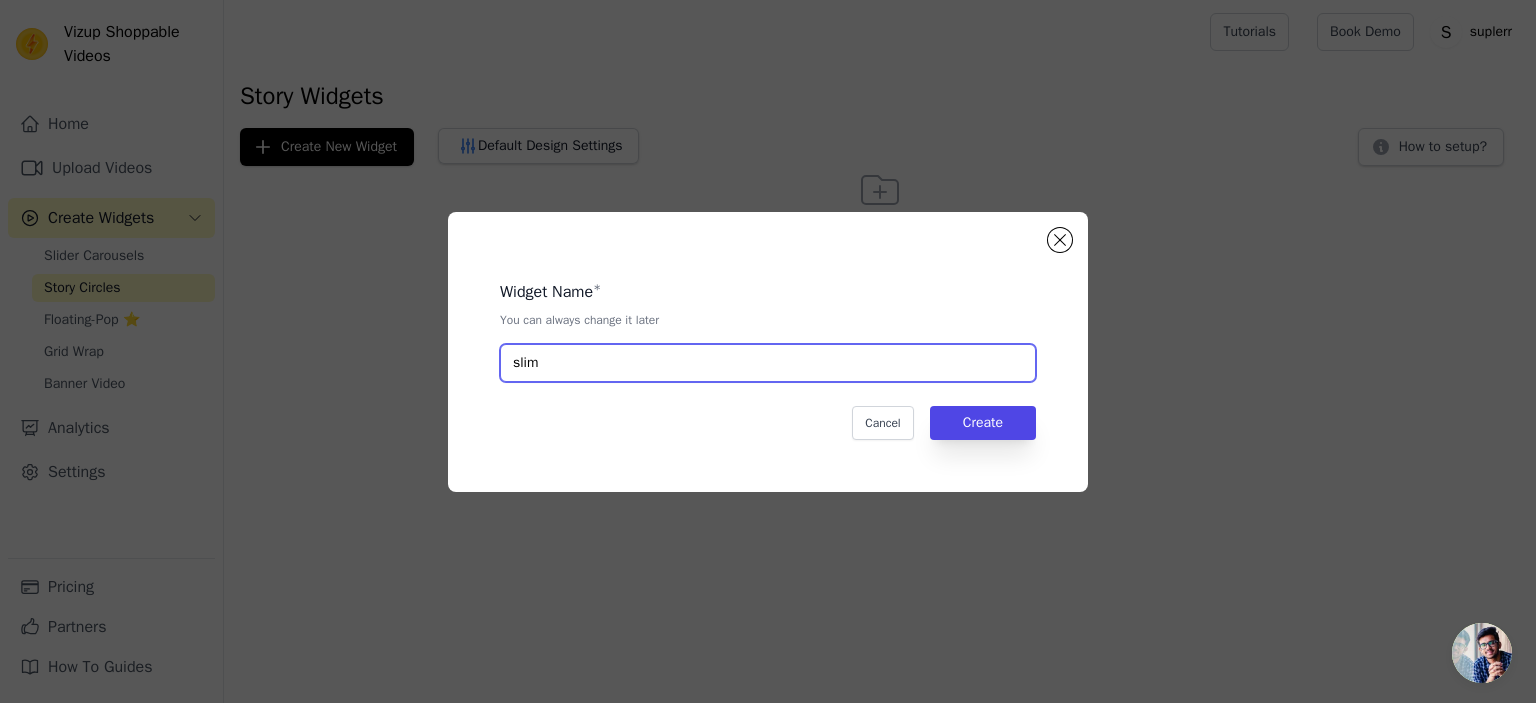 type on "slim" 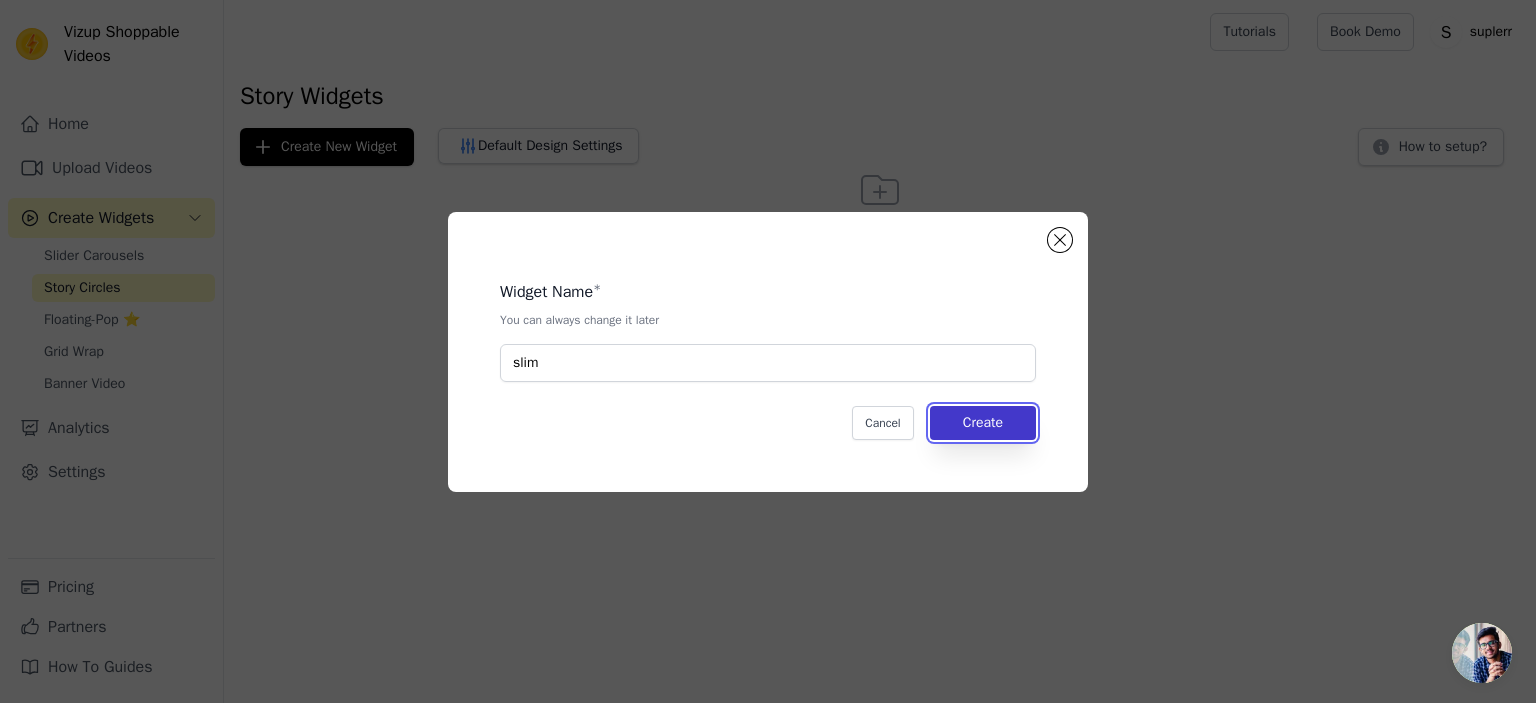 click on "Create" at bounding box center [983, 423] 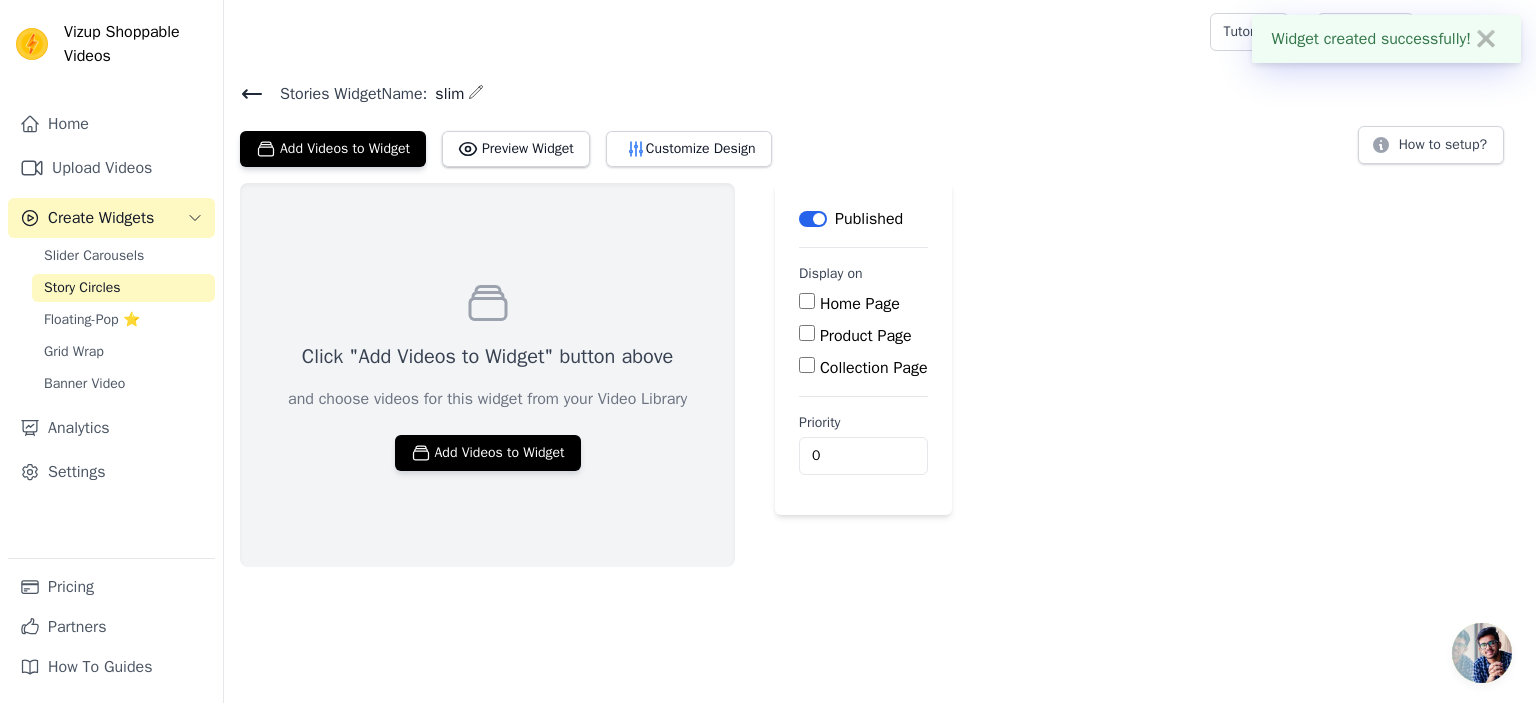 click on "Product Page" at bounding box center (866, 336) 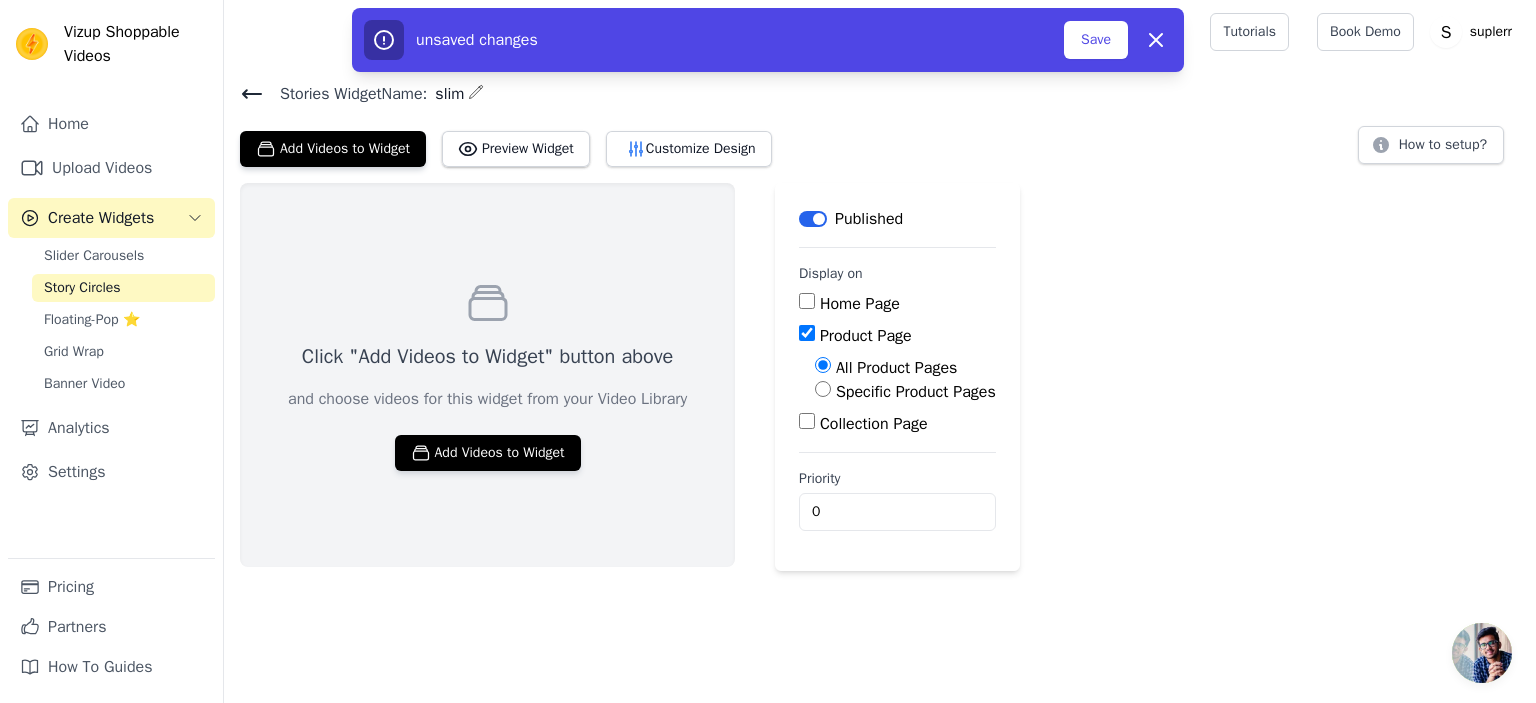 click on "Specific Product Pages" at bounding box center [916, 392] 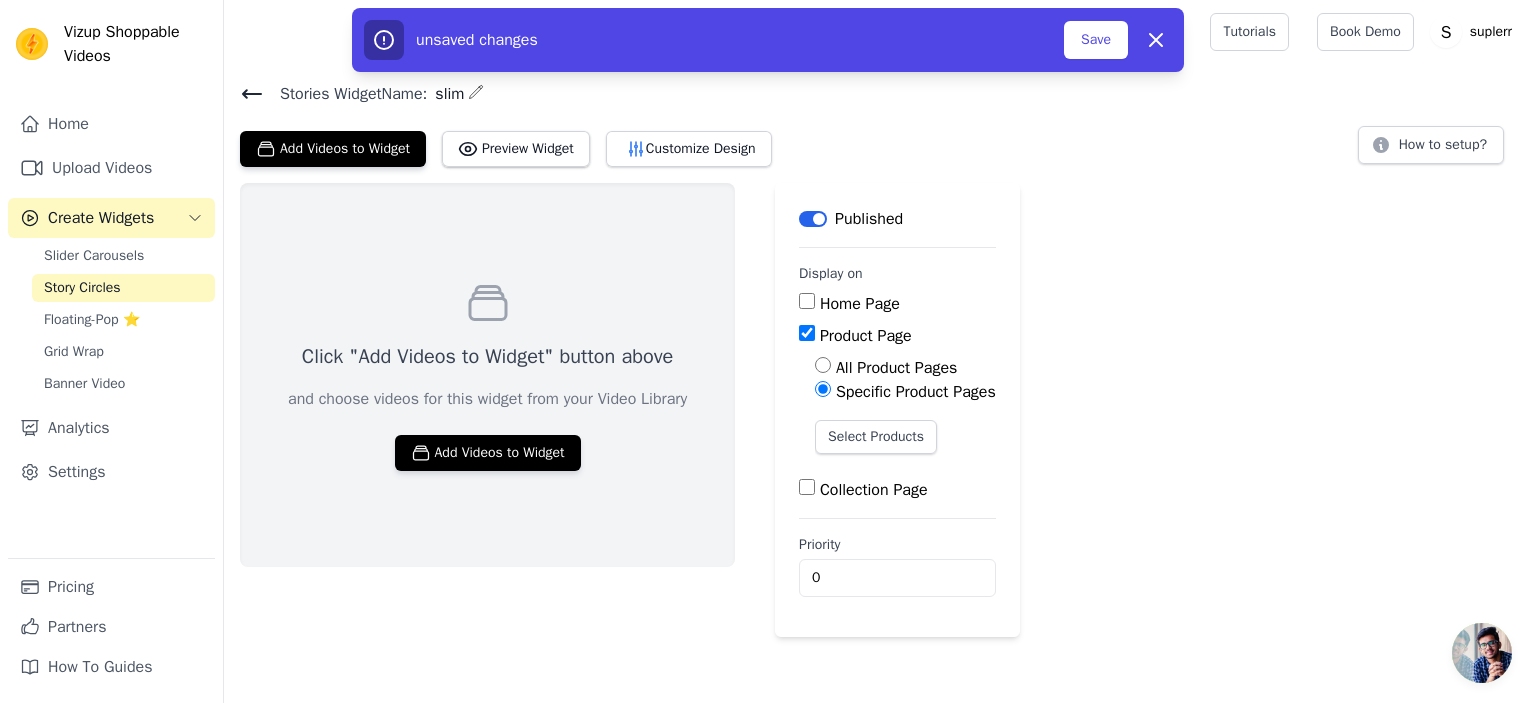 click on "All Product Pages" at bounding box center [896, 368] 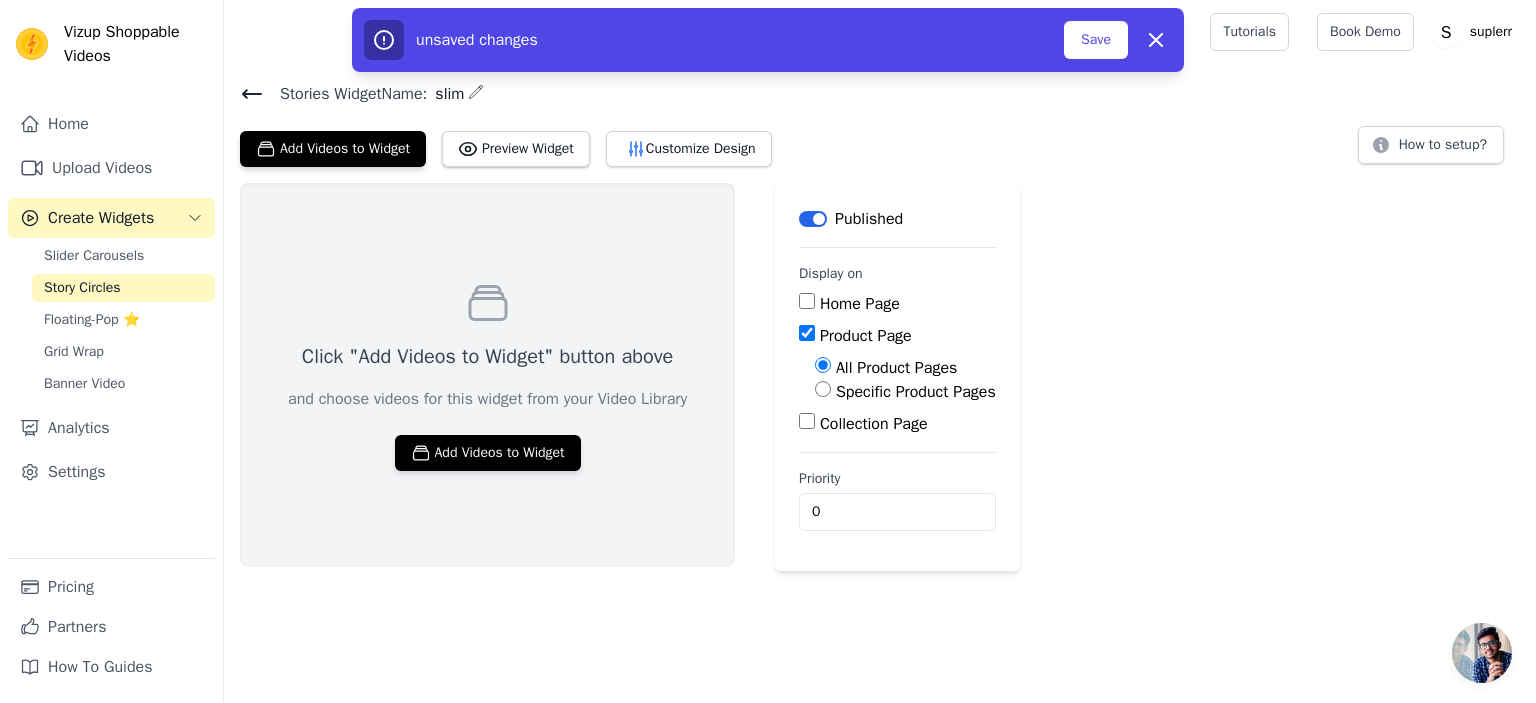 click on "Specific Product Pages" at bounding box center (916, 392) 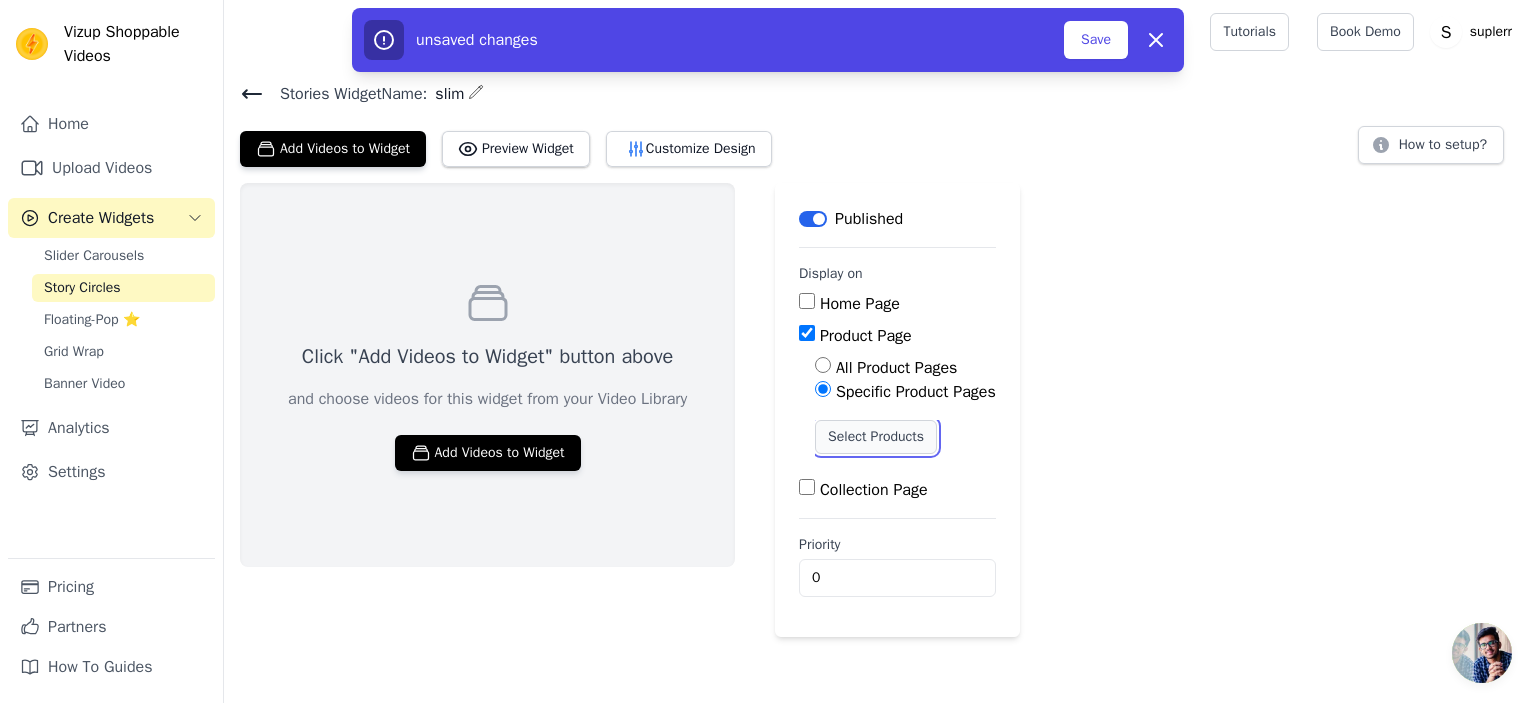 click on "Select Products" at bounding box center [876, 437] 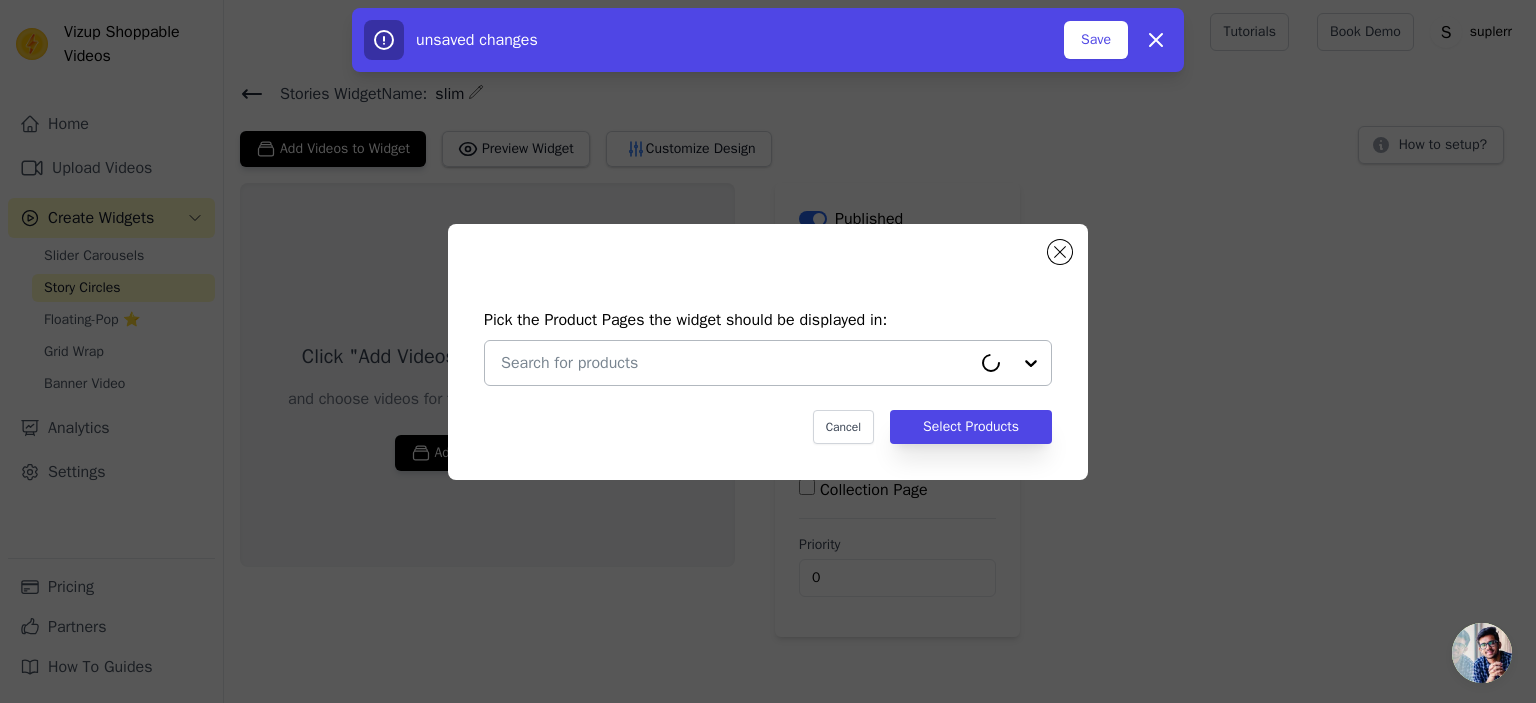 click at bounding box center (736, 363) 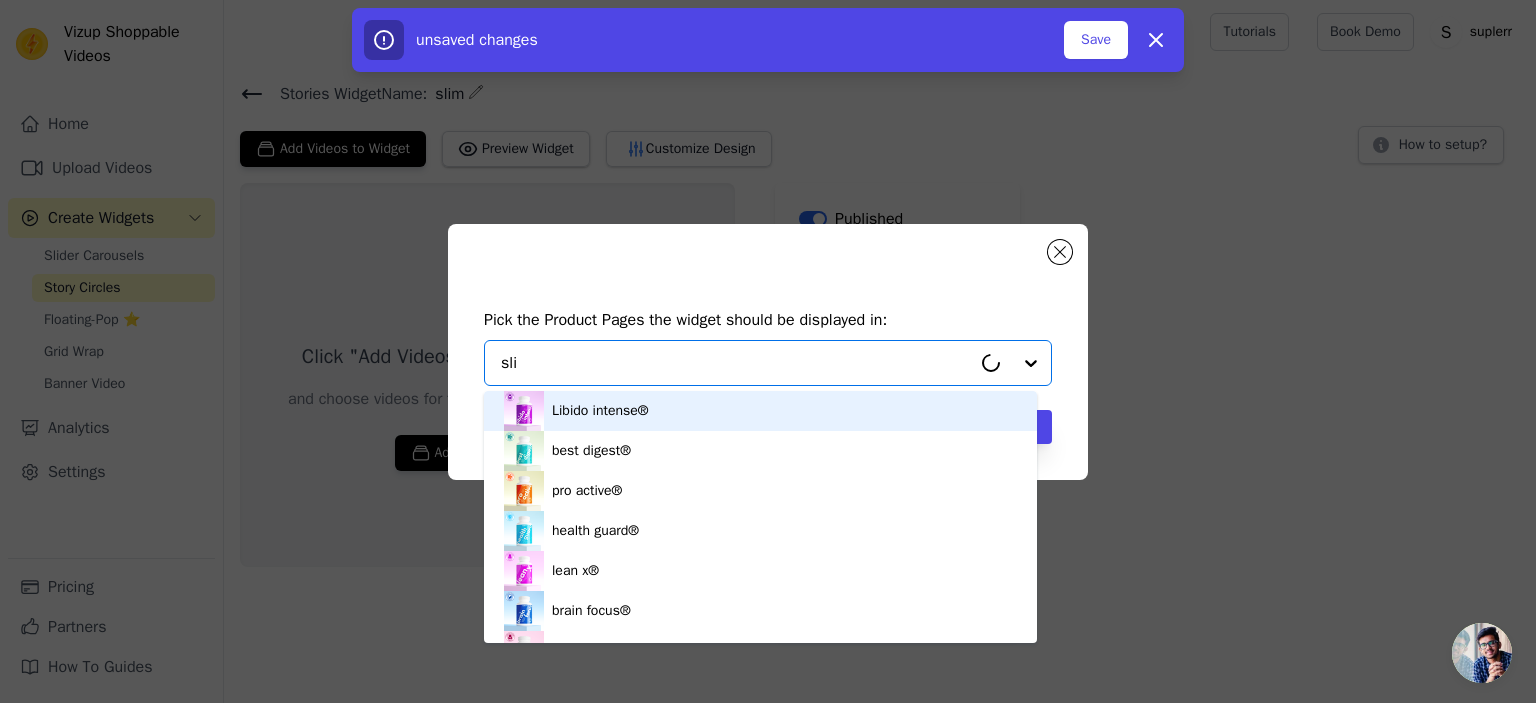 type on "slim" 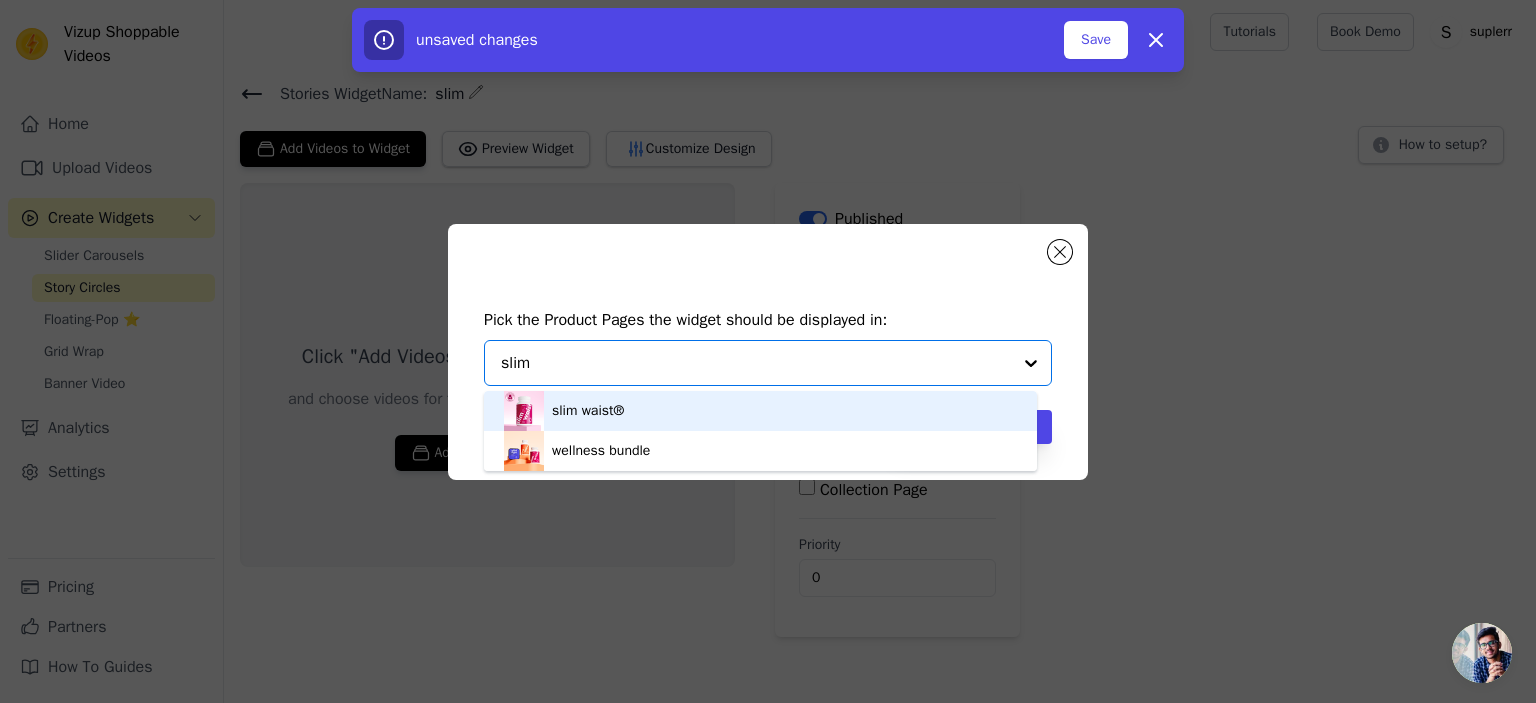 click on "slim waist®" at bounding box center (588, 411) 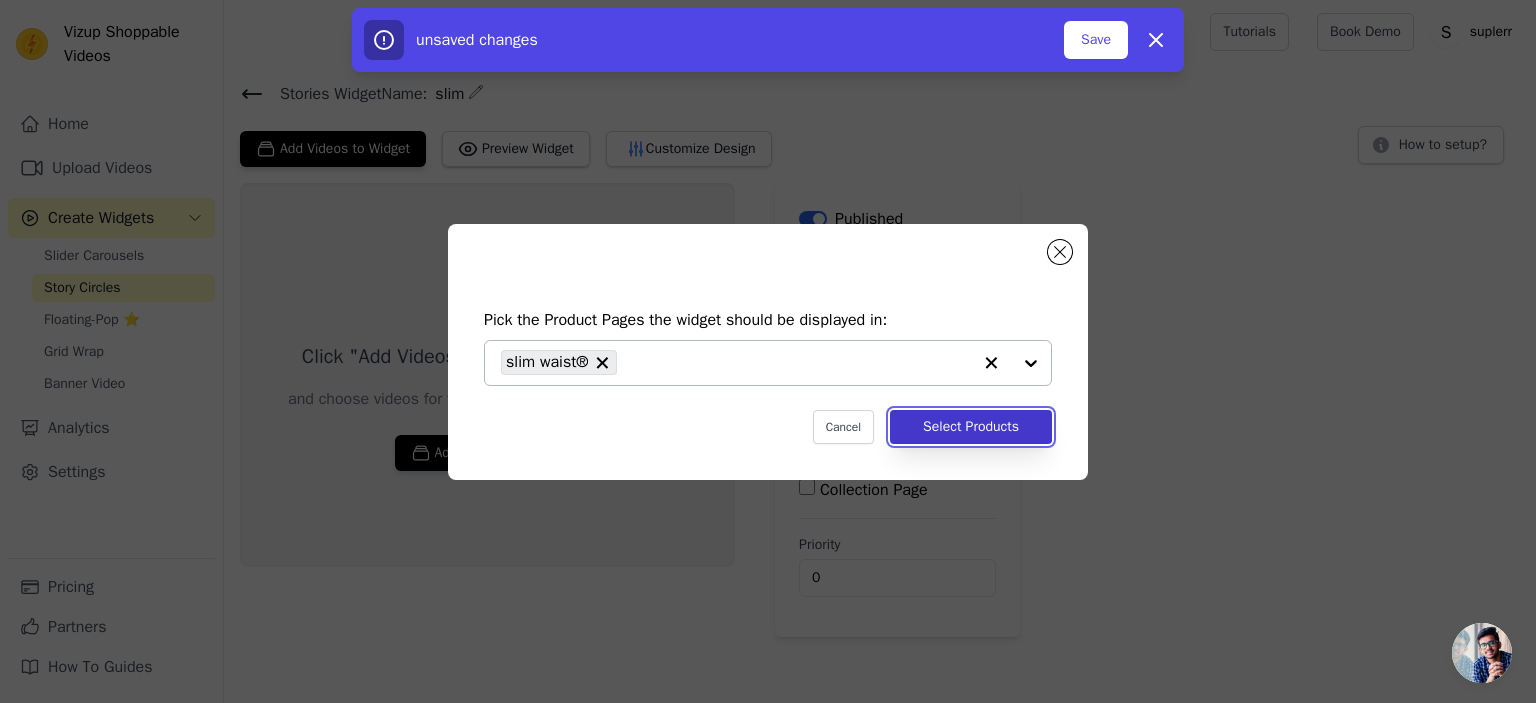 click on "Select Products" at bounding box center (971, 427) 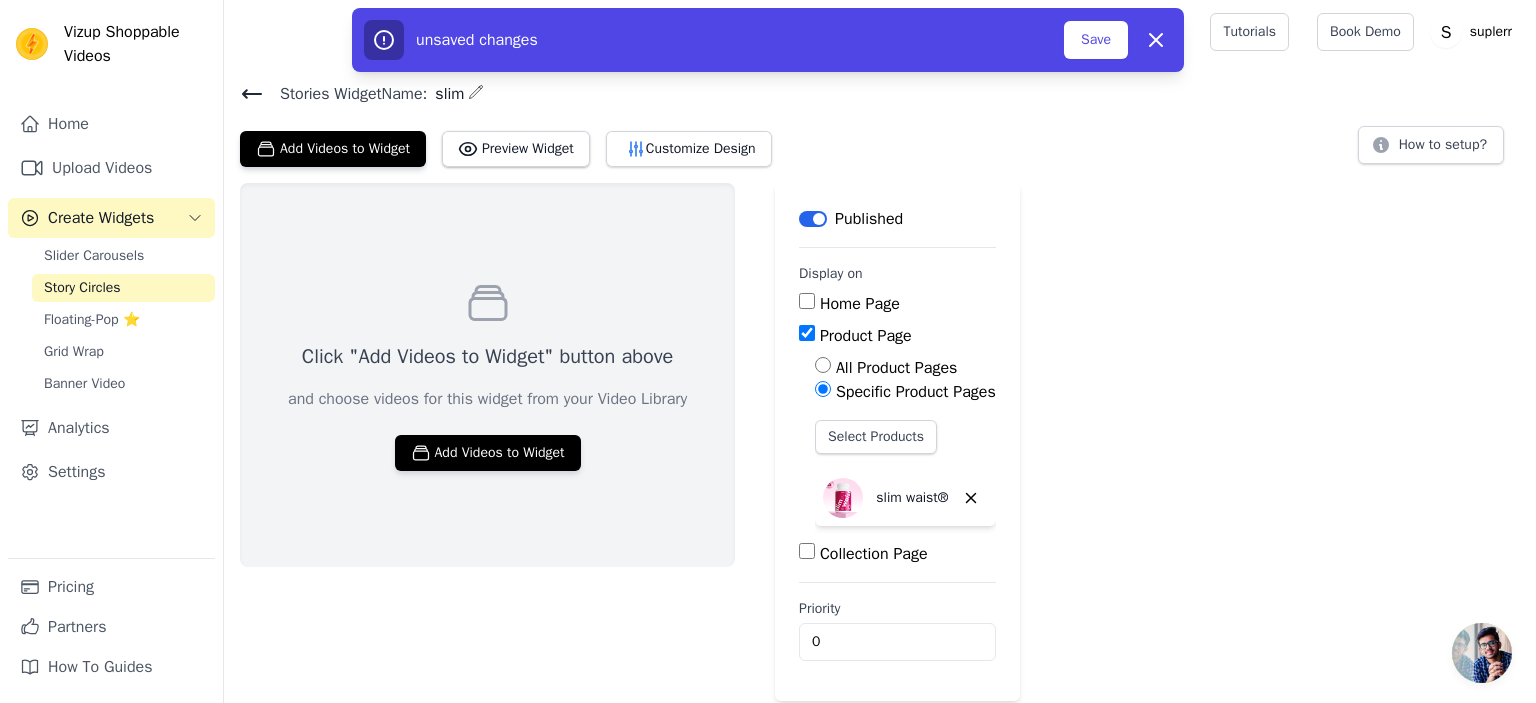 click on "Collection Page" at bounding box center [874, 554] 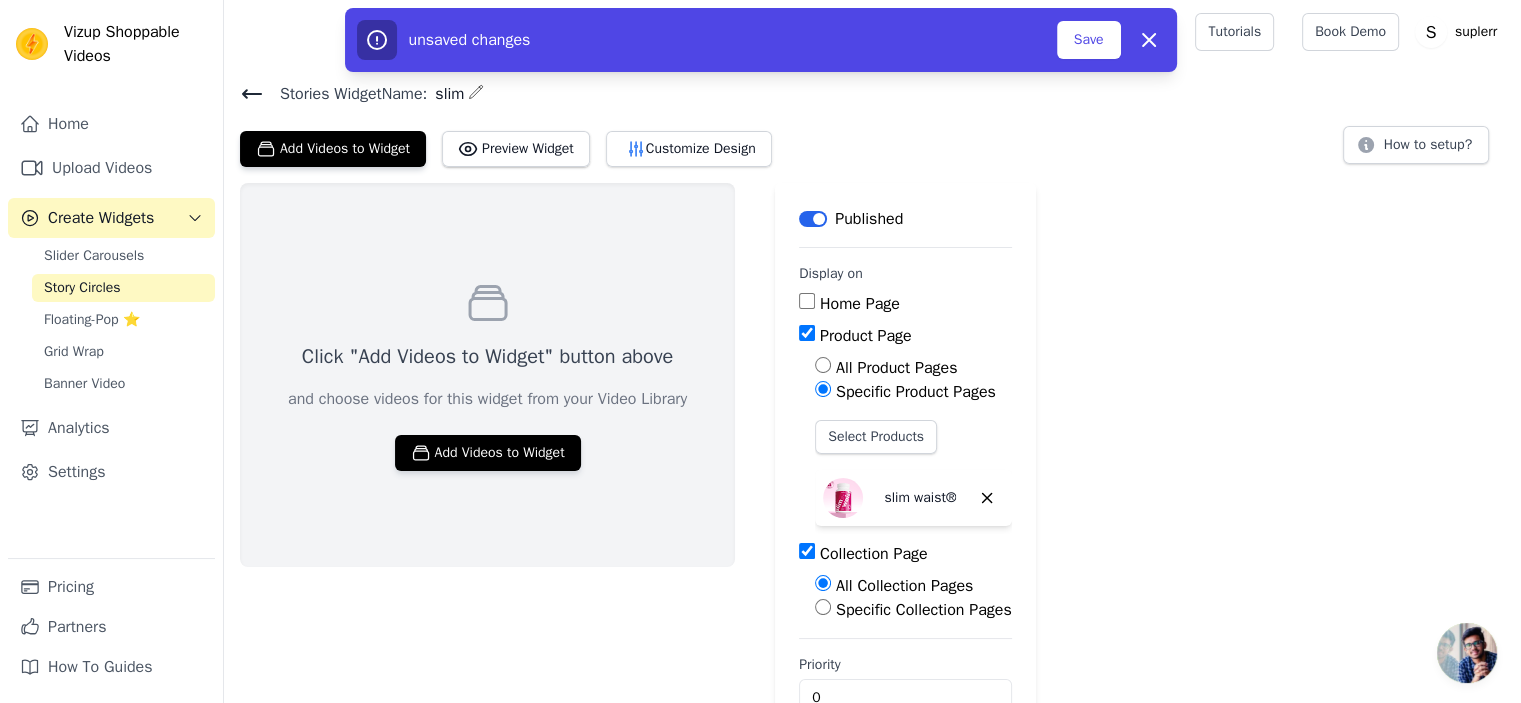 click on "Collection Page" at bounding box center [874, 554] 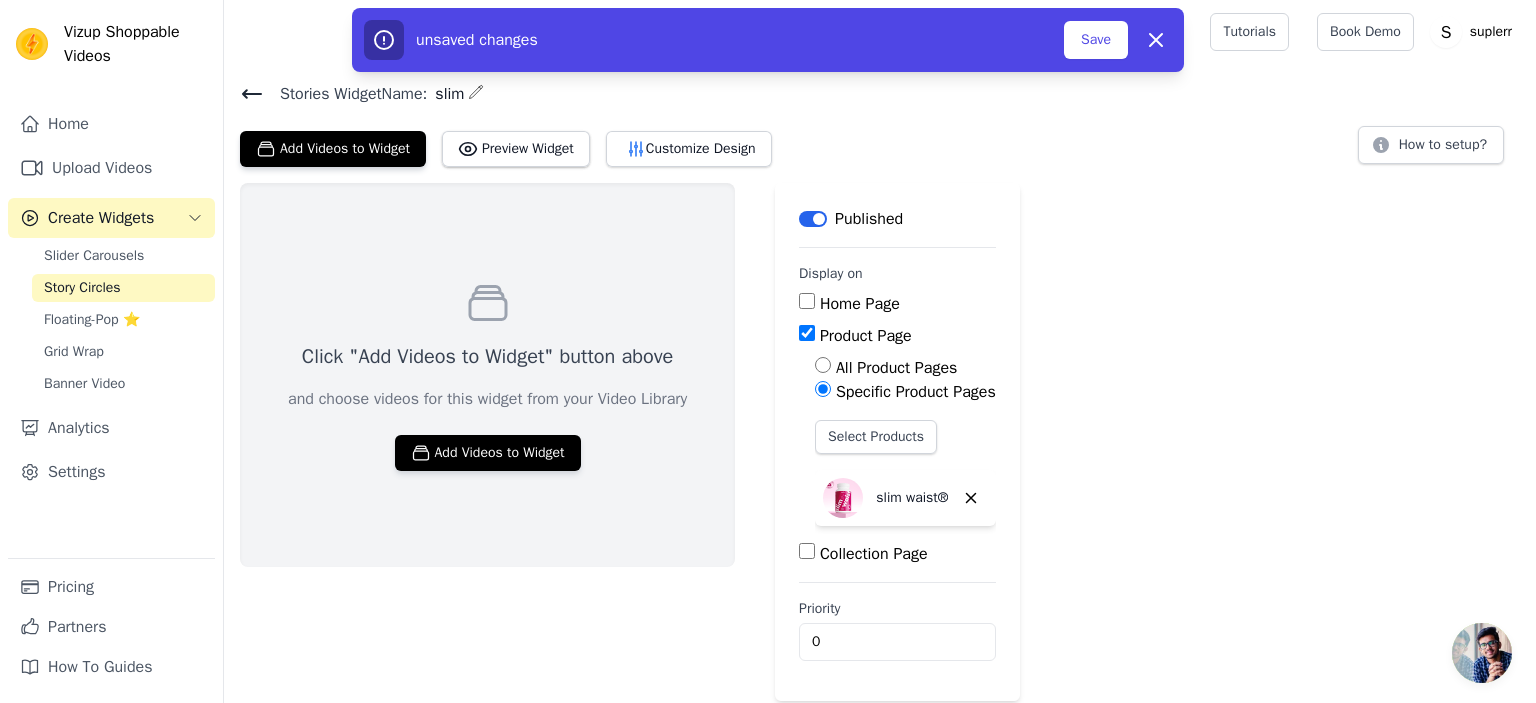 click on "Collection Page" at bounding box center [874, 554] 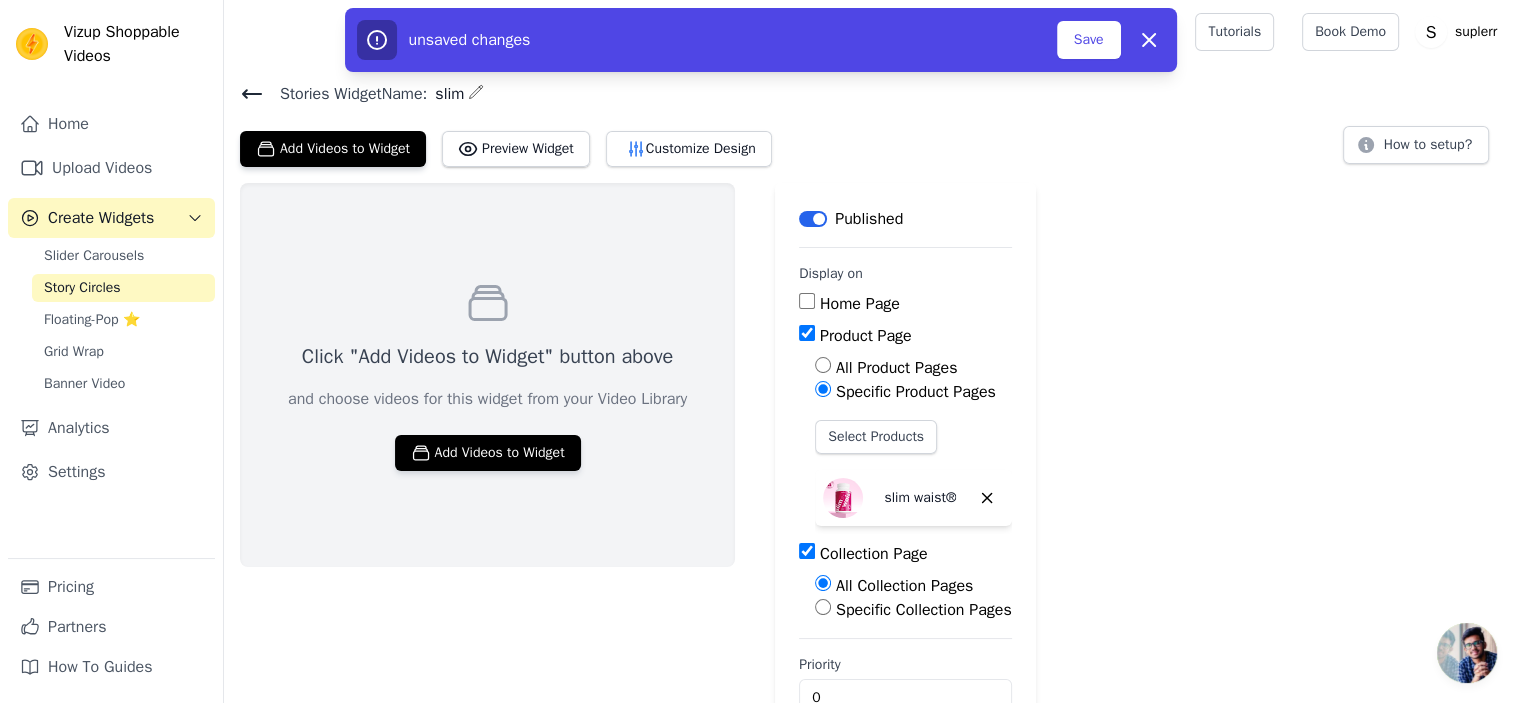 click on "Collection Page" at bounding box center [874, 554] 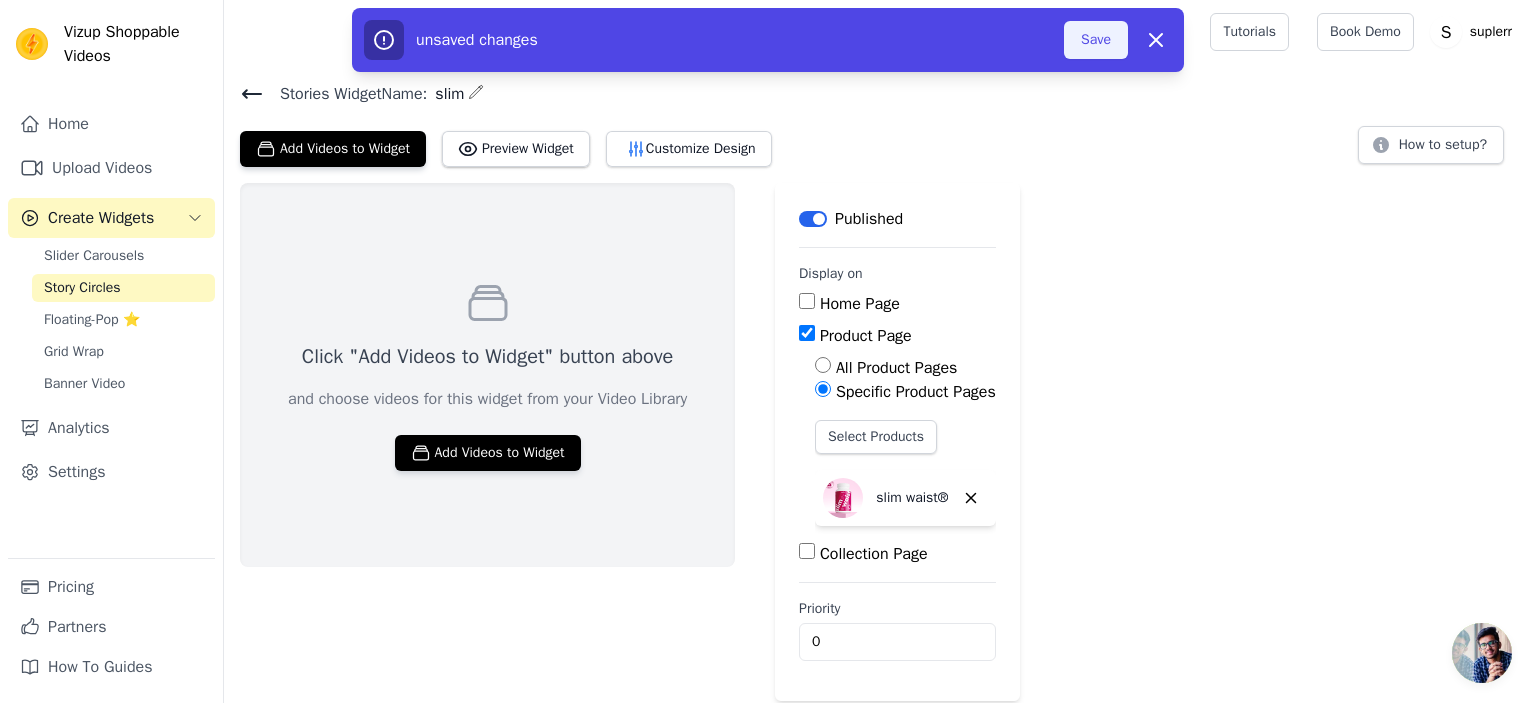 click on "Save" at bounding box center [1096, 40] 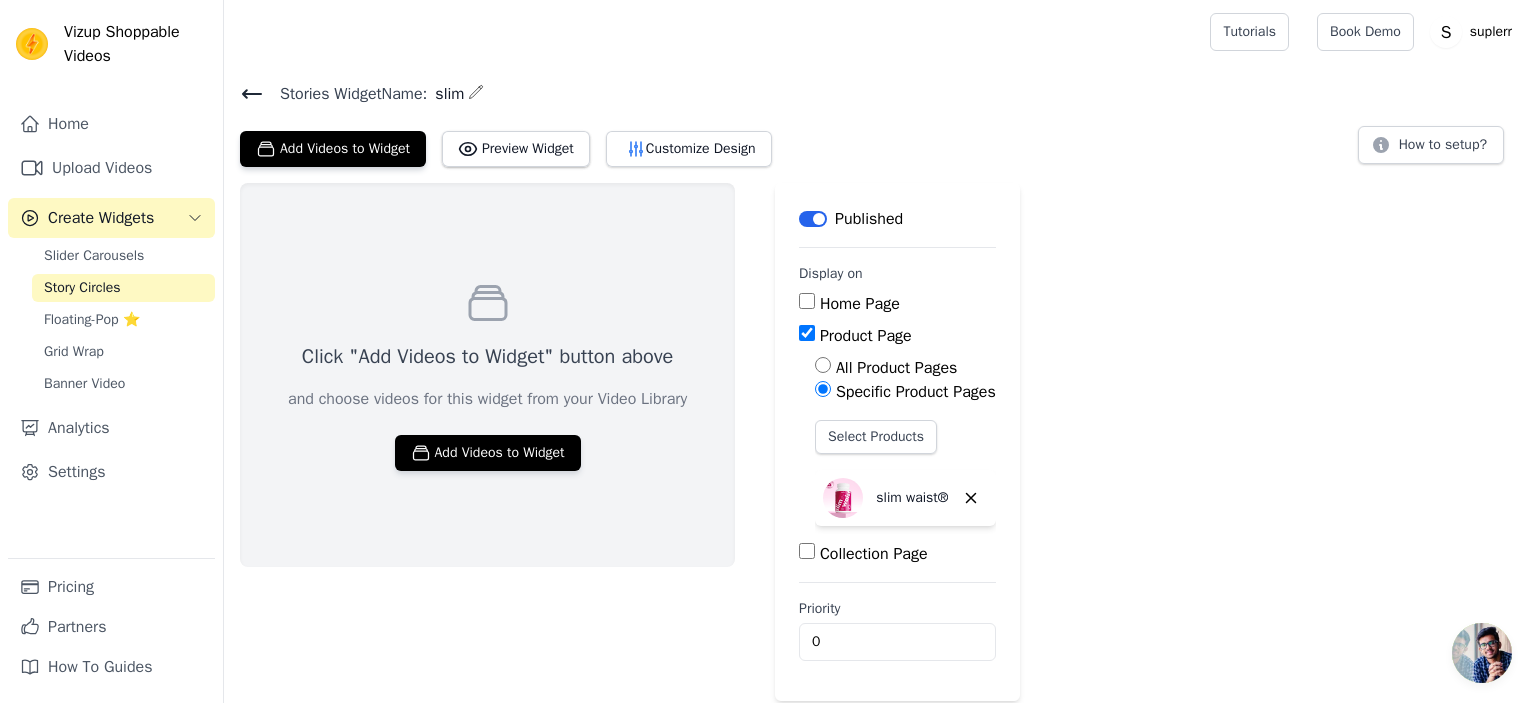 drag, startPoint x: 540, startPoint y: 458, endPoint x: 516, endPoint y: 173, distance: 286.00873 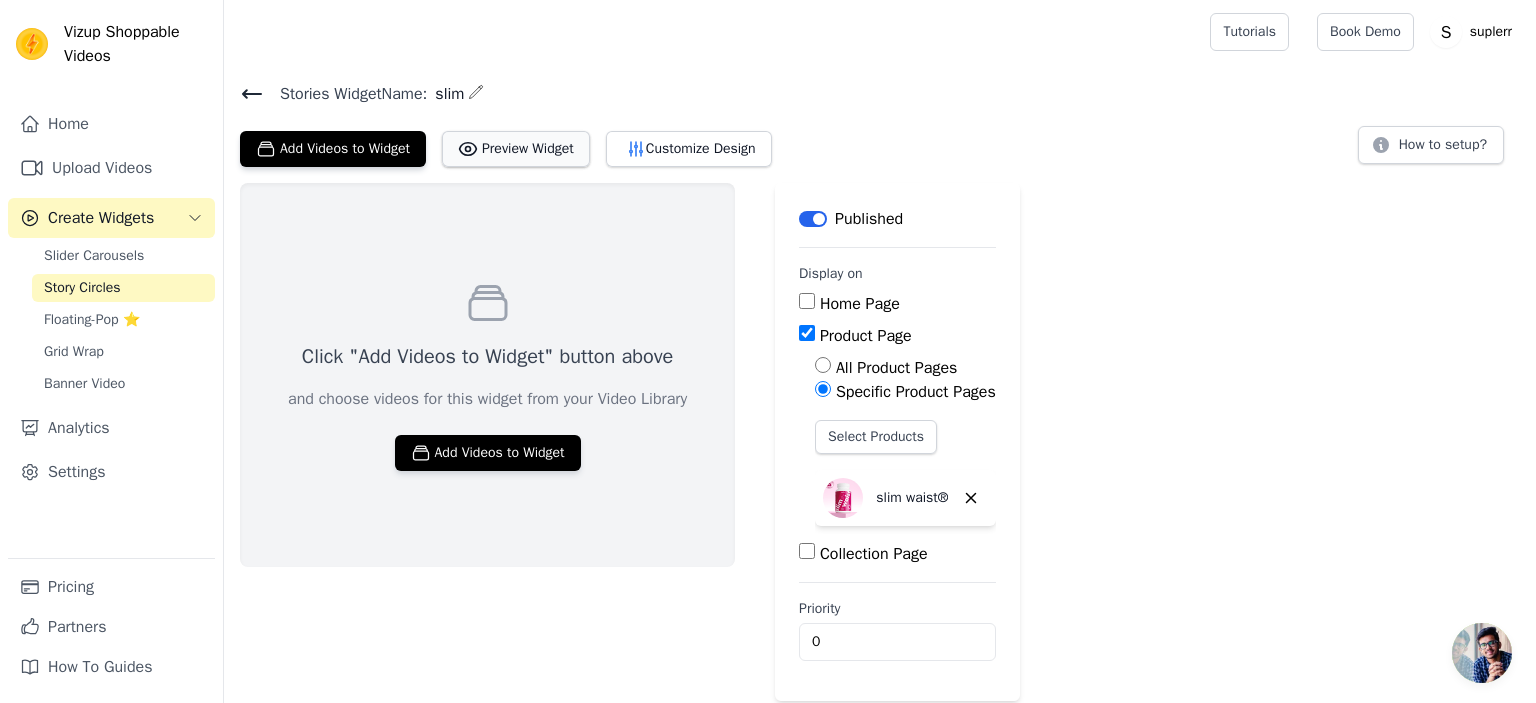 click on "Preview Widget" at bounding box center (516, 149) 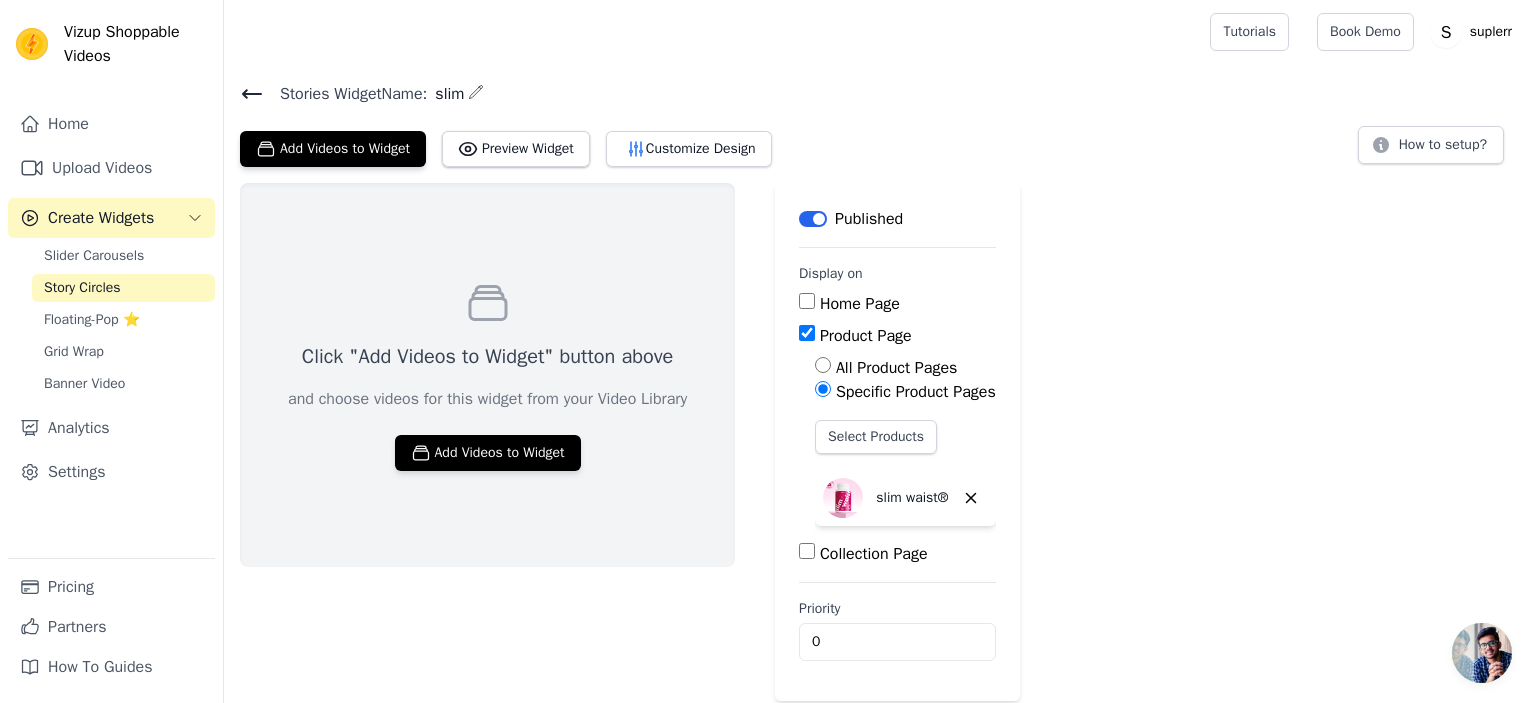 click on "Click "Add Videos to Widget" button above   and choose videos for this widget from your Video Library
Add Videos to Widget" at bounding box center [487, 375] 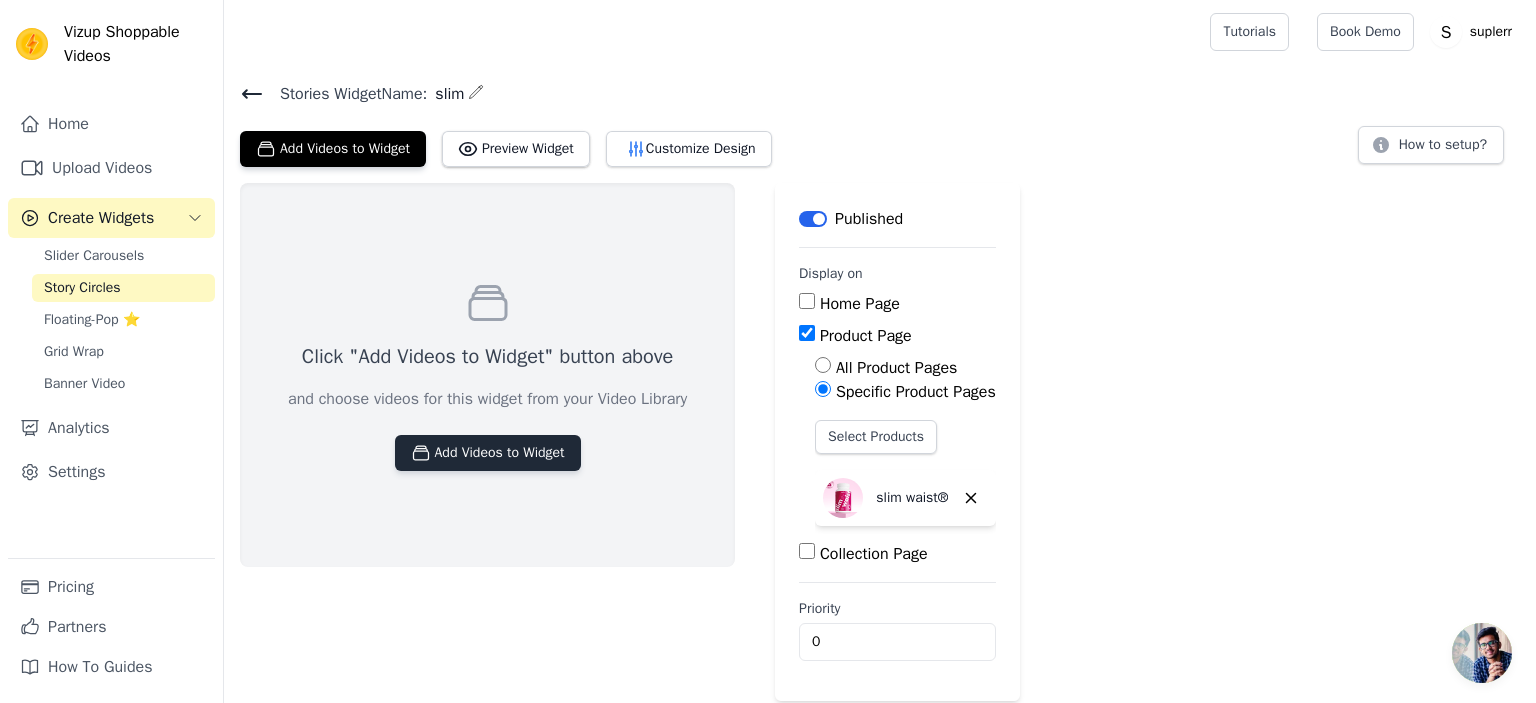 click on "Add Videos to Widget" at bounding box center (488, 453) 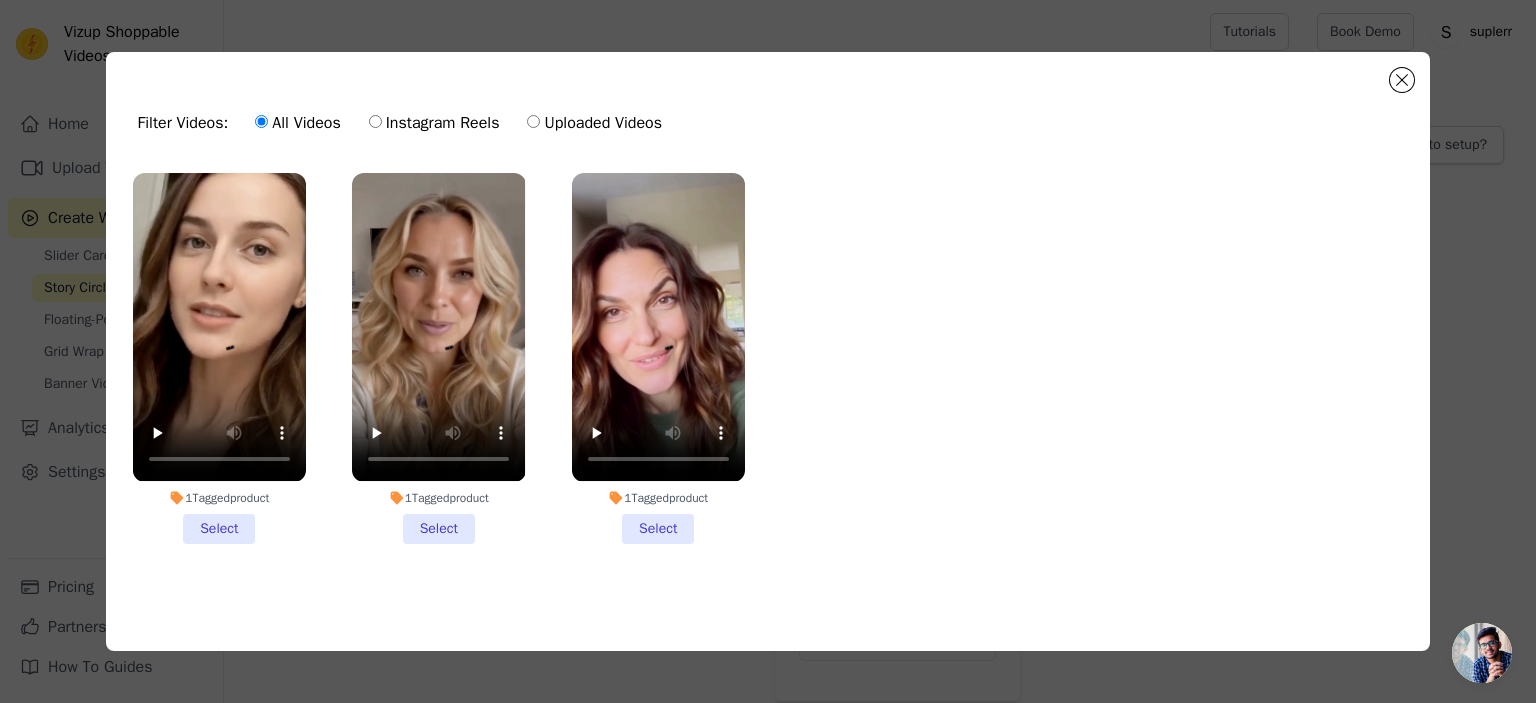 click on "1  Tagged  product     Select" at bounding box center (219, 358) 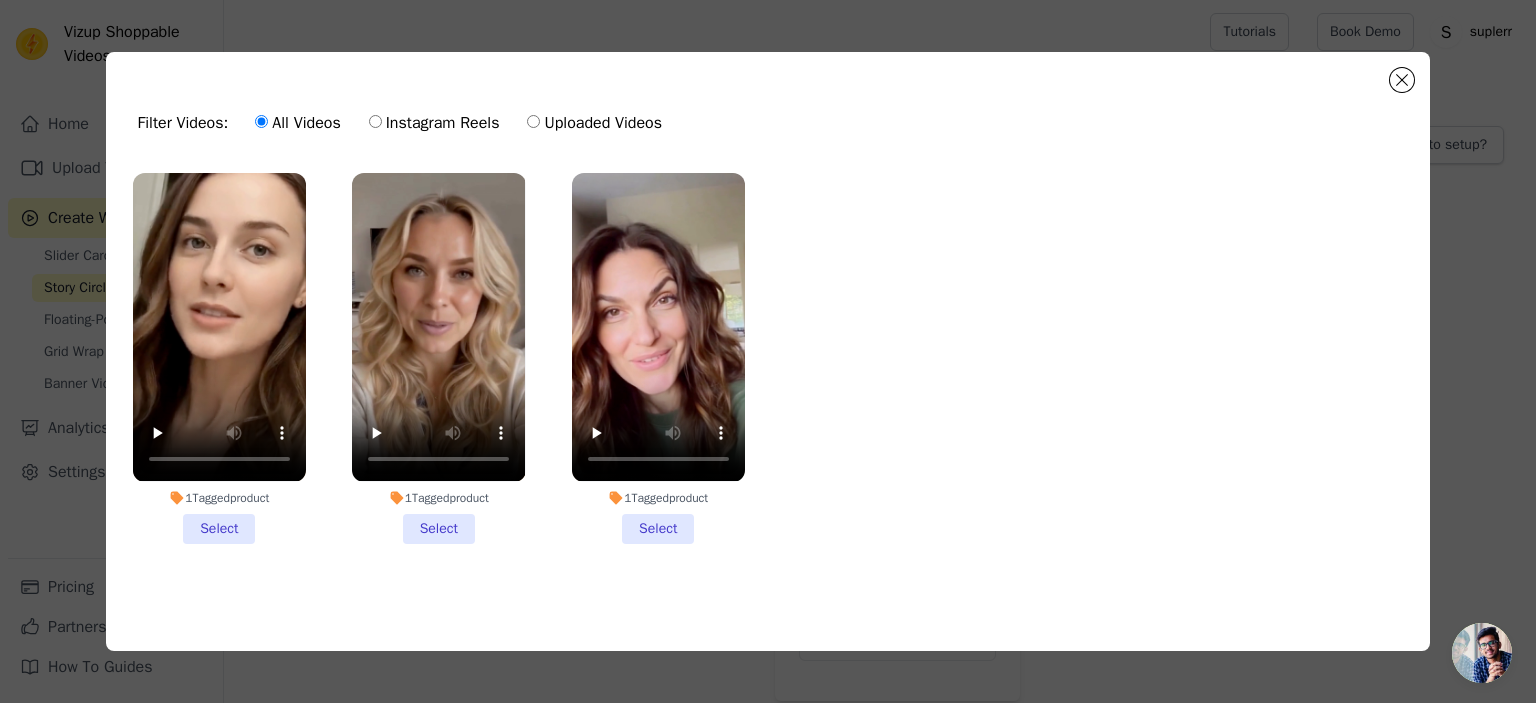click on "1  Tagged  product     Select" at bounding box center [0, 0] 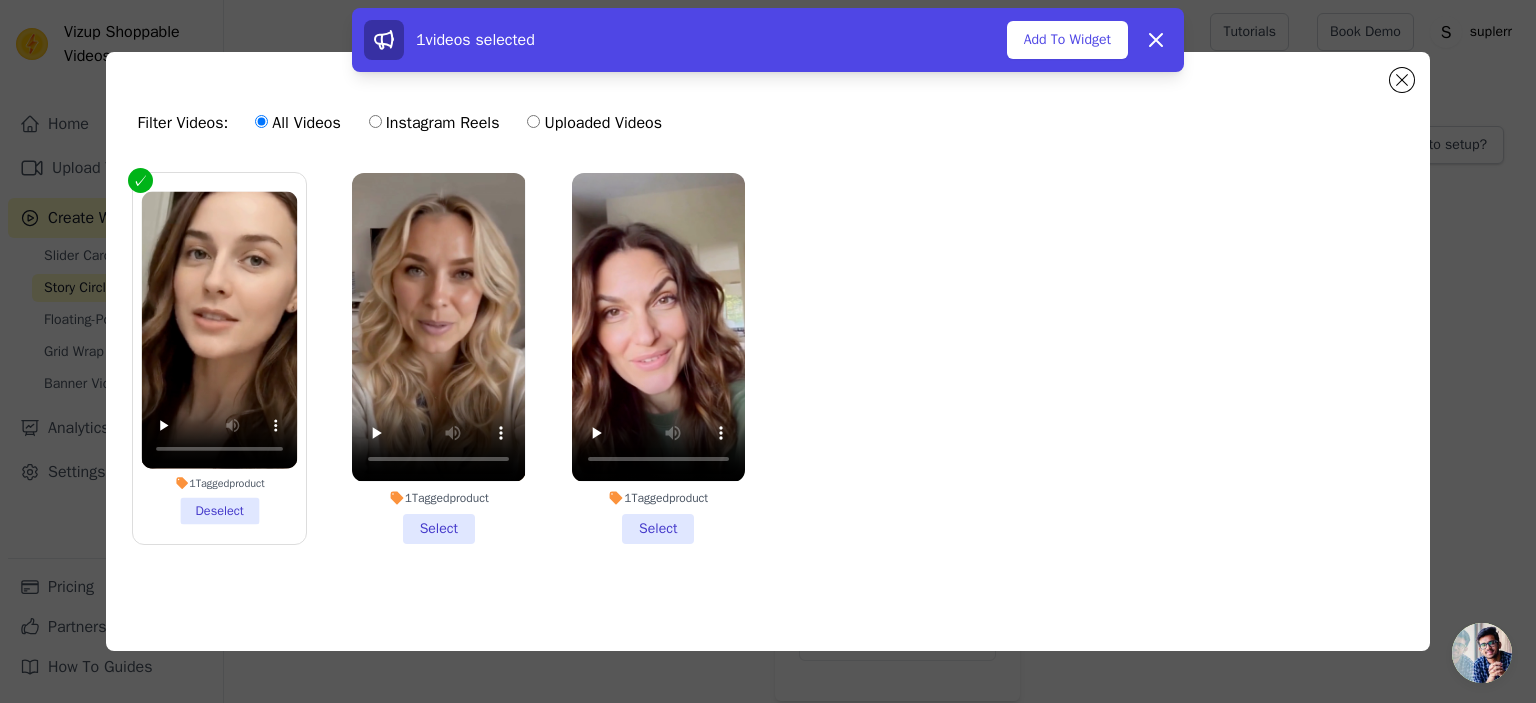 click on "1  Tagged  product     Select" at bounding box center (438, 358) 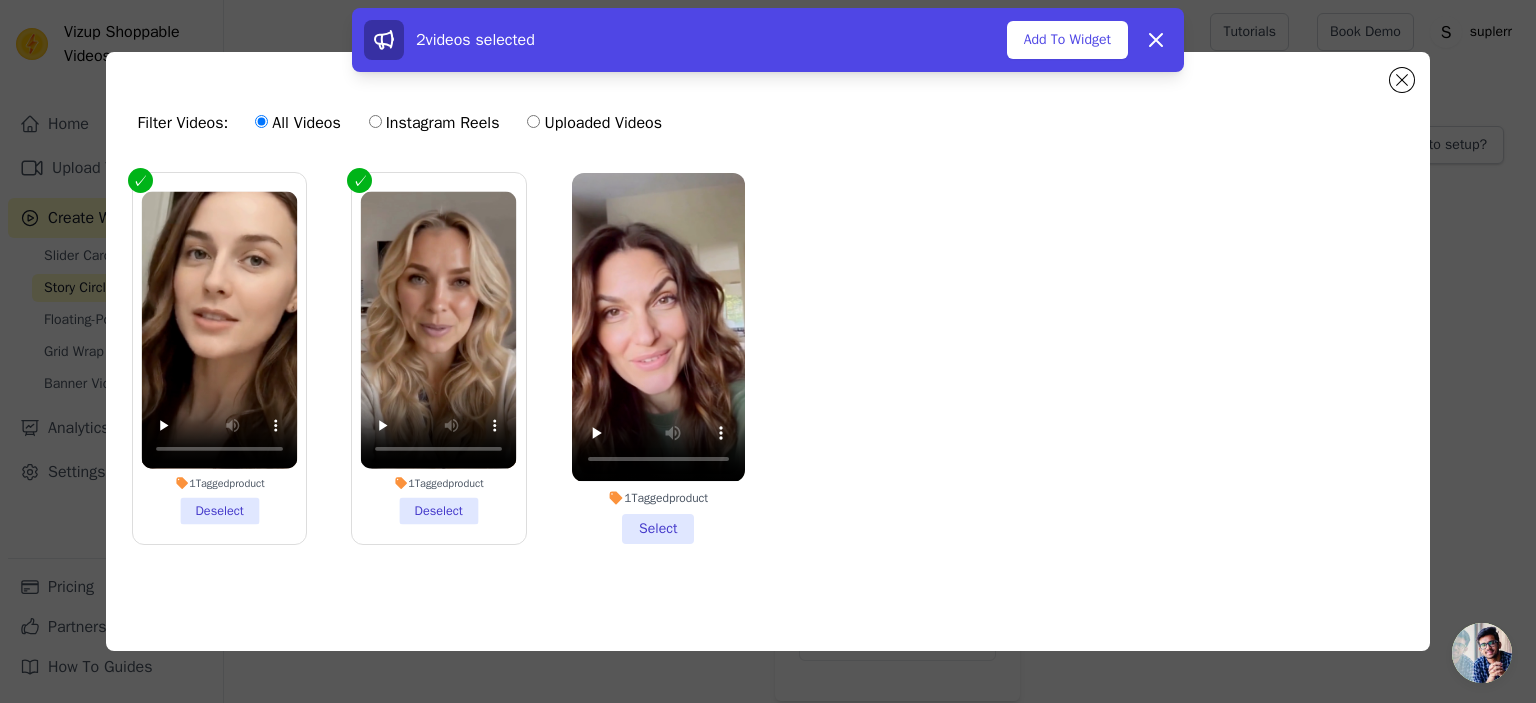 click on "1  Tagged  product     Select" at bounding box center [658, 358] 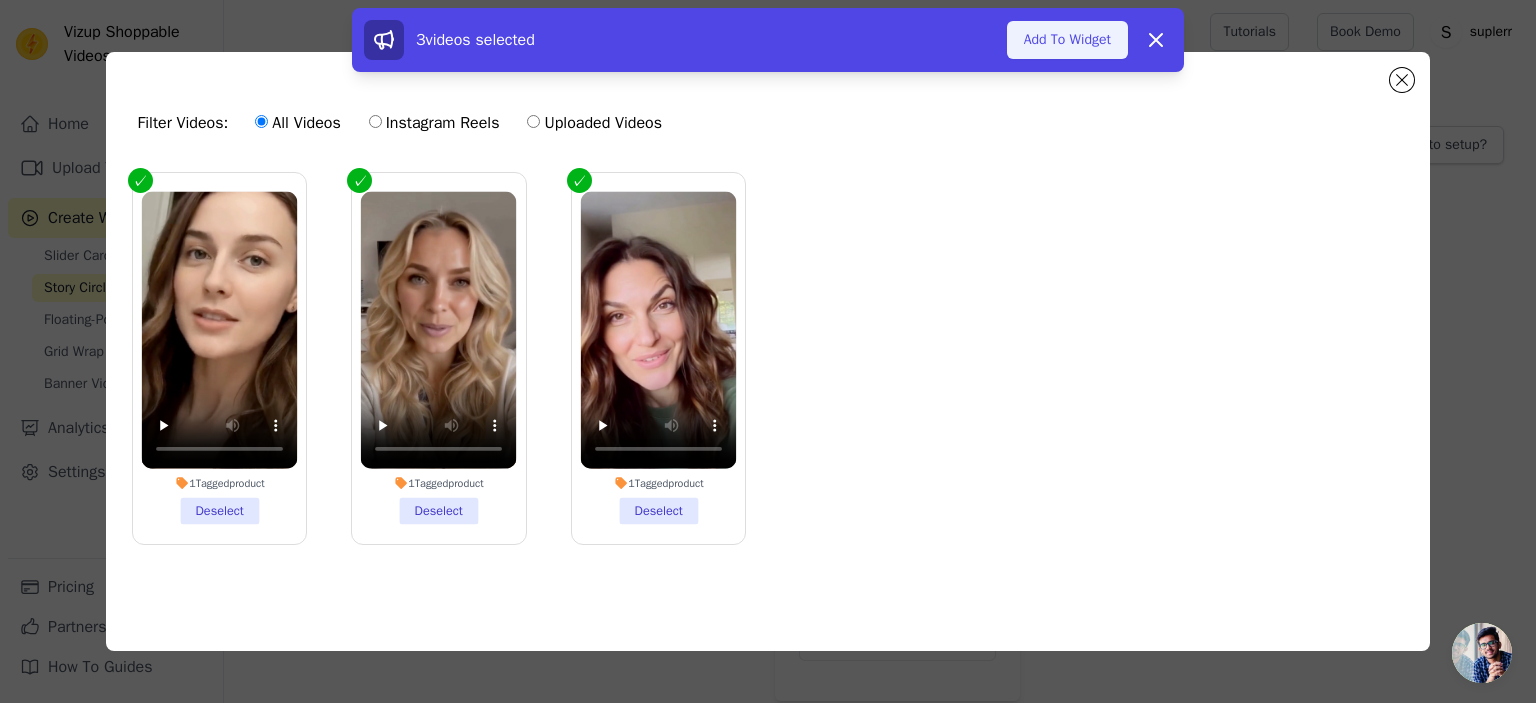 click on "Add To Widget" at bounding box center [1067, 40] 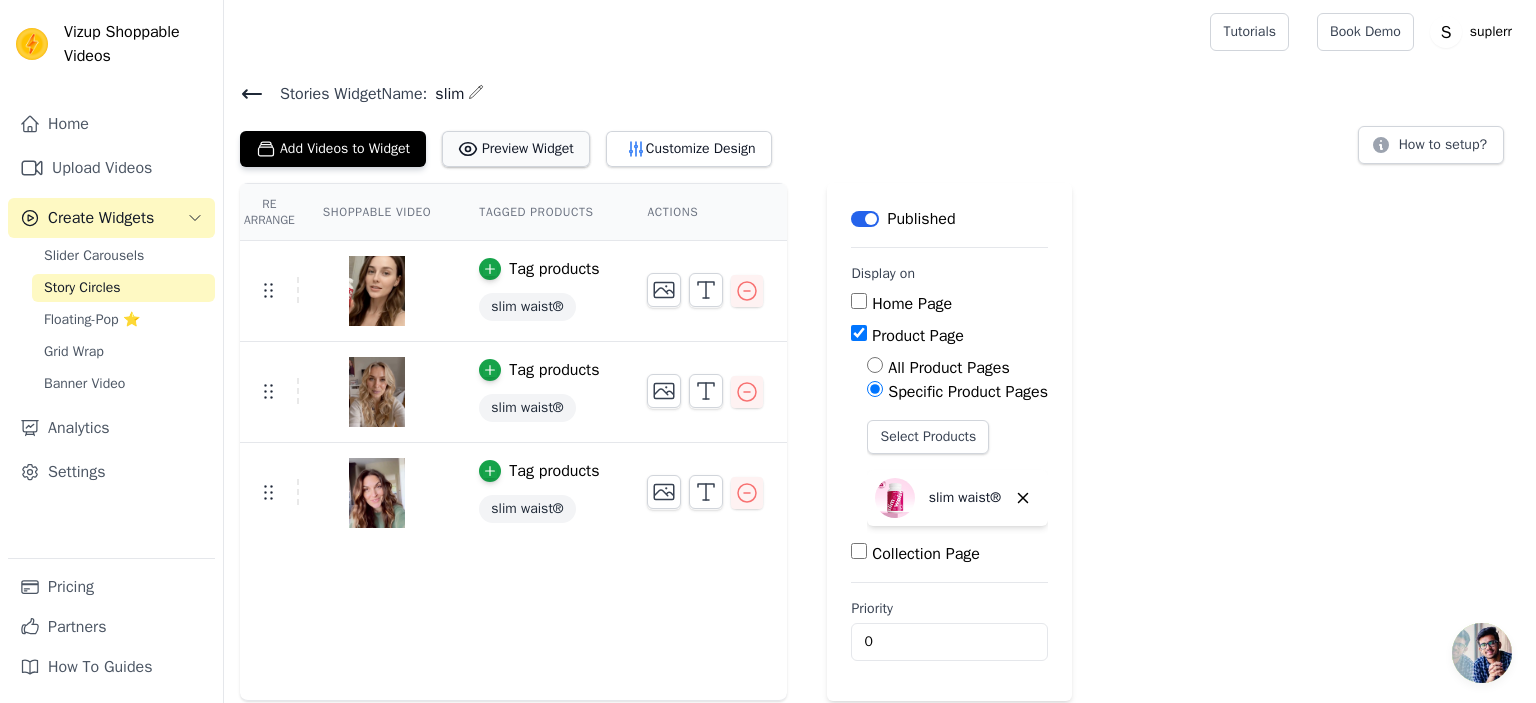 click on "Preview Widget" at bounding box center [516, 149] 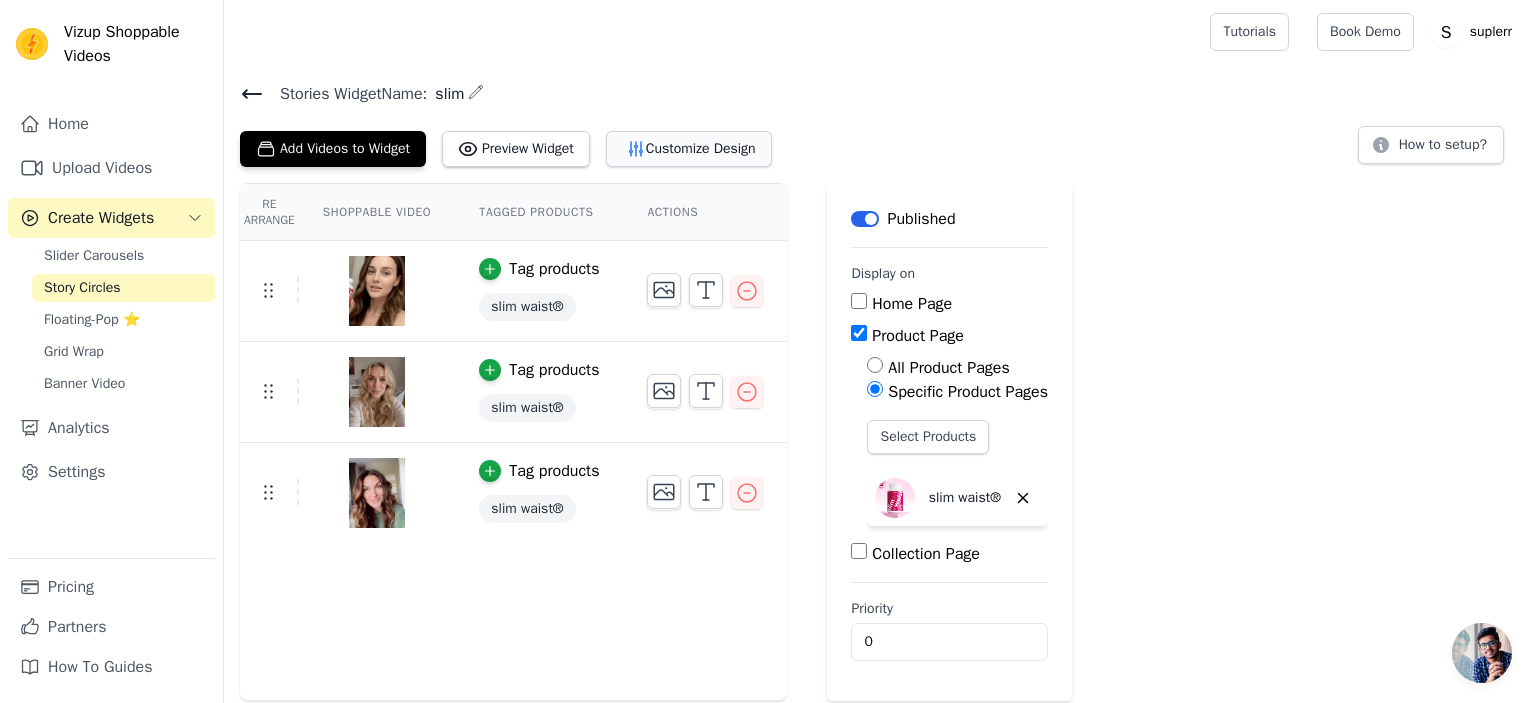 click on "Customize Design" at bounding box center [689, 149] 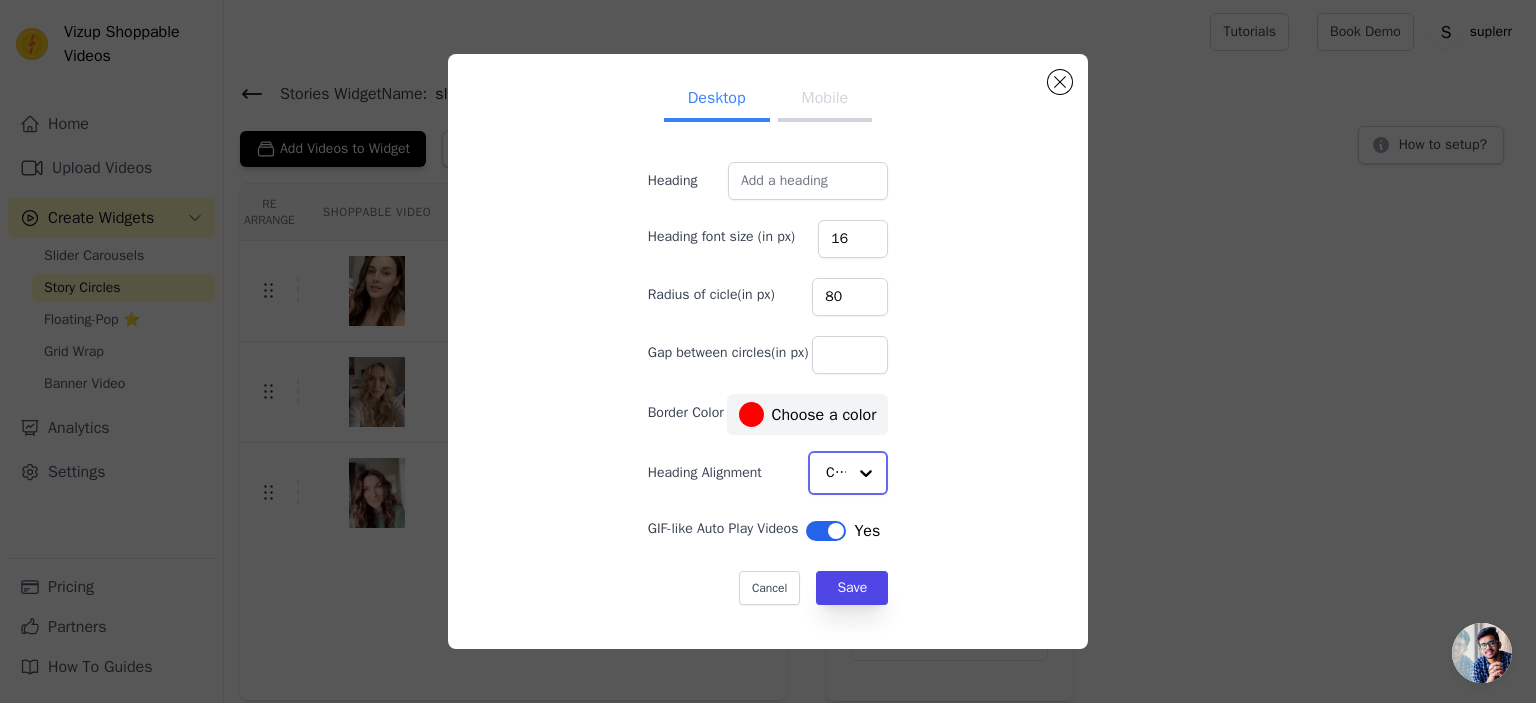 click at bounding box center (866, 473) 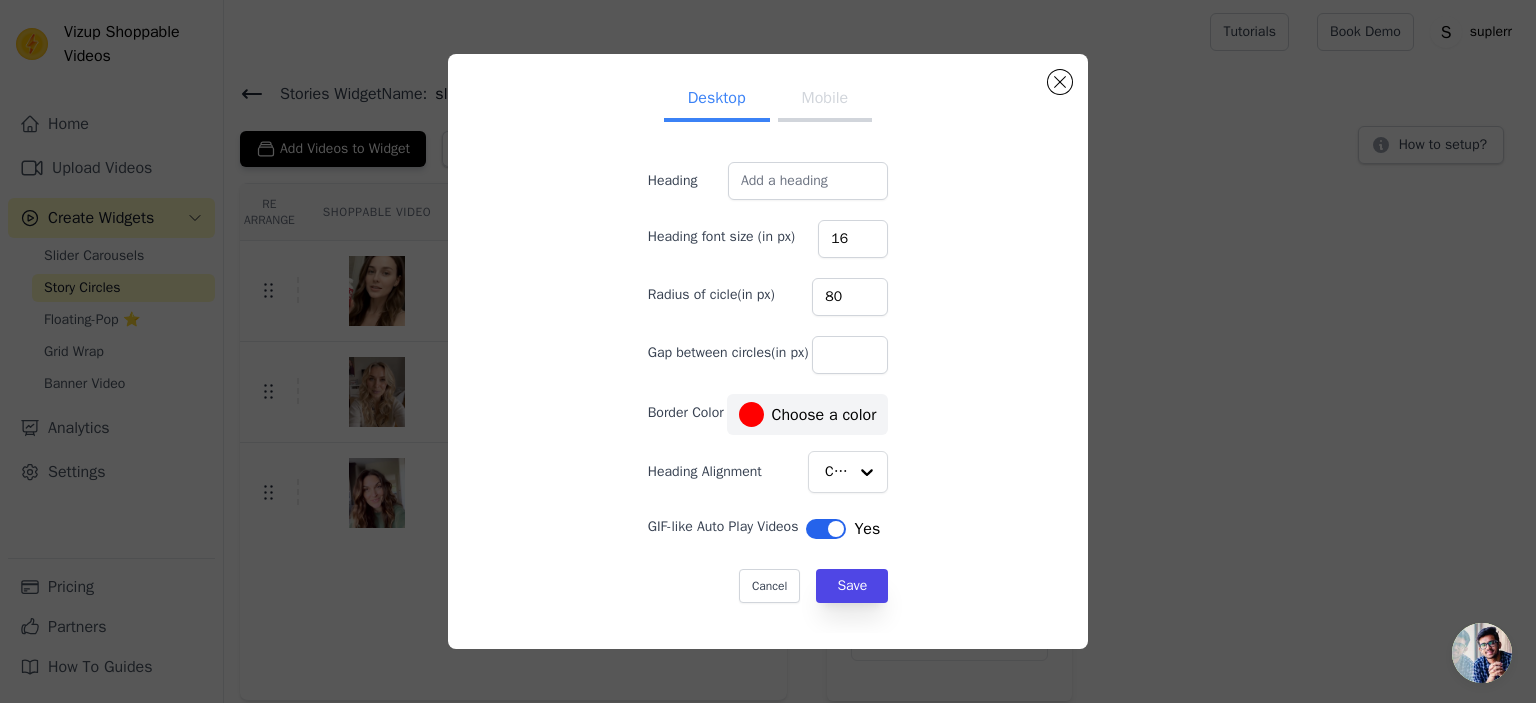 click on "Desktop Mobile   Heading     Heading font size (in px)   16   Radius of cicle(in px)   80   Gap between circles(in px)     Border Color   #ff0000       Choose a color     Heading Alignment         Center               GIF-like Auto Play Videos   Label     Yes   Cancel     Save                               #ff0000   1   hex   change to    rgb" at bounding box center [768, 351] 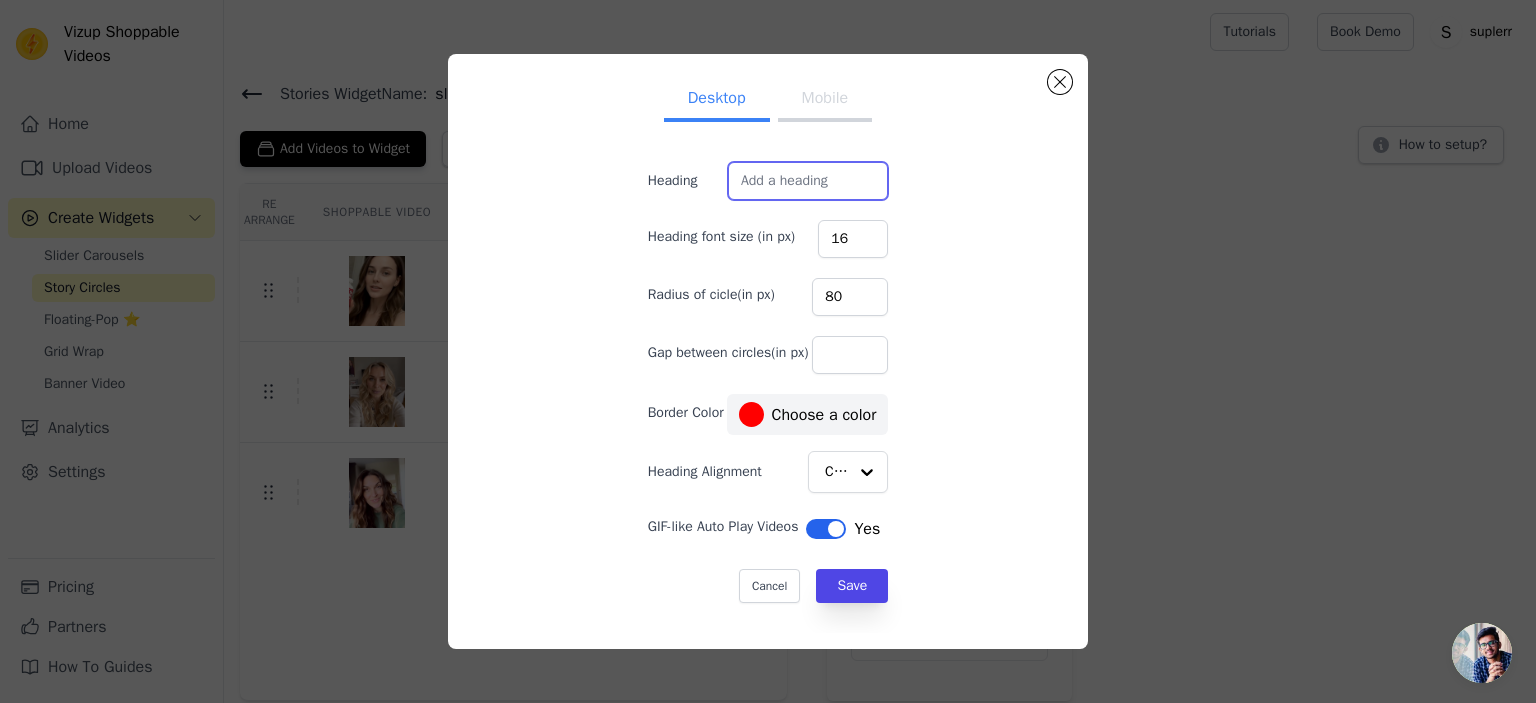 click on "Heading" at bounding box center [808, 181] 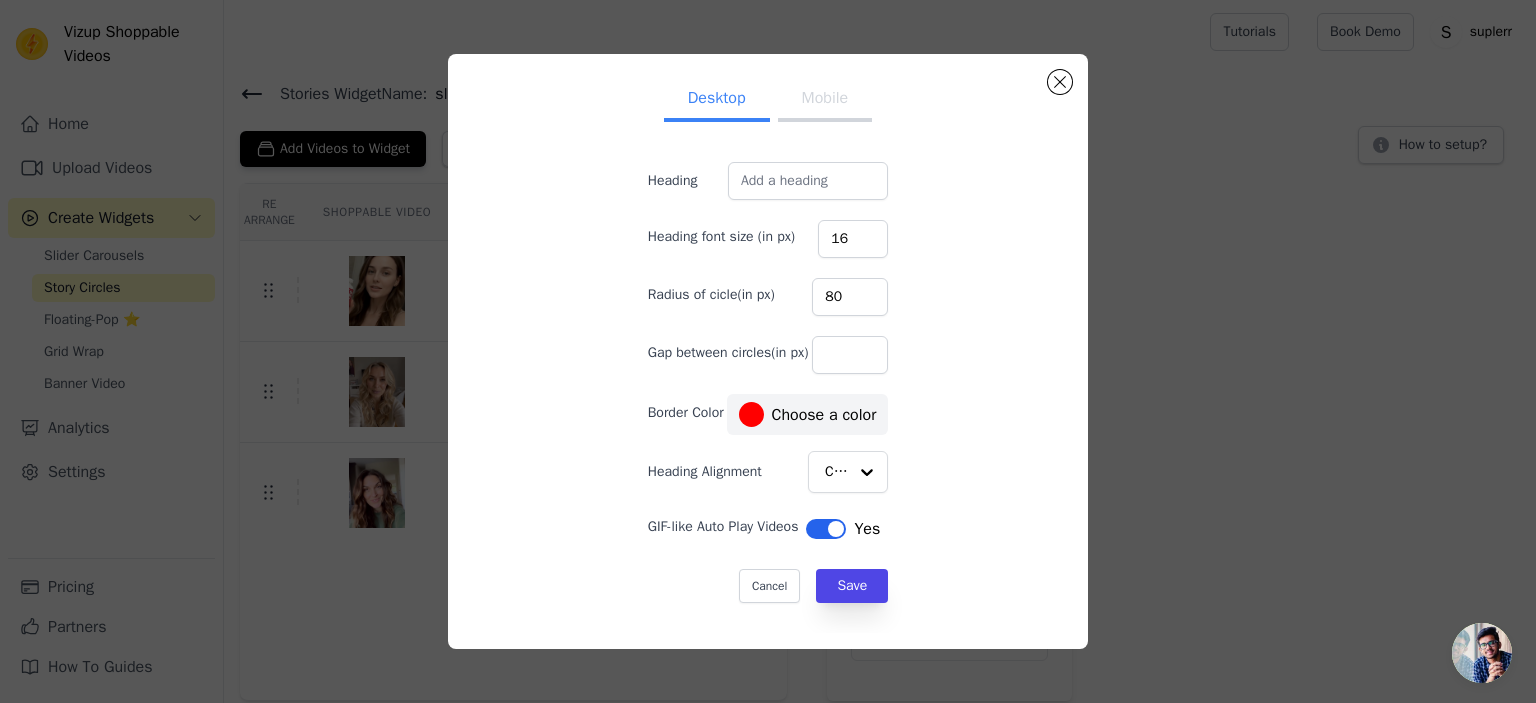 click on "Desktop Mobile   Heading     Heading font size (in px)   16   Radius of cicle(in px)   80   Gap between circles(in px)     Border Color   #ff0000       Choose a color     Heading Alignment         Center               GIF-like Auto Play Videos   Label     Yes   Cancel     Save                               #ff0000   1   hex   change to    rgb" at bounding box center [768, 351] 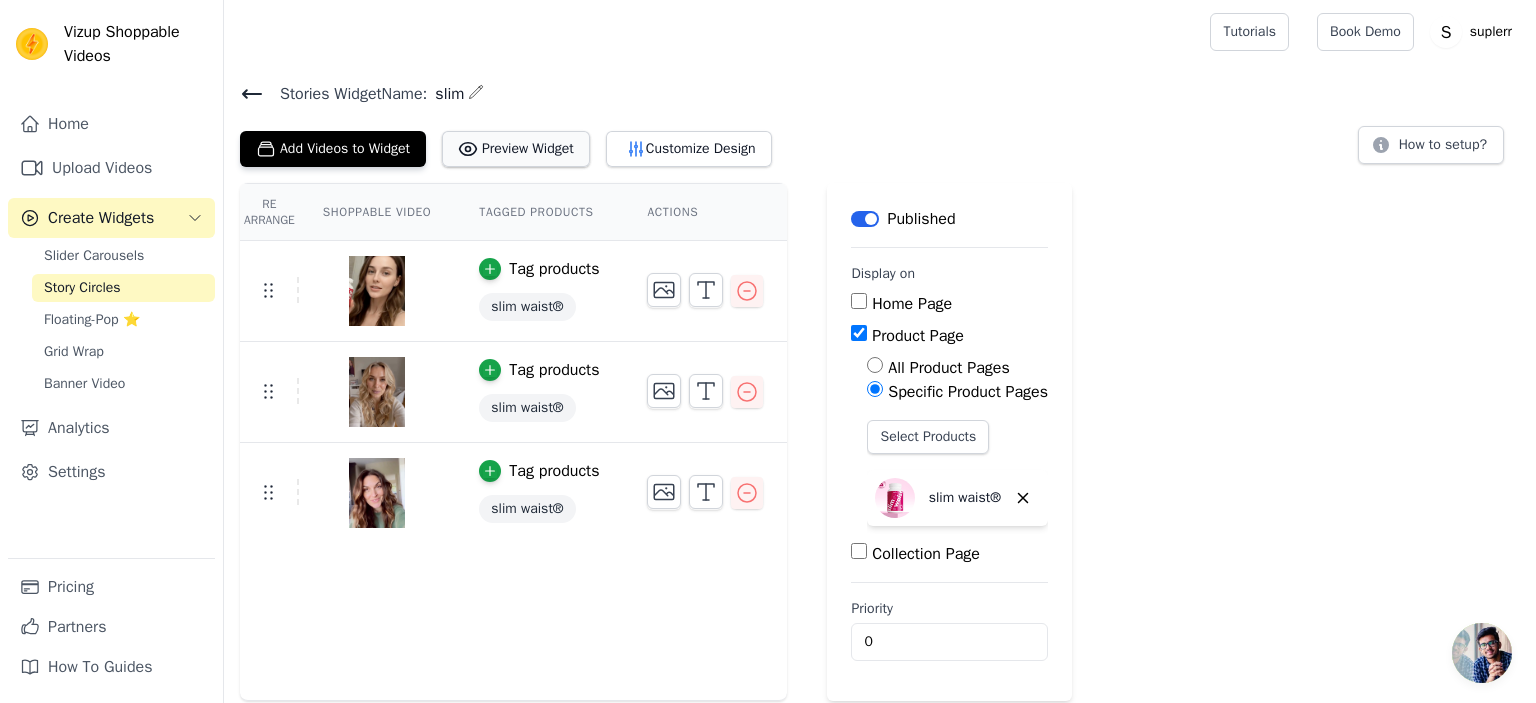 click on "Preview Widget" at bounding box center (516, 149) 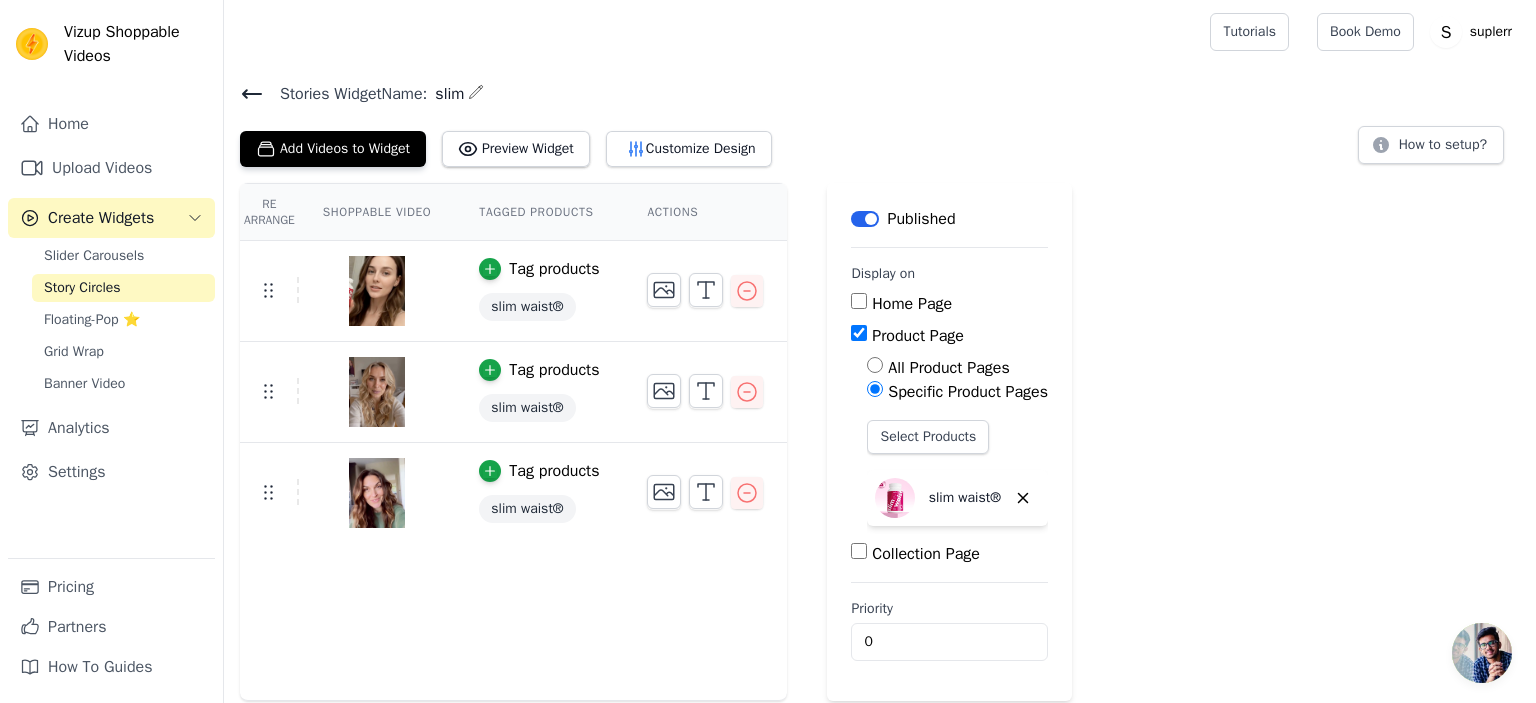 click on "Collection Page" at bounding box center (859, 551) 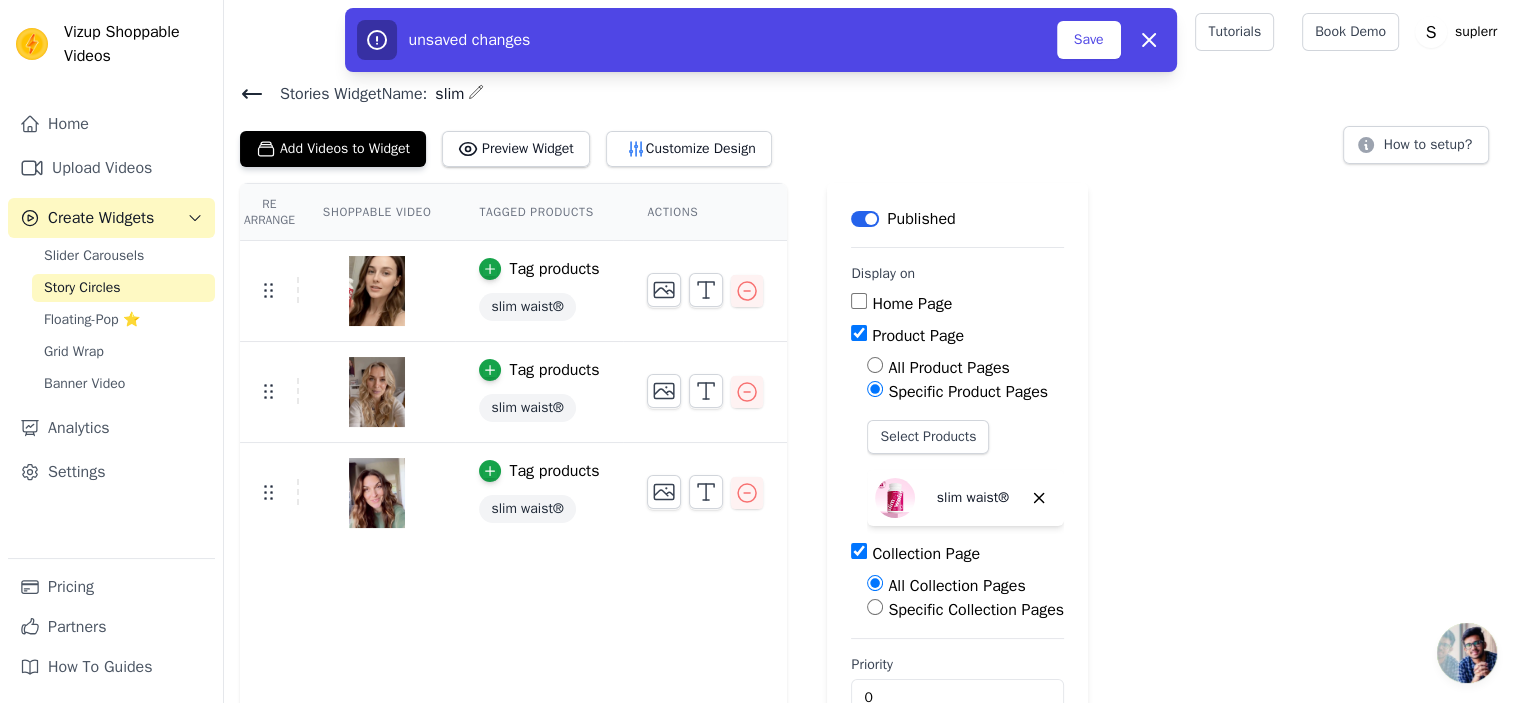 click on "Collection Page" at bounding box center [859, 551] 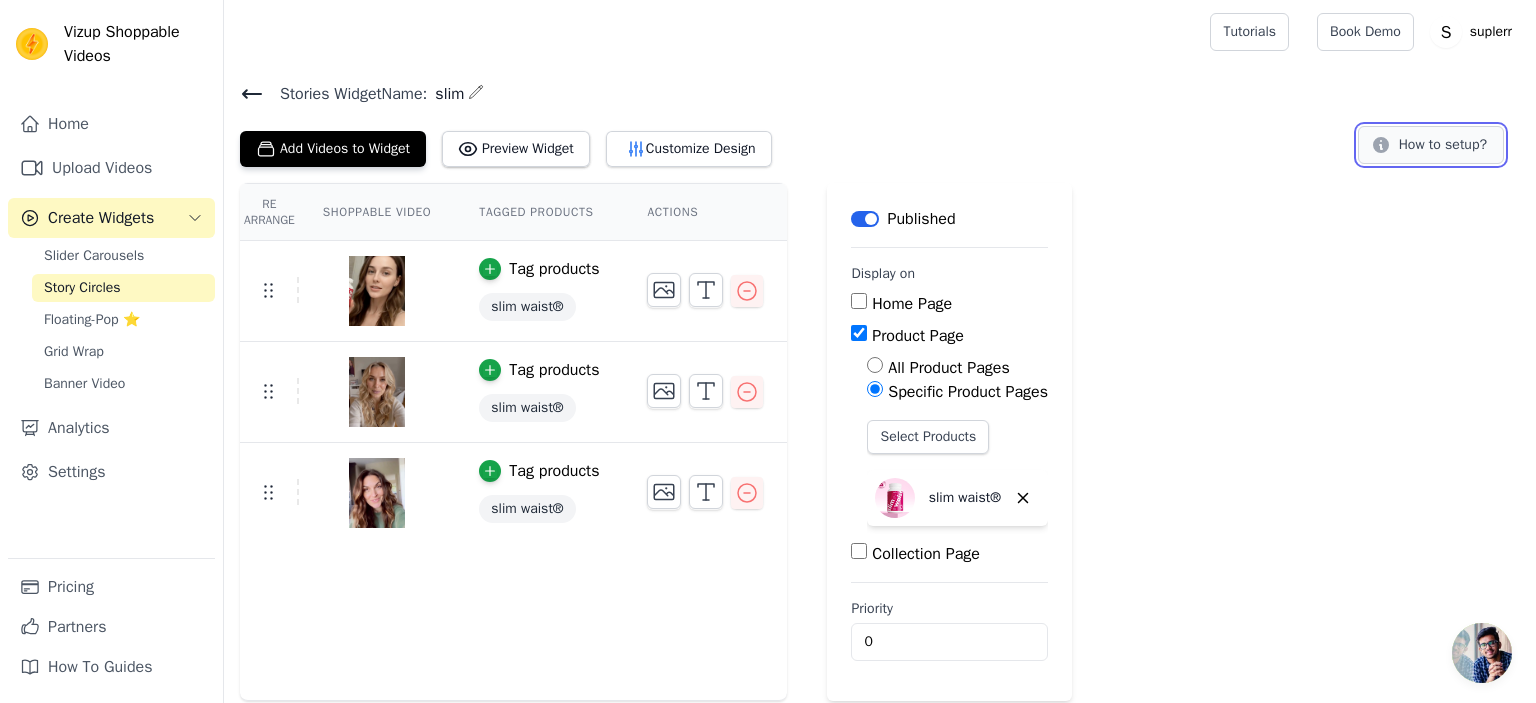 click on "How to setup?" at bounding box center [1431, 145] 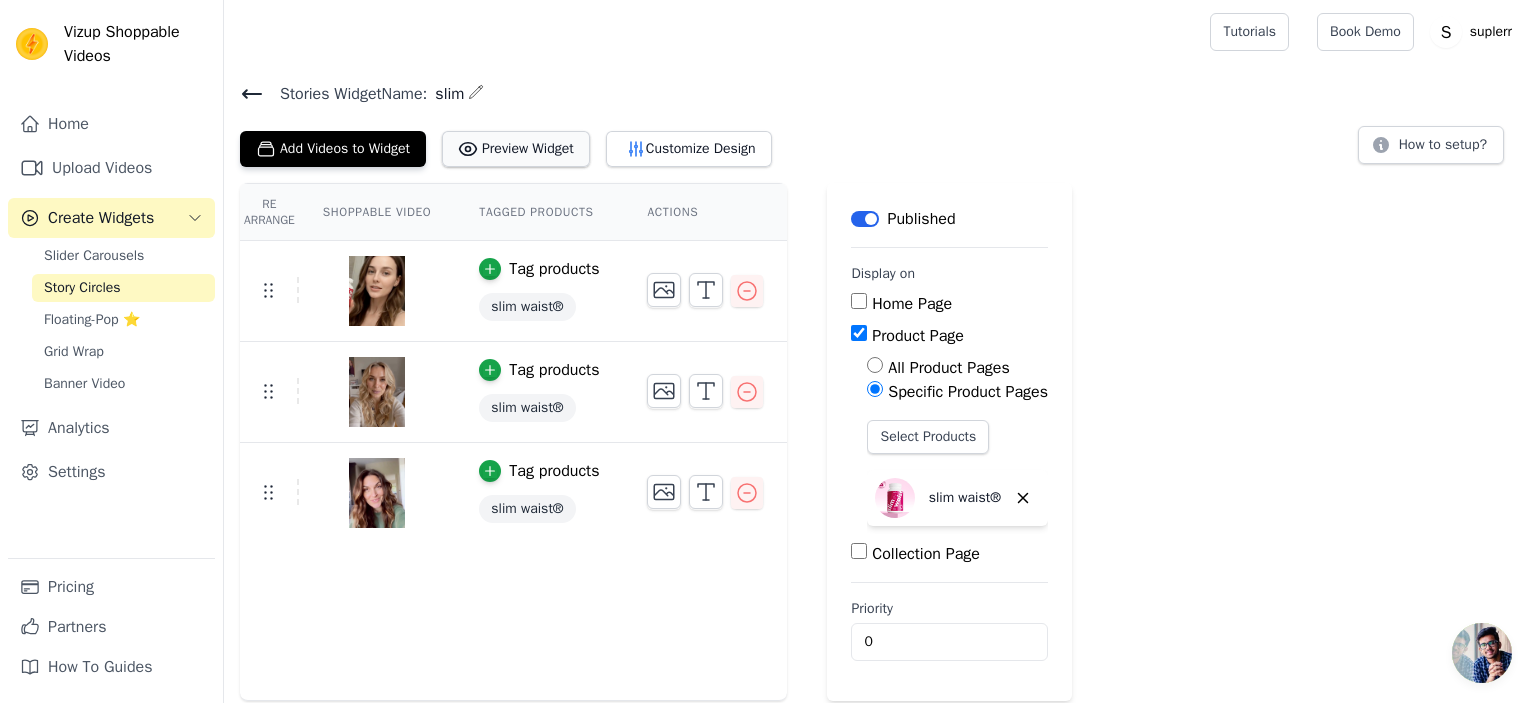 click on "Preview Widget" at bounding box center (516, 149) 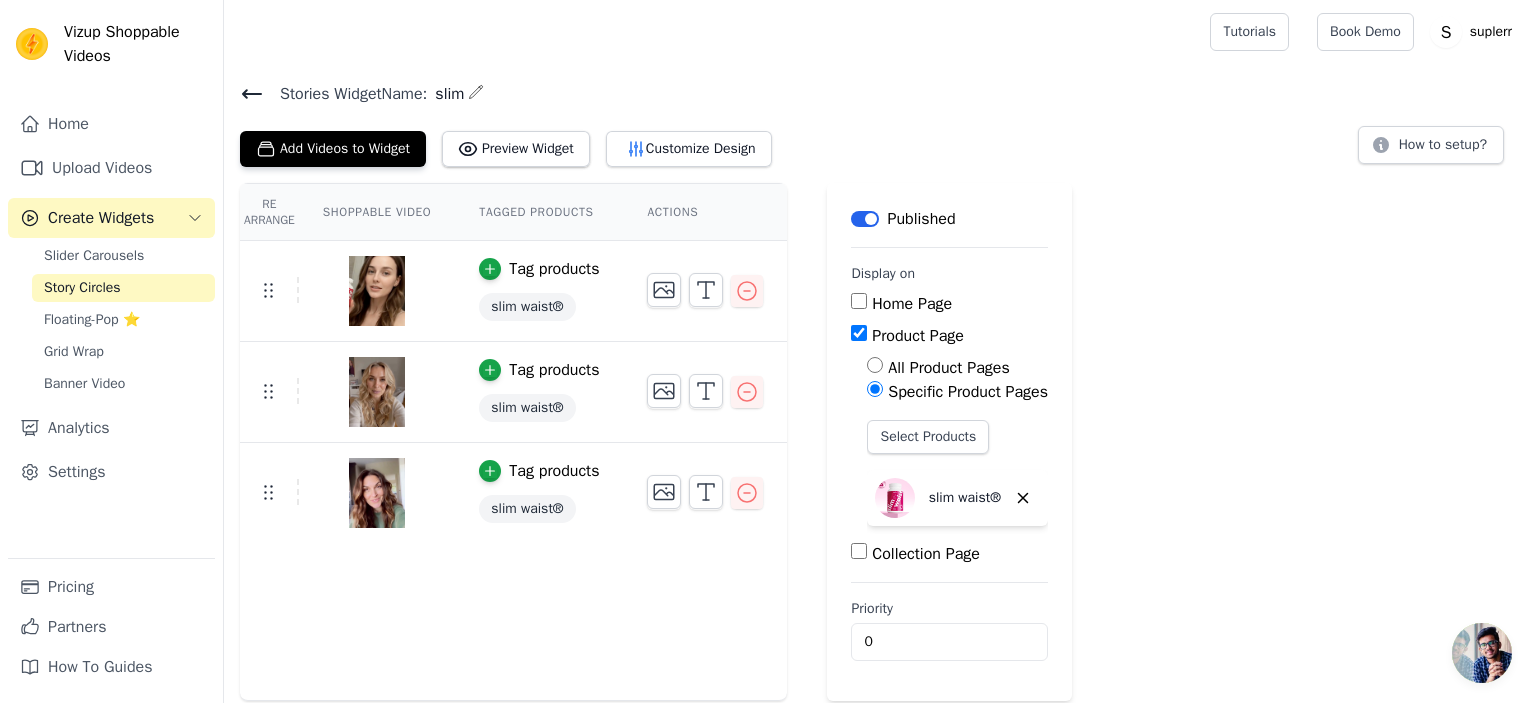 click on "Label" at bounding box center [865, 219] 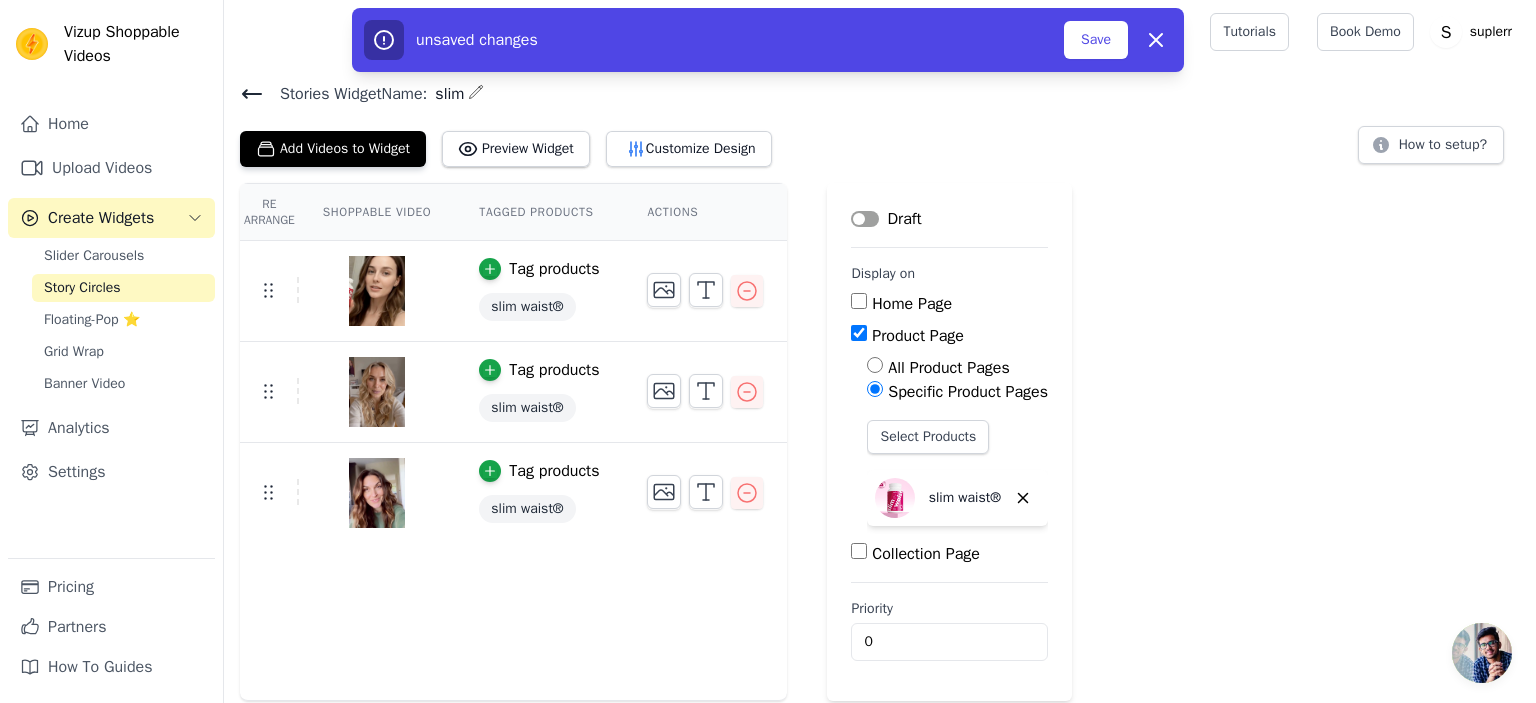 click on "Re Arrange   Shoppable Video   Tagged Products   Actions             Tag products   slim waist®                         Tag products   slim waist®                         Tag products   slim waist®                   Save Videos In This New Order   Save   Dismiss     Label     Draft     Display on     Home Page     Product Page     All Product Pages     Specific Product Pages     Select Products       slim waist®         Collection Page       Priority   0     unsaved changes   Save   Dismiss" at bounding box center [880, 442] 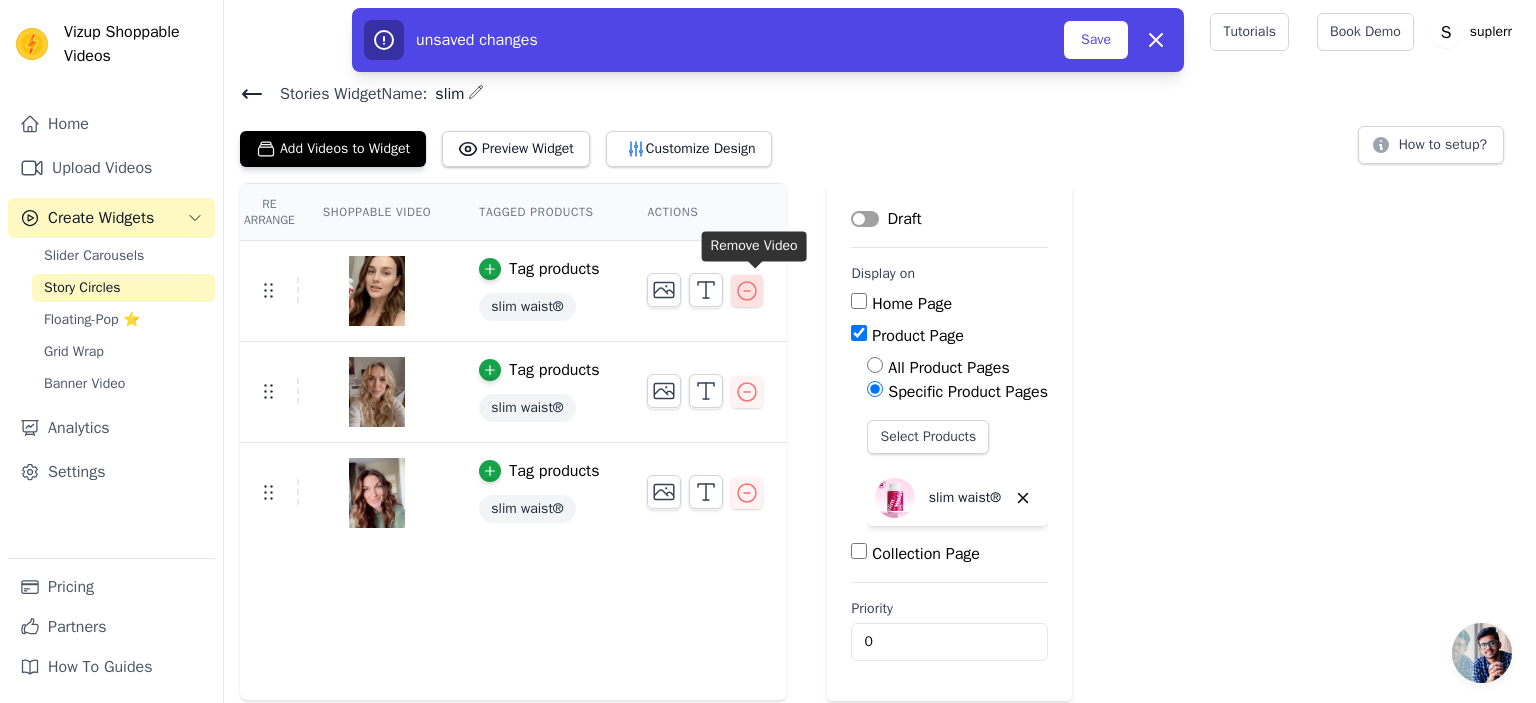 click 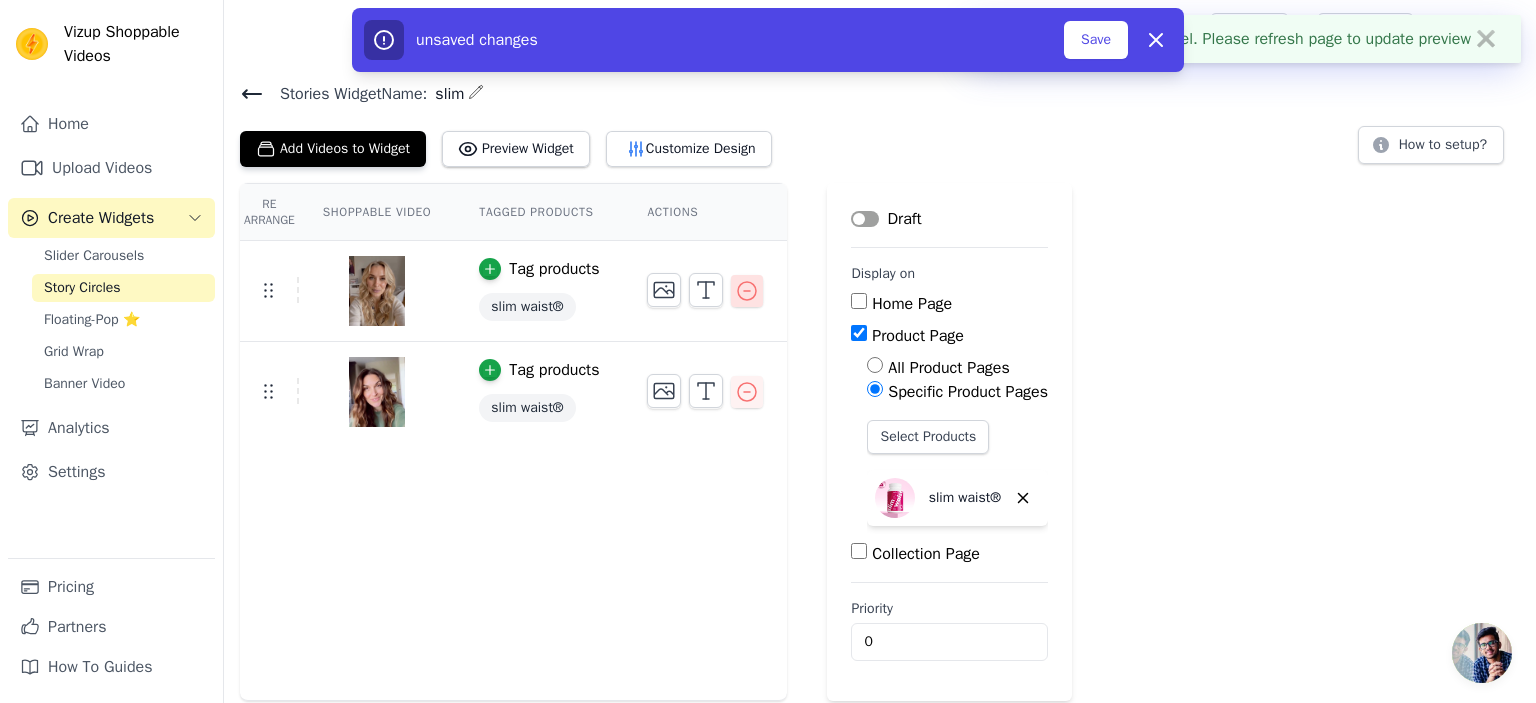 click 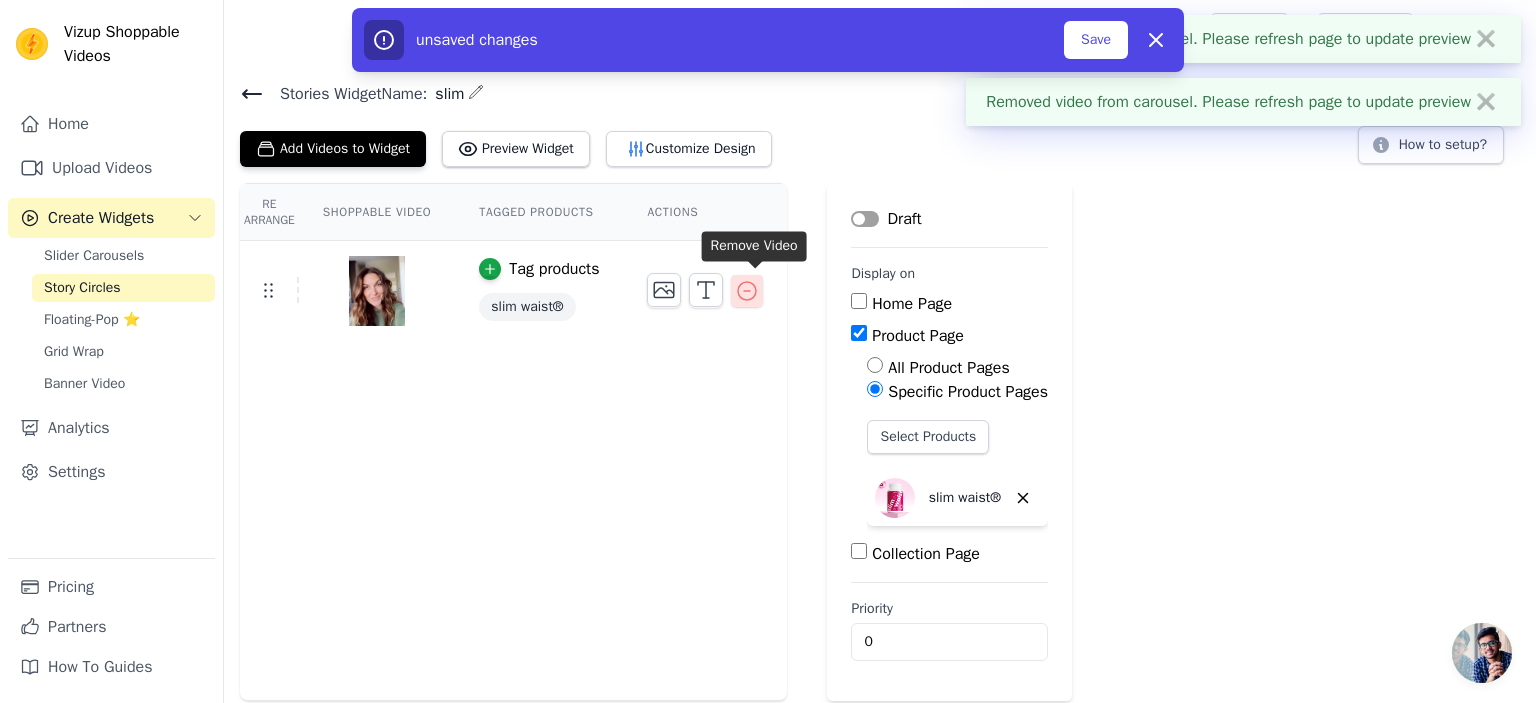 click 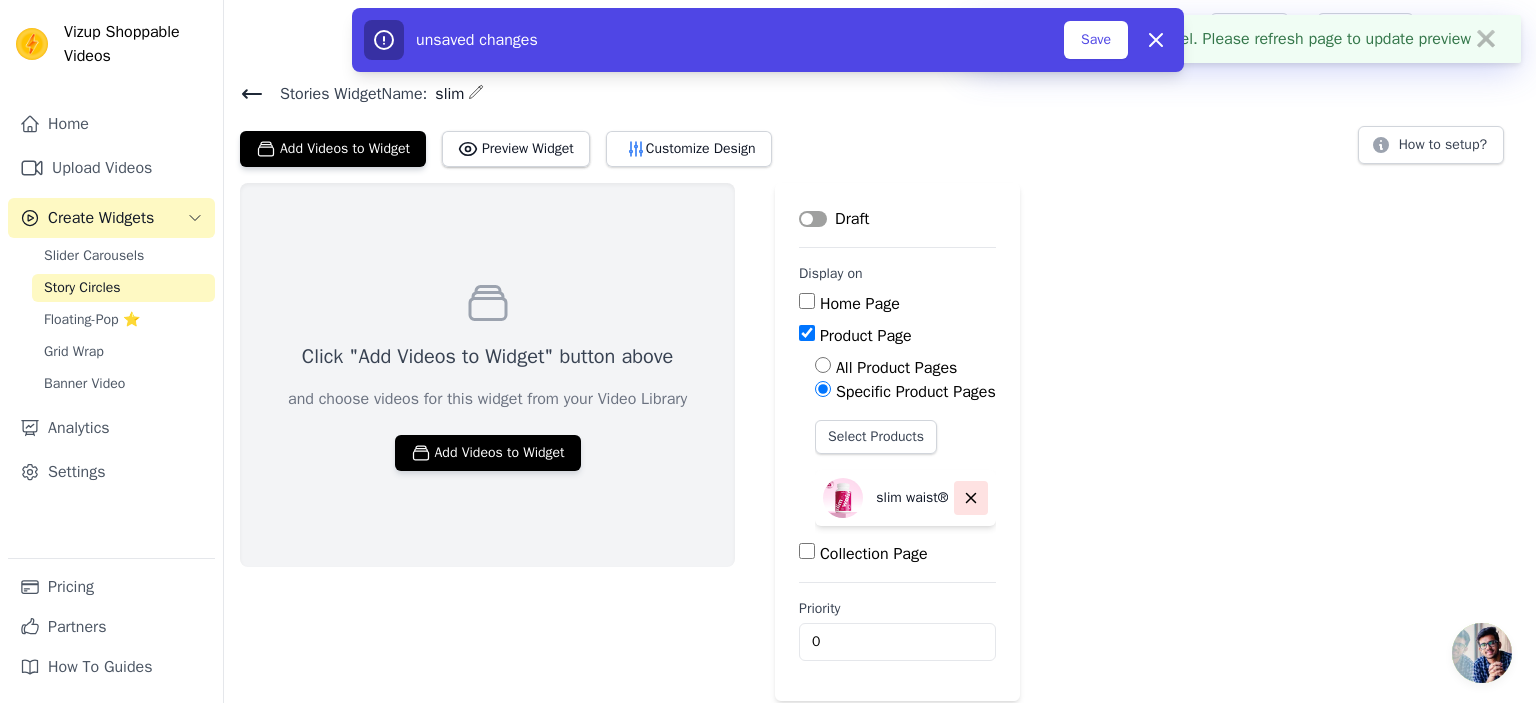 click 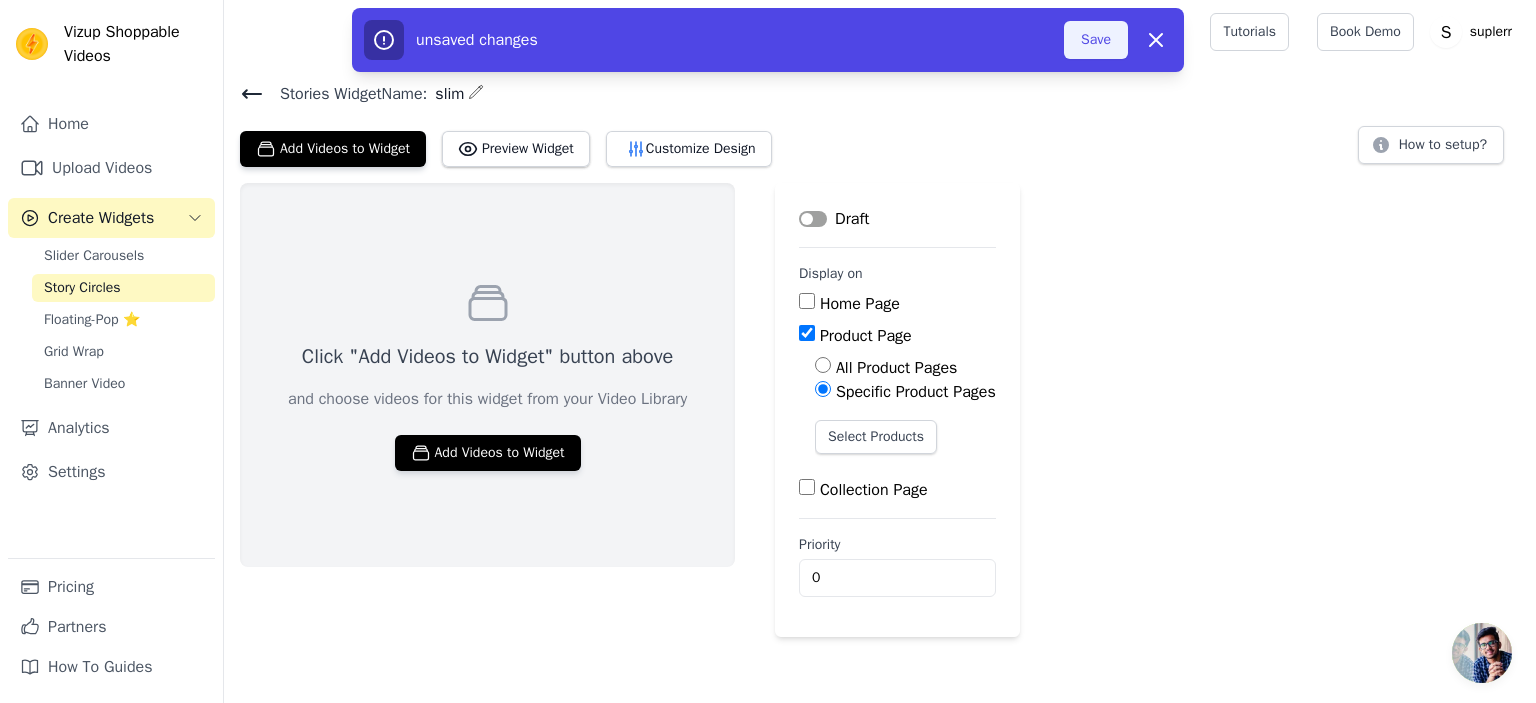 click on "Save" at bounding box center [1096, 40] 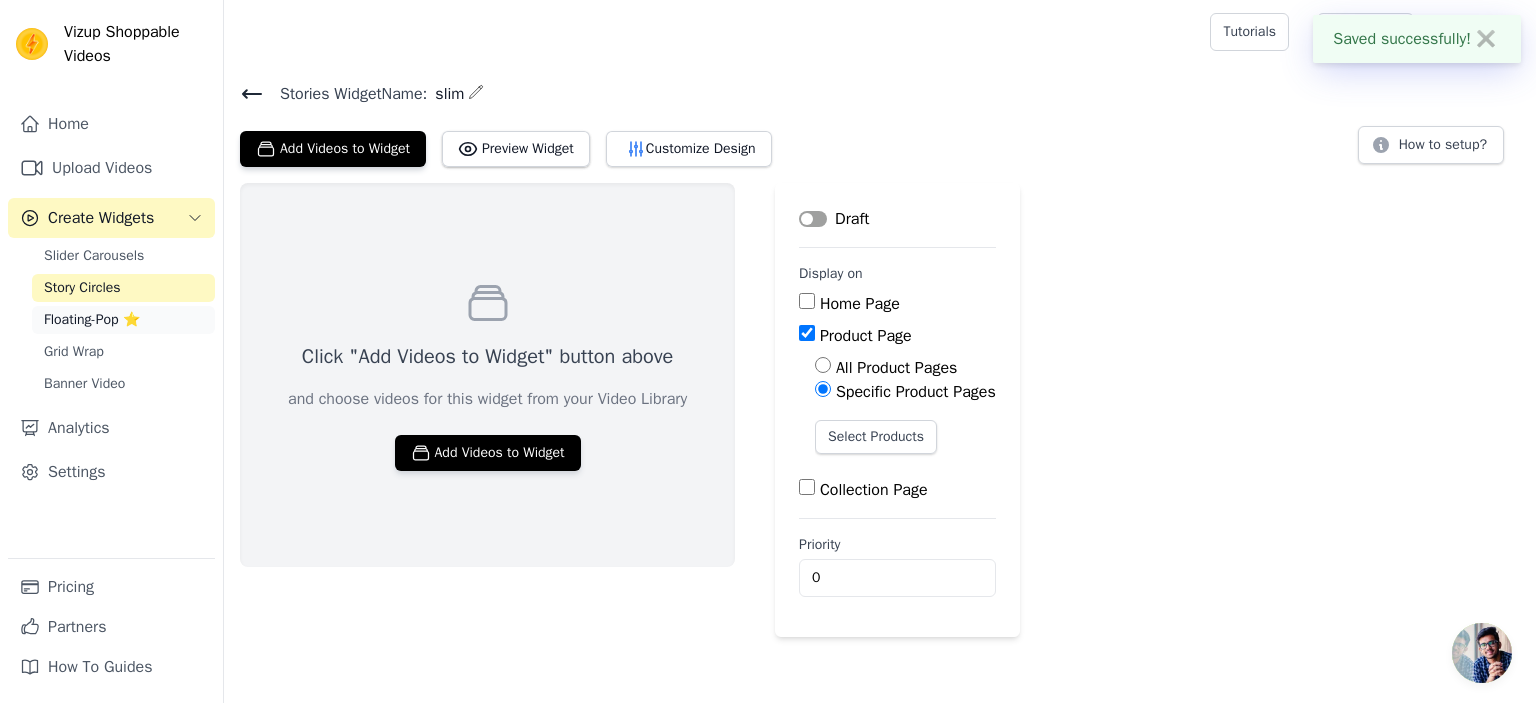click on "Floating-Pop ⭐" at bounding box center [123, 320] 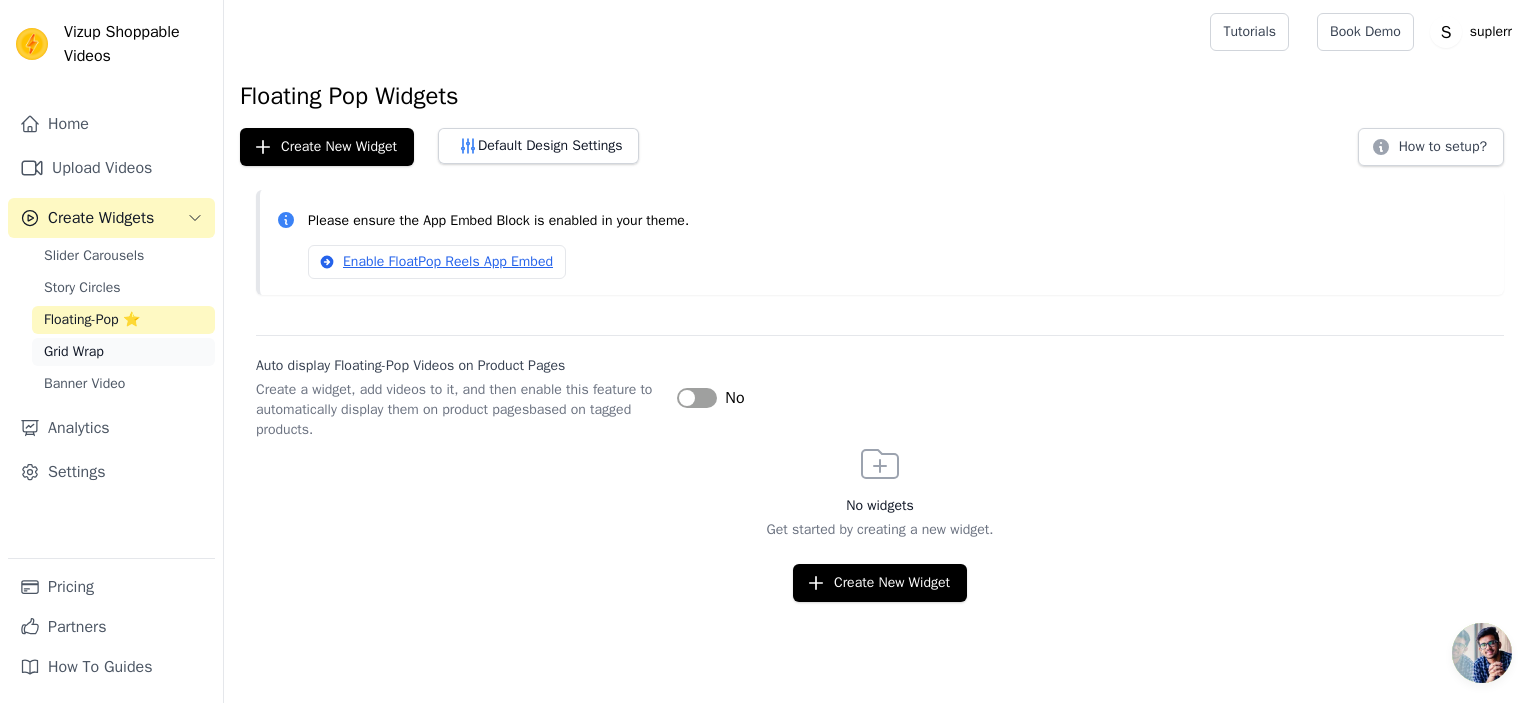 click on "Grid Wrap" at bounding box center [74, 352] 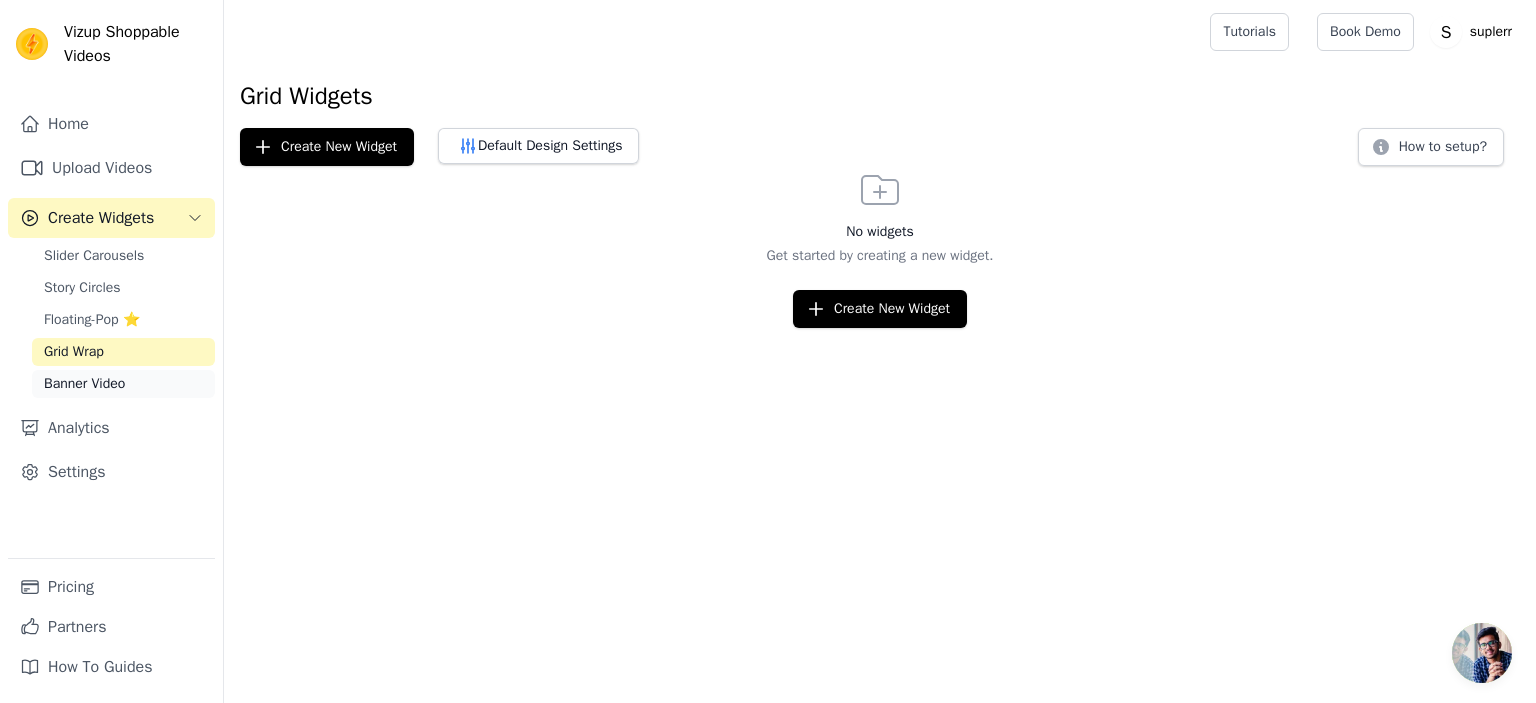 click on "Banner Video" at bounding box center (123, 384) 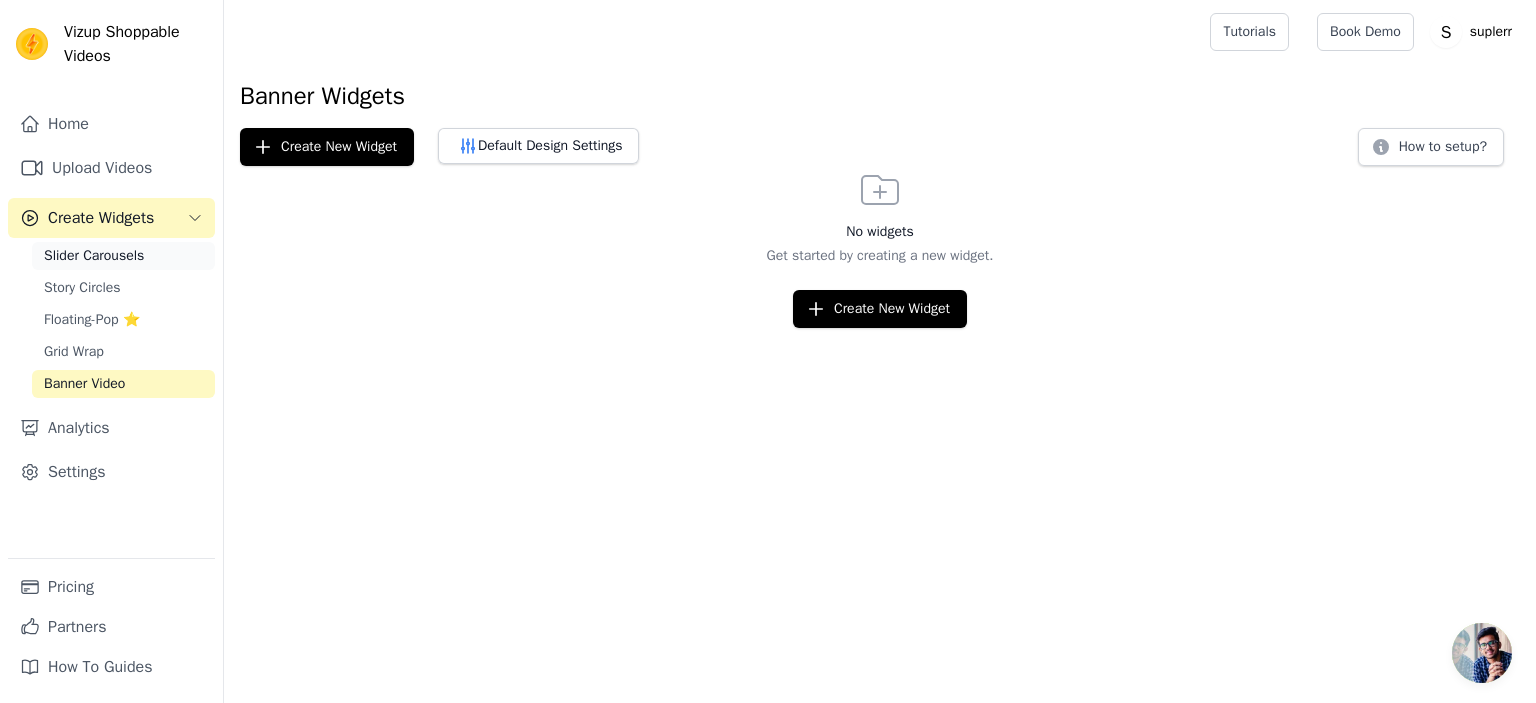 click on "Slider Carousels" at bounding box center (94, 256) 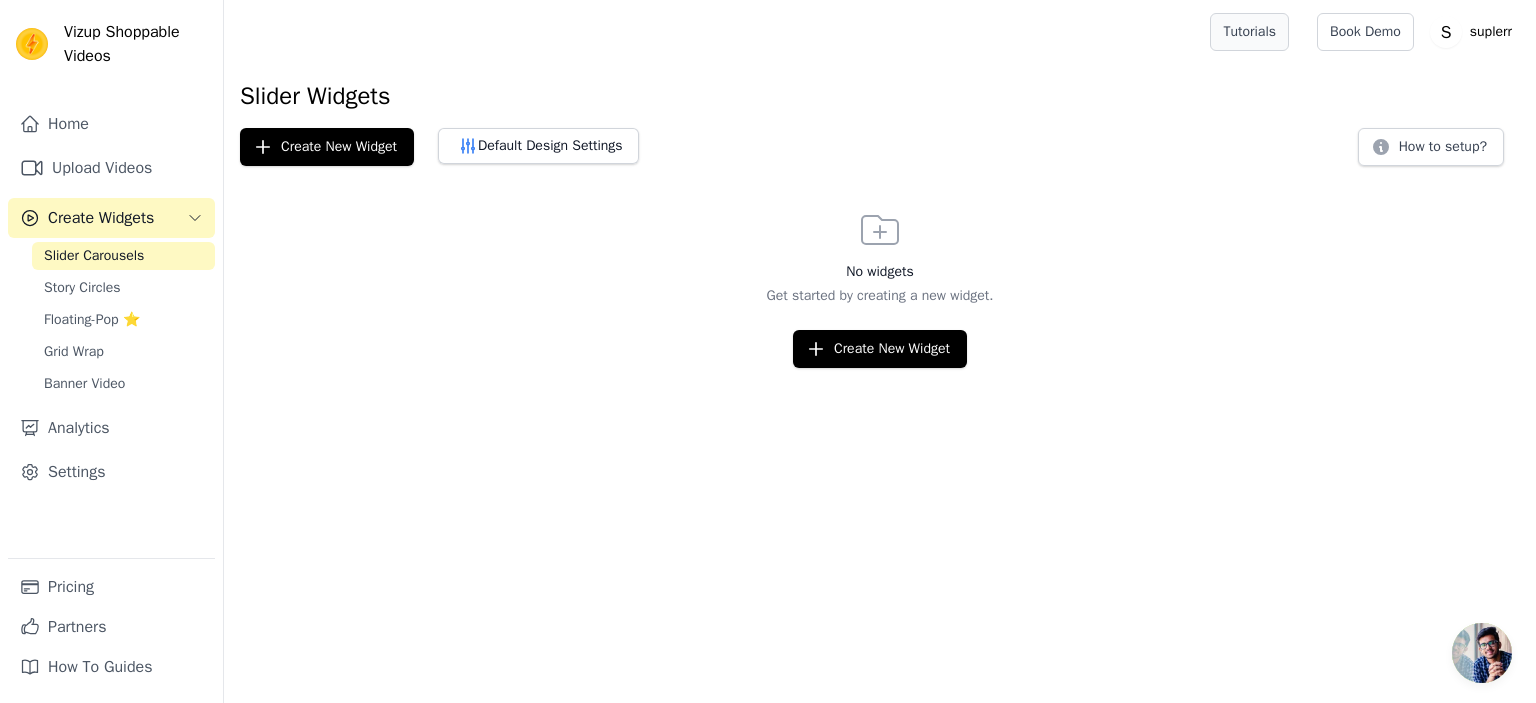 click on "Tutorials" at bounding box center (1249, 32) 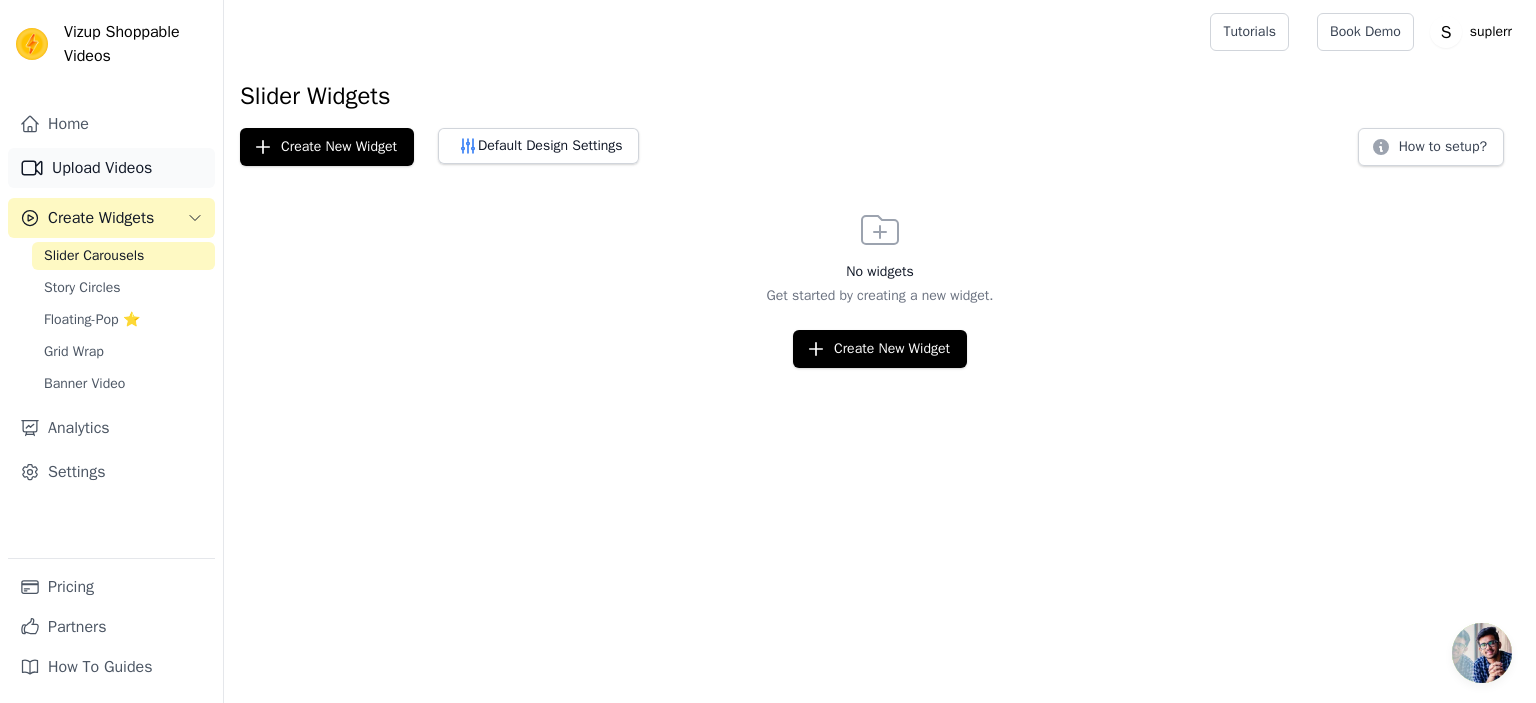 click on "Upload Videos" at bounding box center (111, 168) 